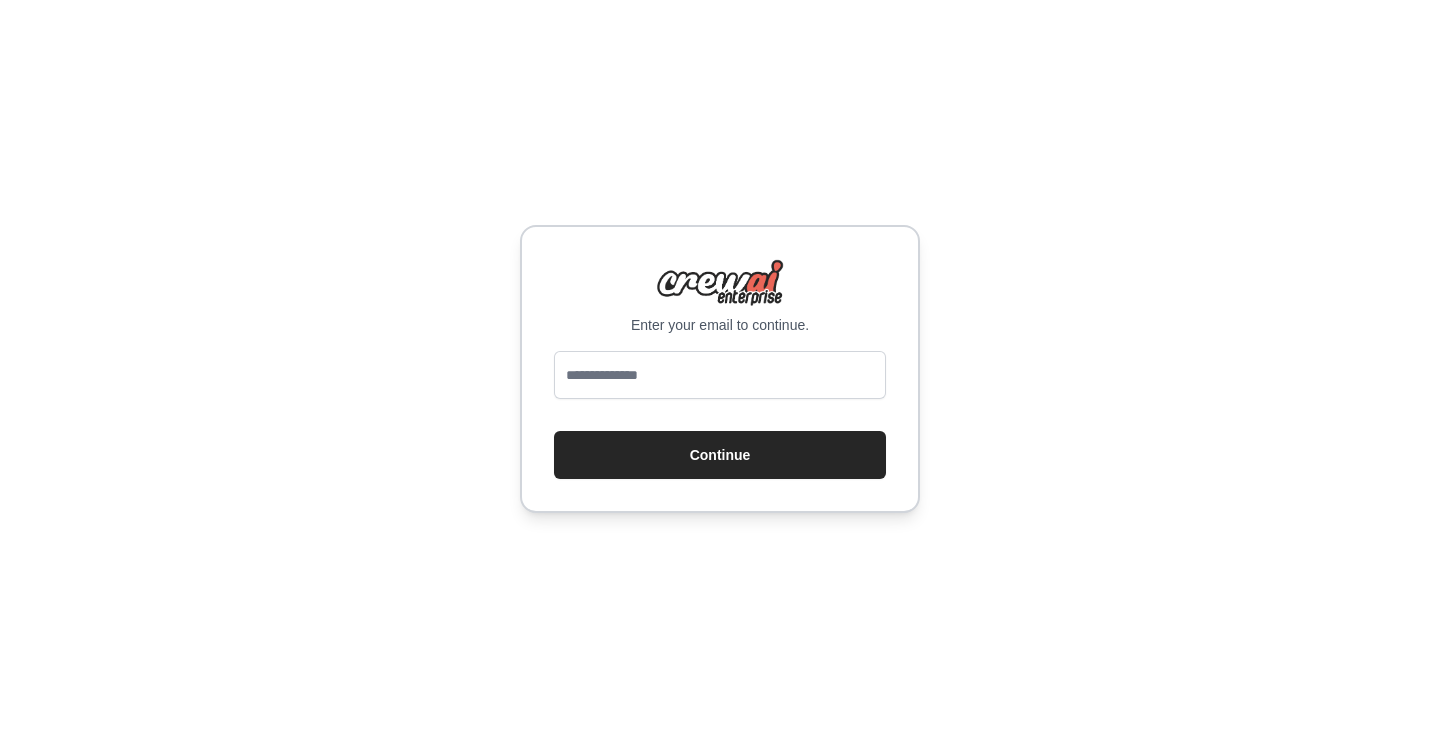 scroll, scrollTop: 0, scrollLeft: 0, axis: both 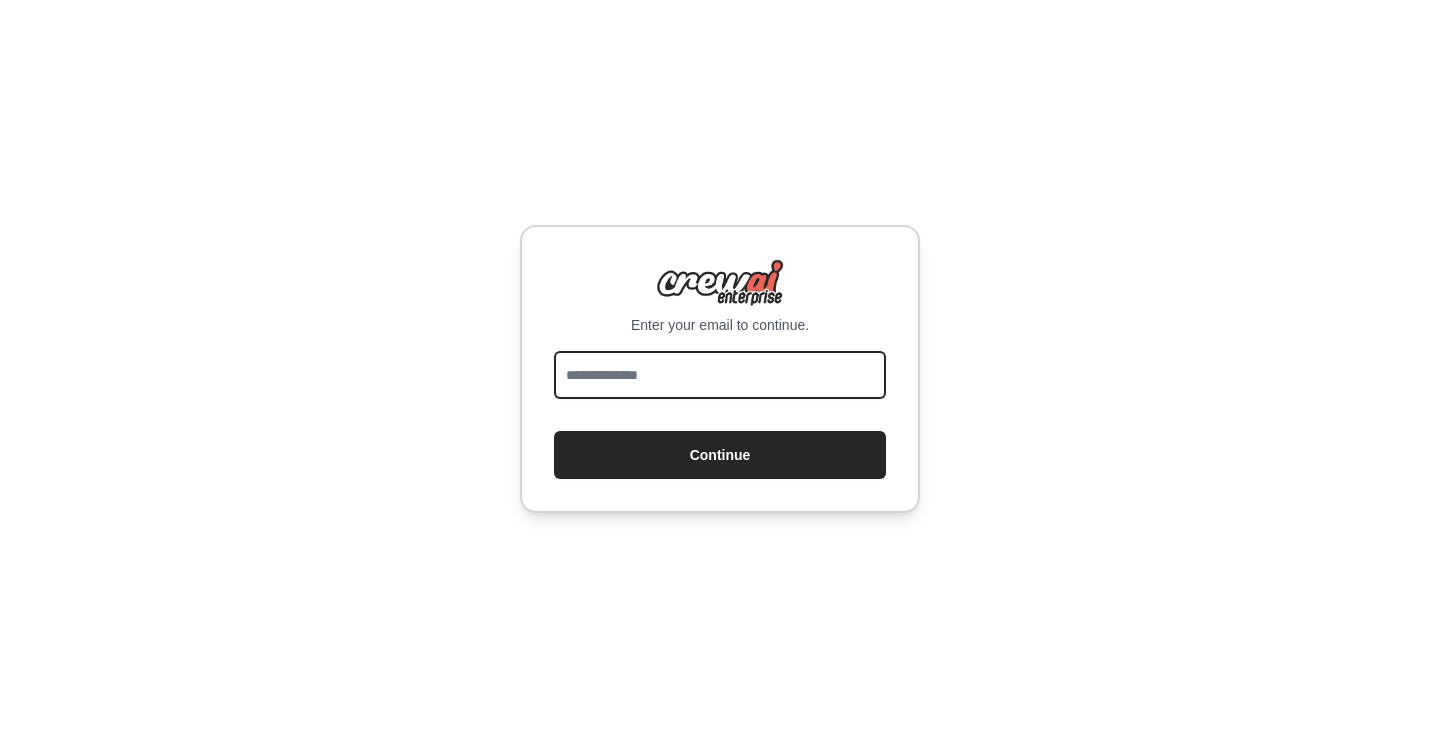 click at bounding box center (720, 375) 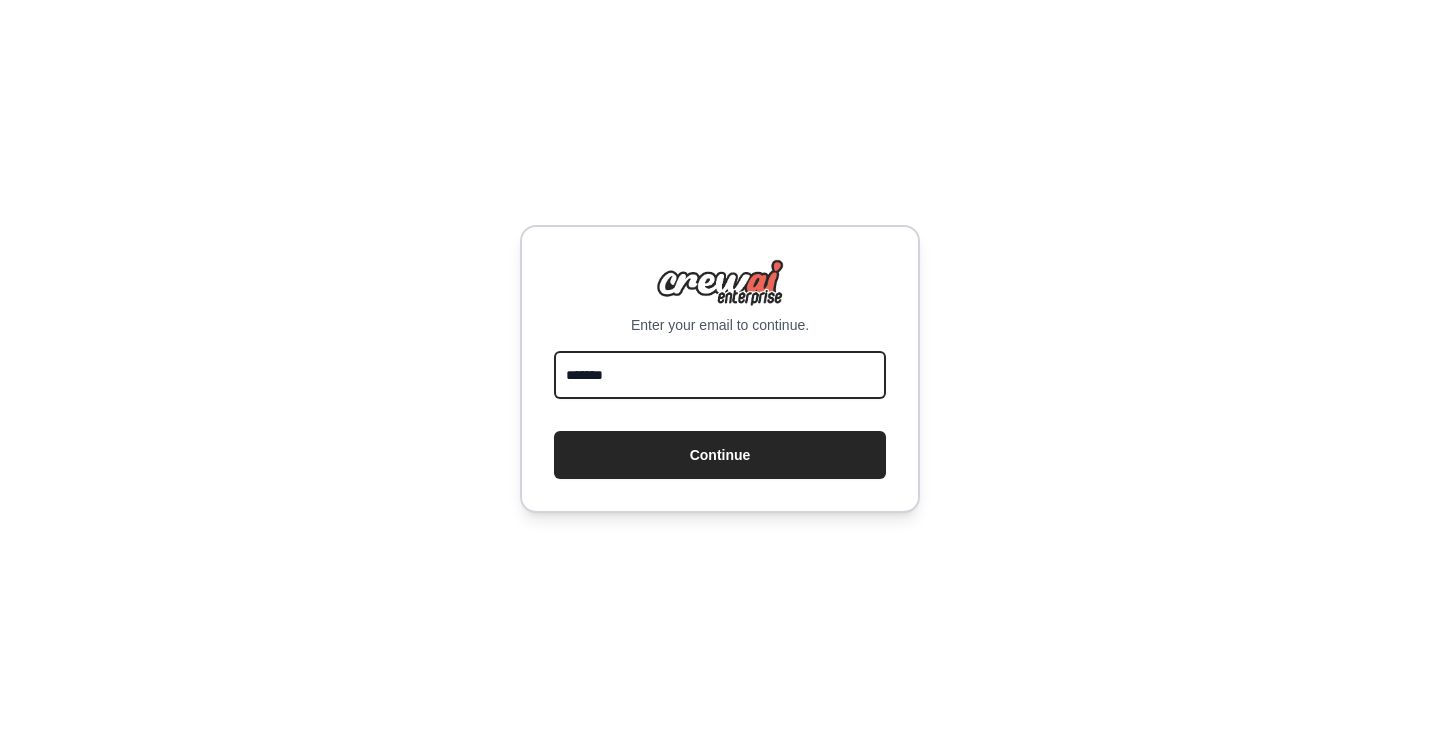 type on "**********" 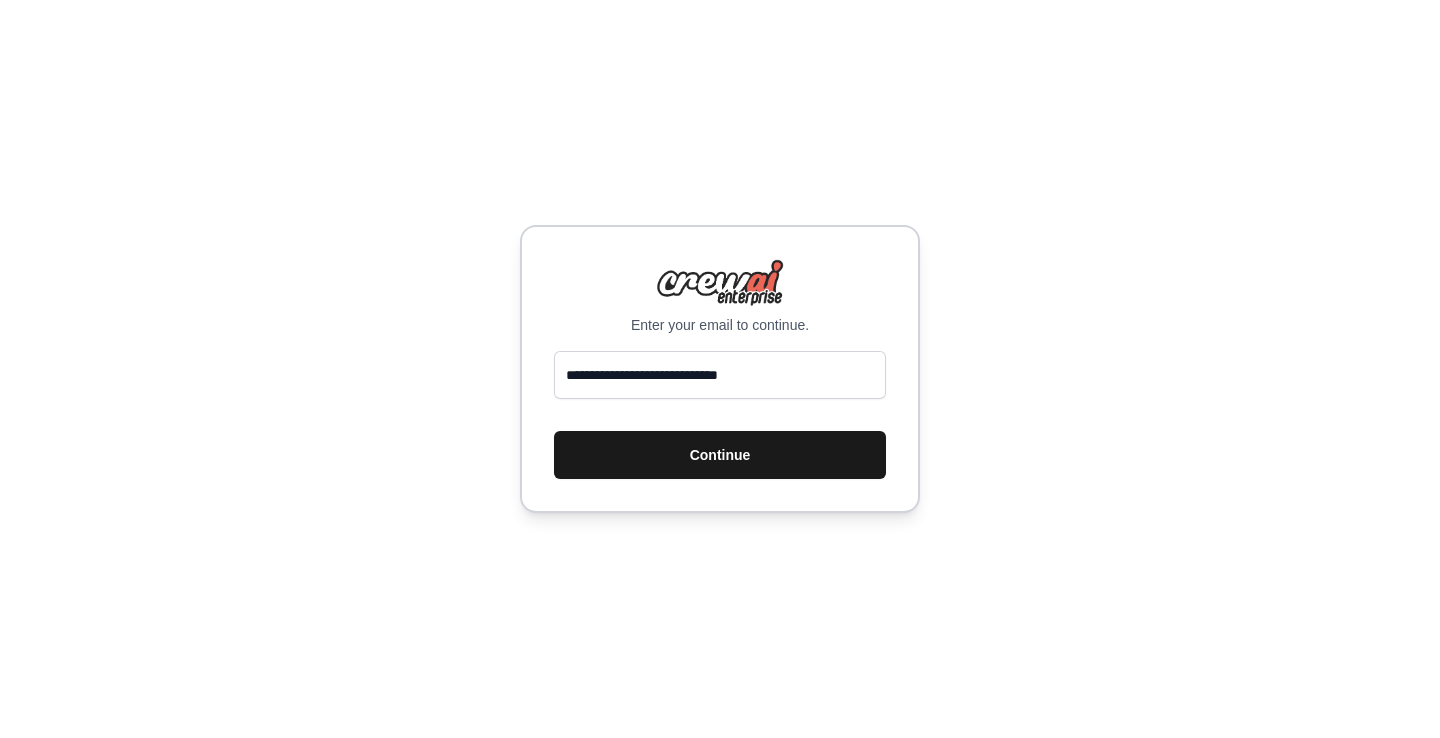 click on "Continue" at bounding box center [720, 455] 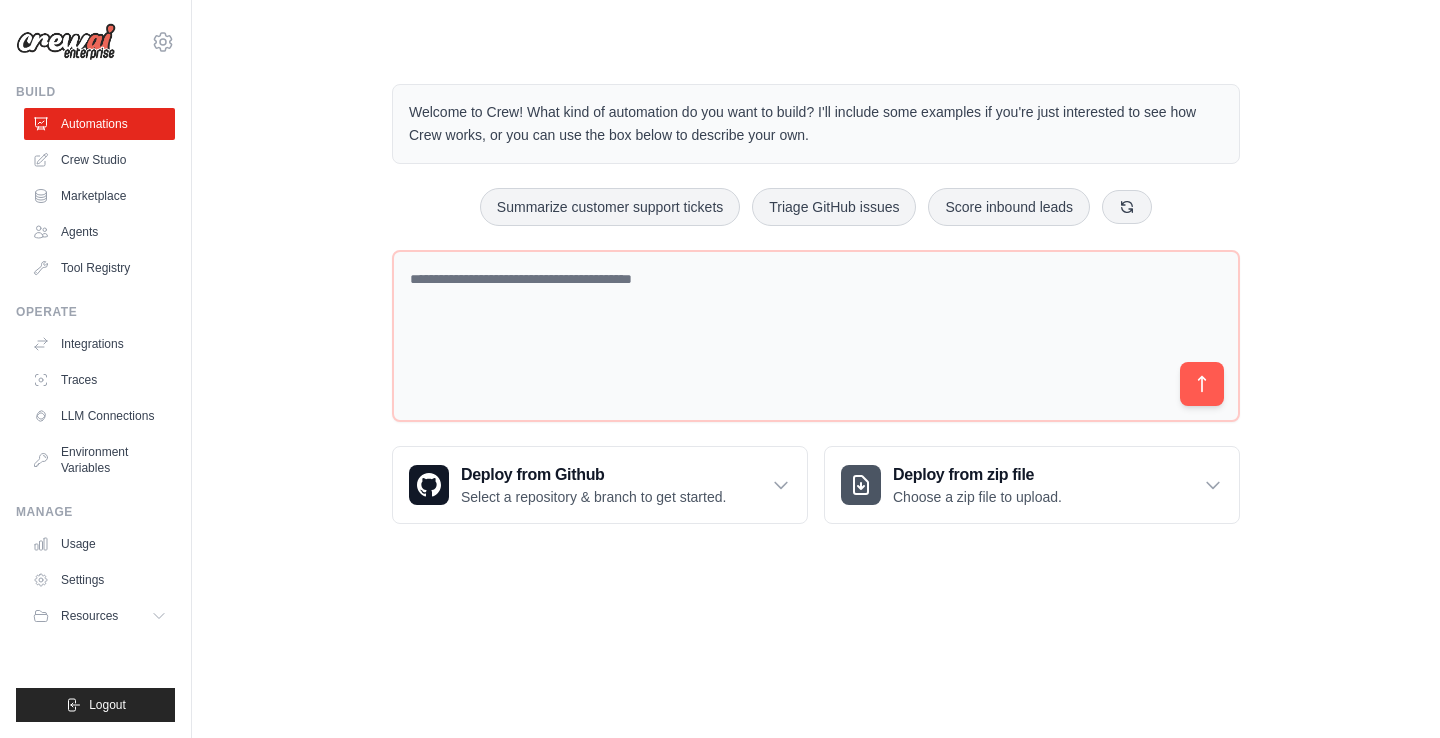 scroll, scrollTop: 0, scrollLeft: 0, axis: both 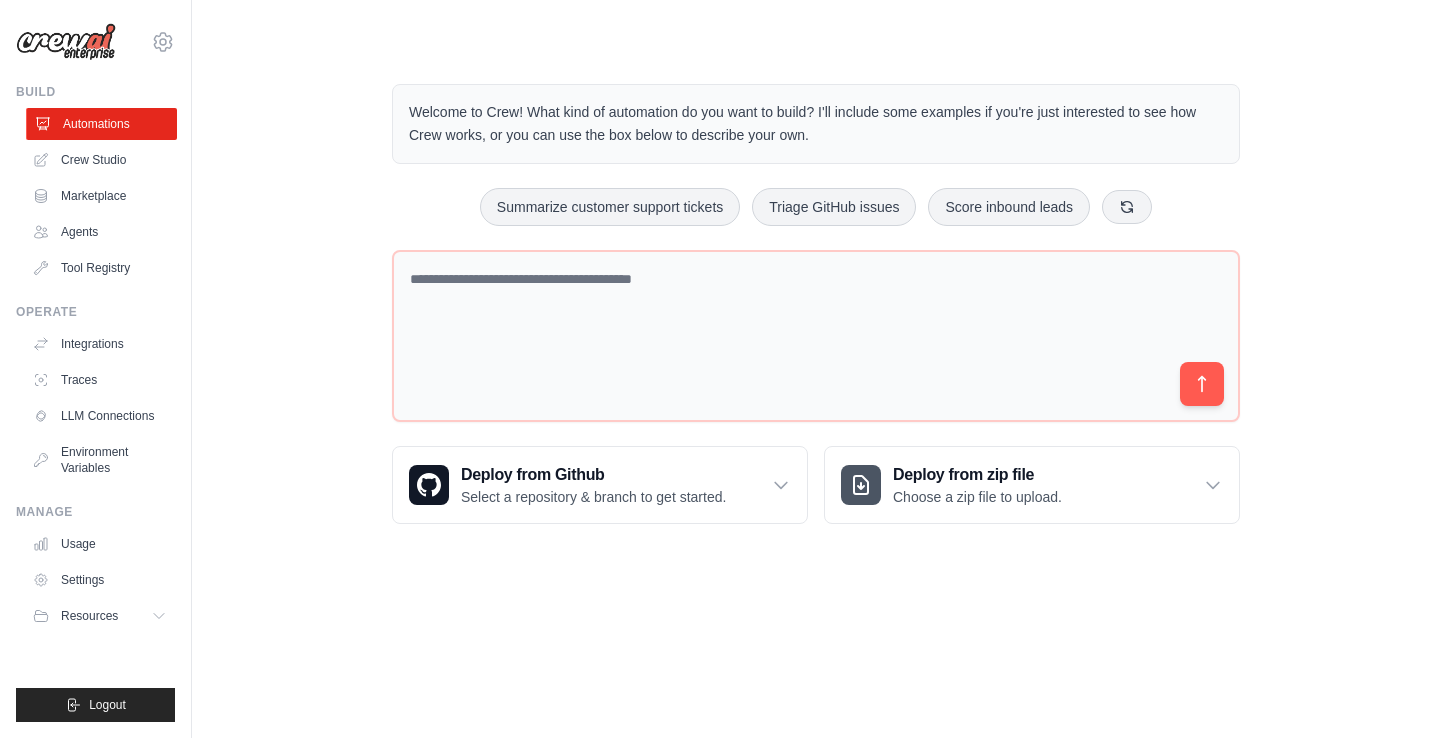click on "Automations" at bounding box center (101, 124) 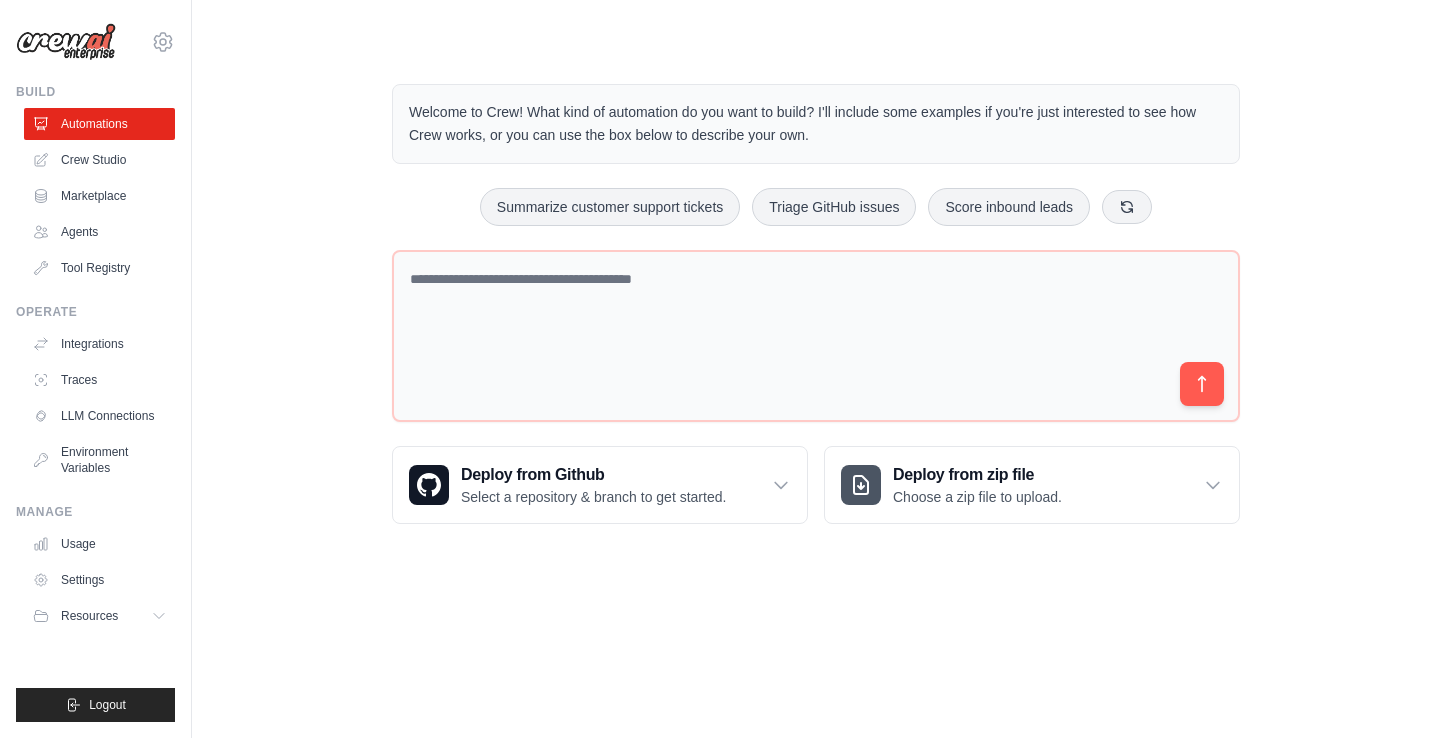 scroll, scrollTop: 0, scrollLeft: 0, axis: both 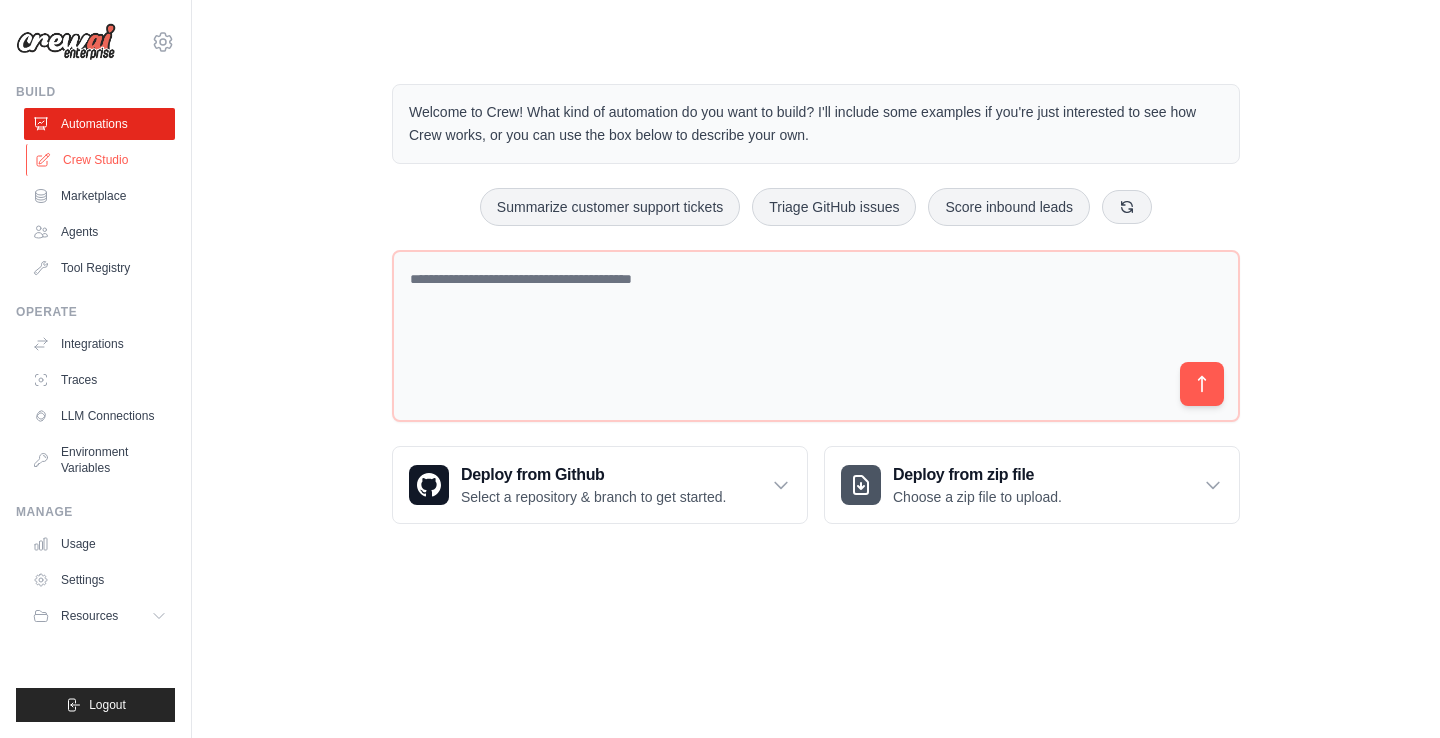 click on "Crew Studio" at bounding box center [101, 160] 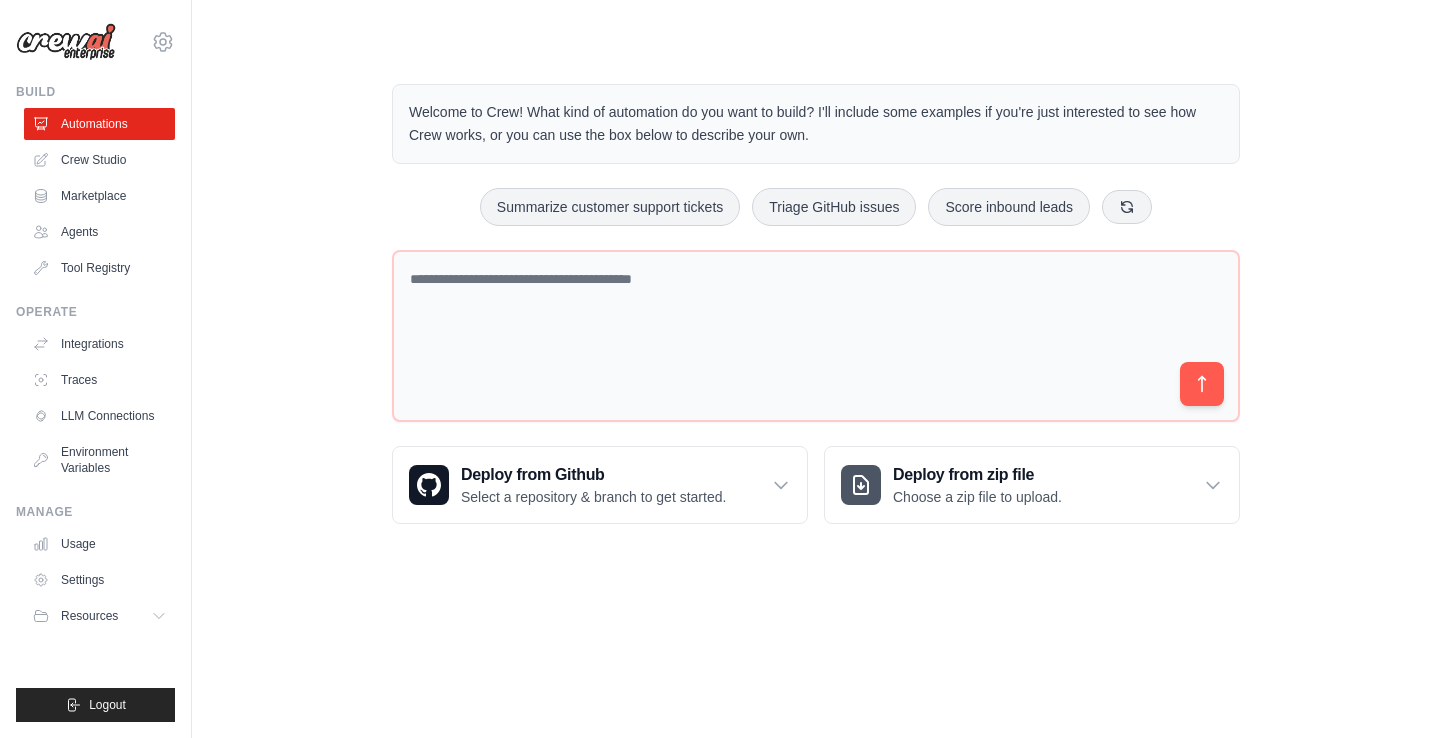 scroll, scrollTop: 0, scrollLeft: 0, axis: both 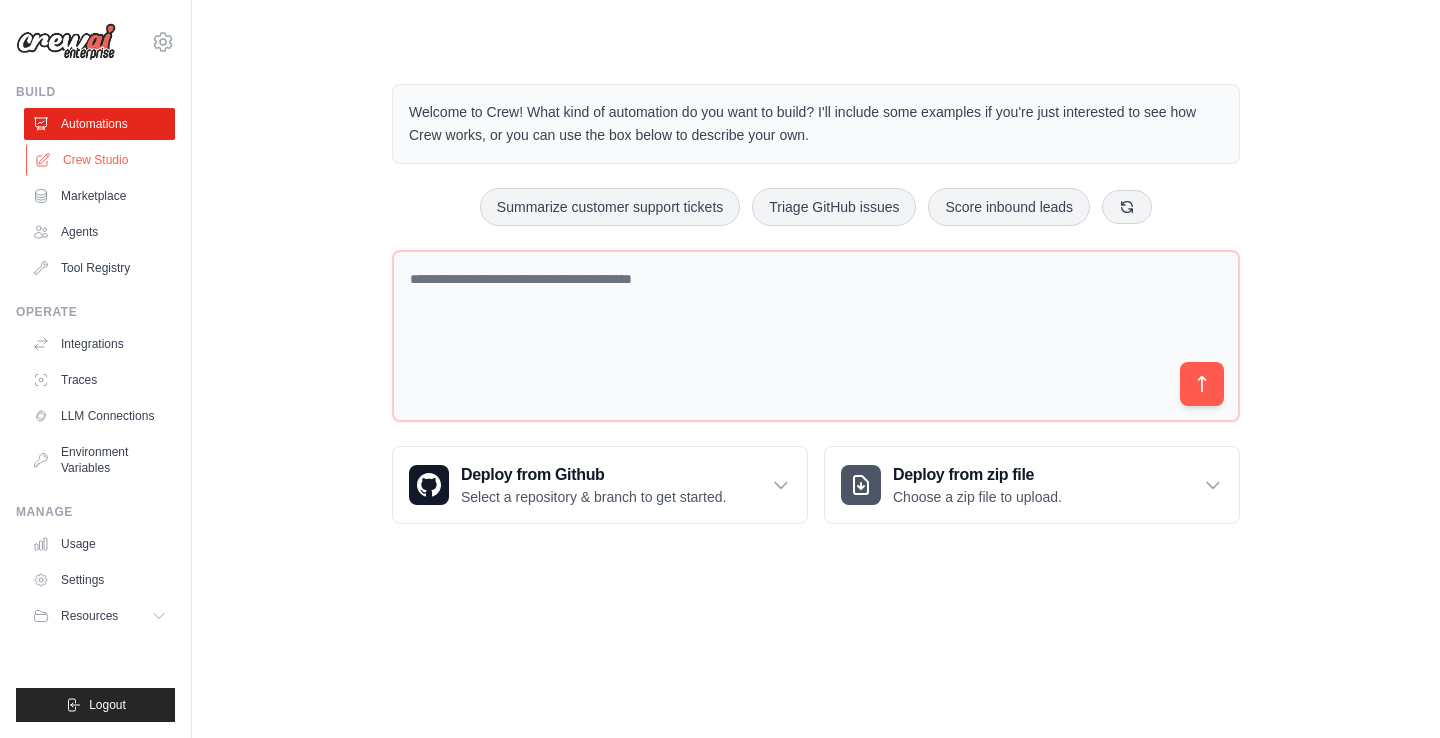 click on "Crew Studio" at bounding box center [101, 160] 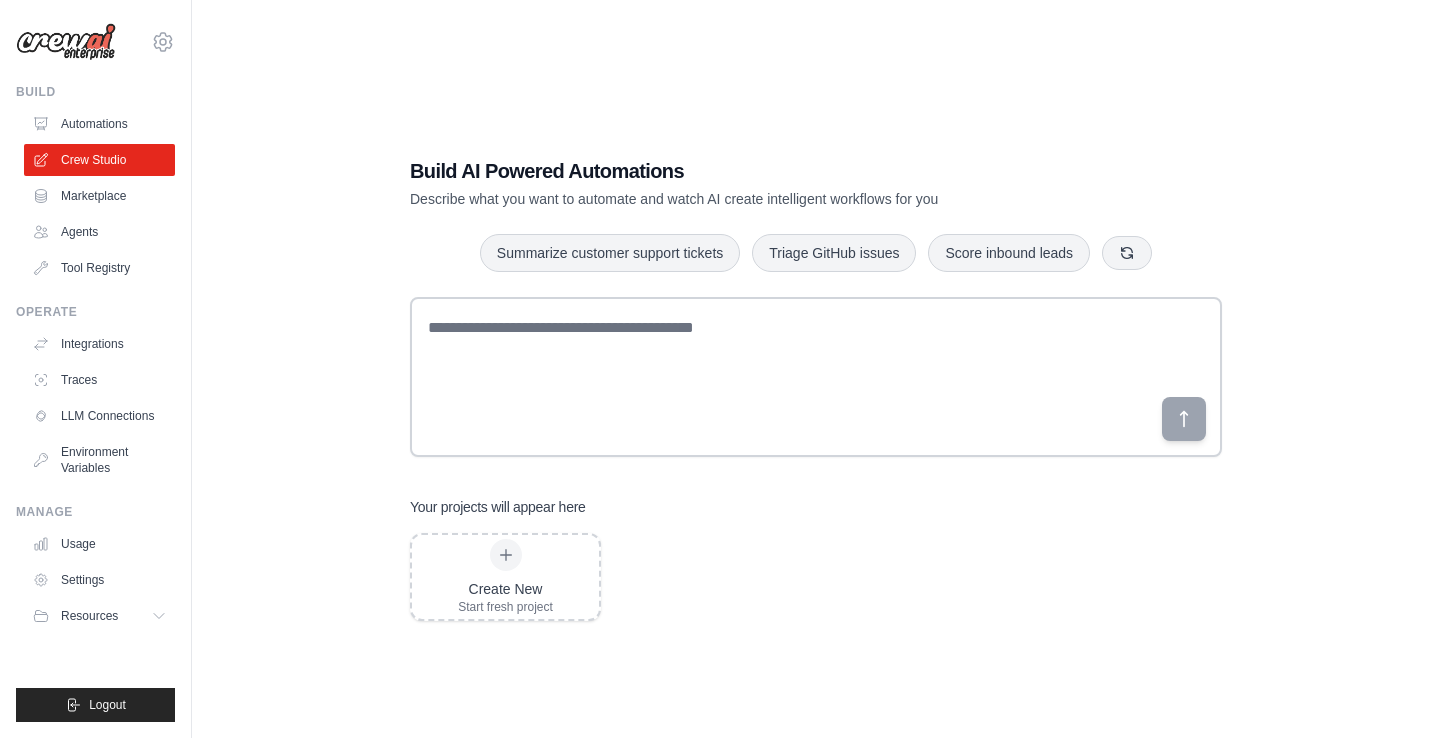 scroll, scrollTop: 0, scrollLeft: 0, axis: both 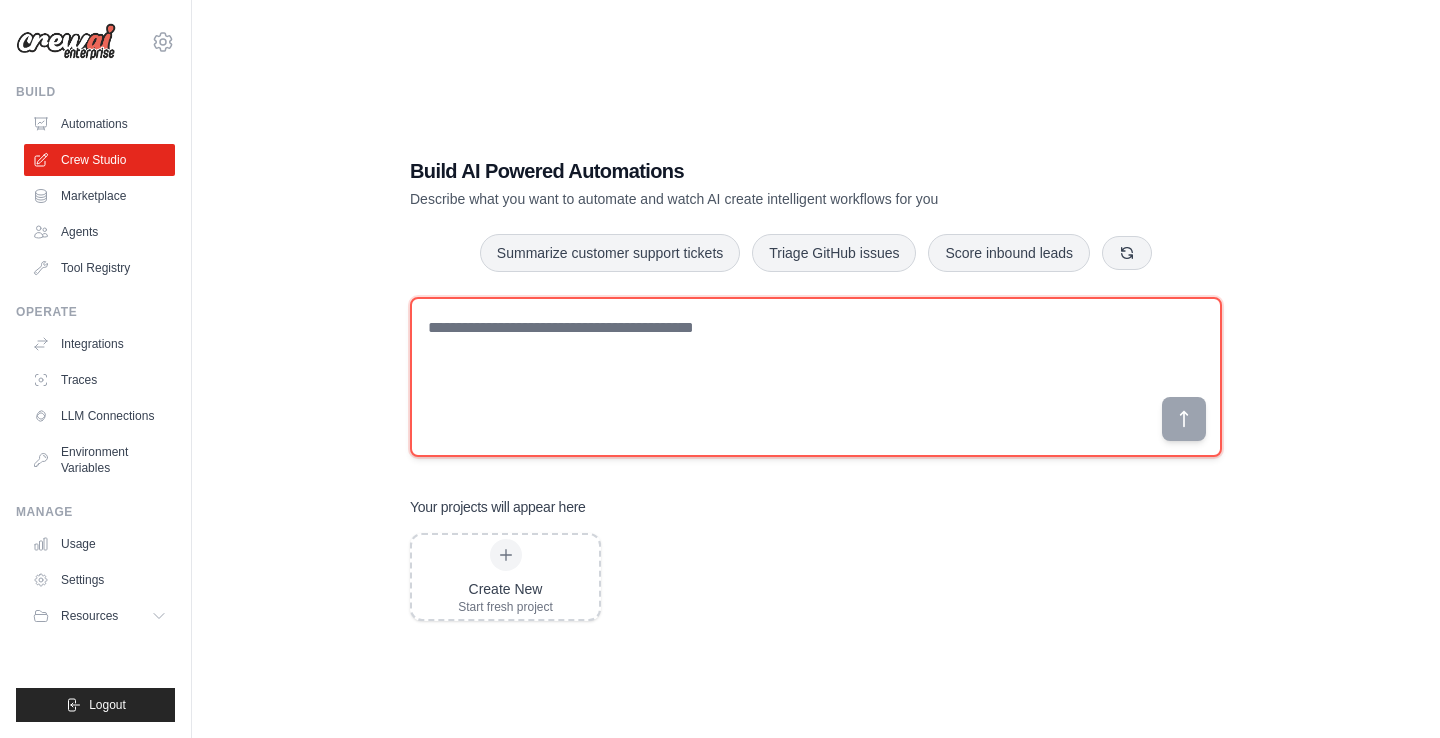click at bounding box center (816, 377) 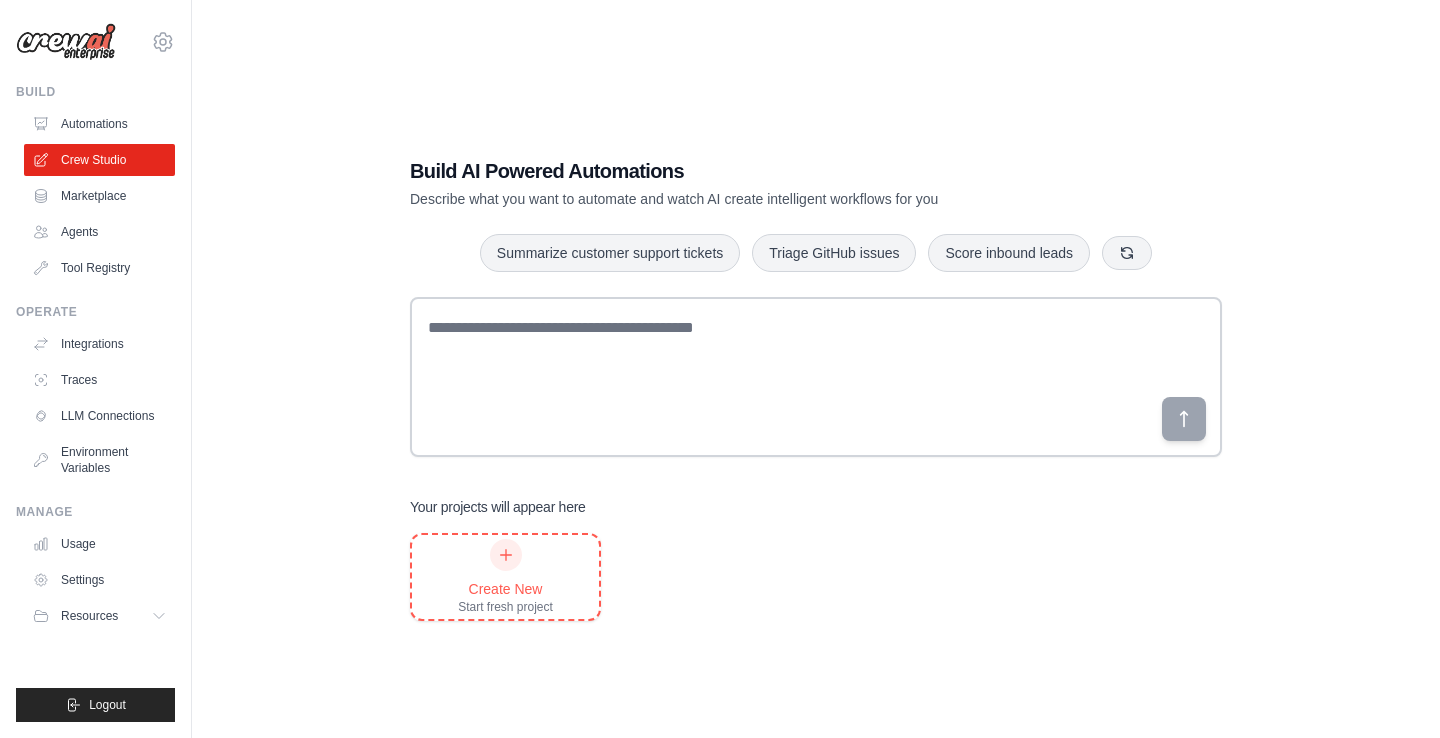 click 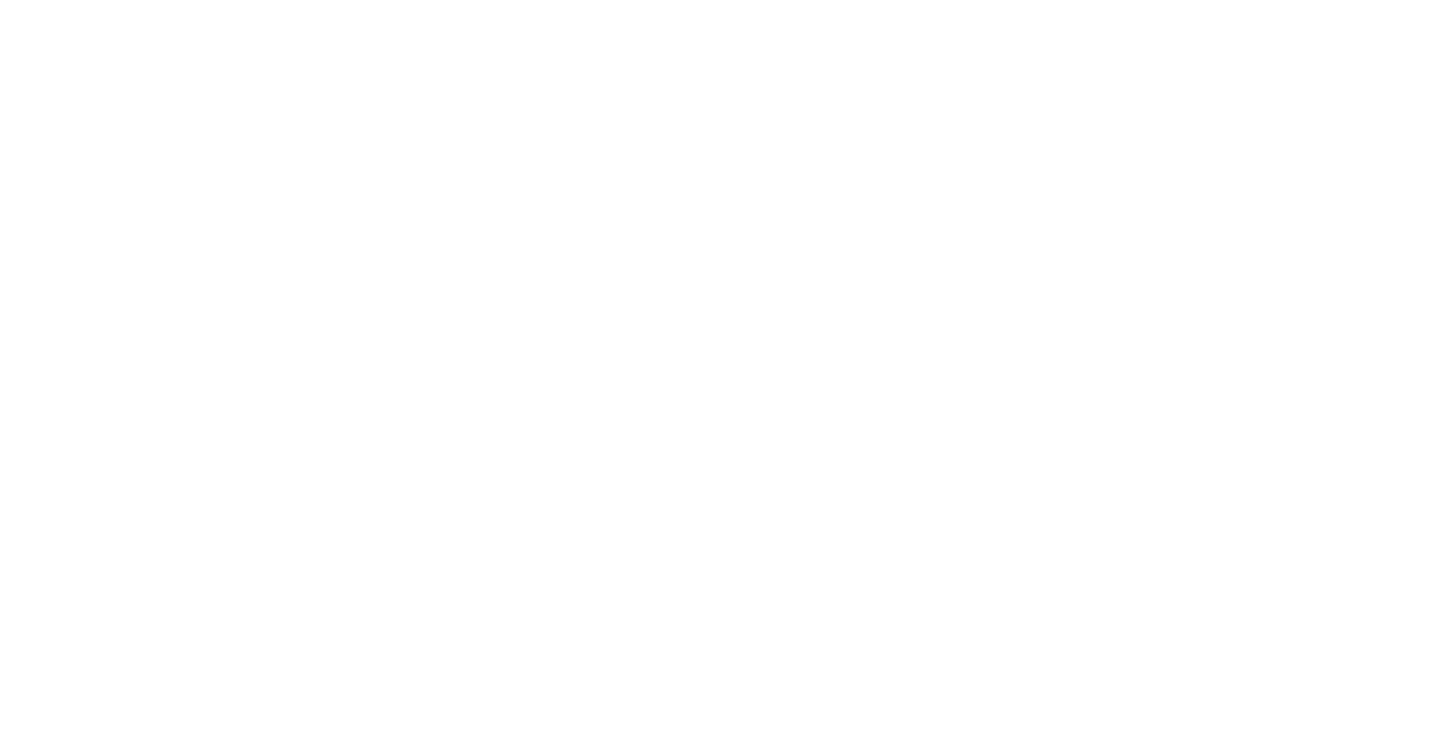 scroll, scrollTop: 0, scrollLeft: 0, axis: both 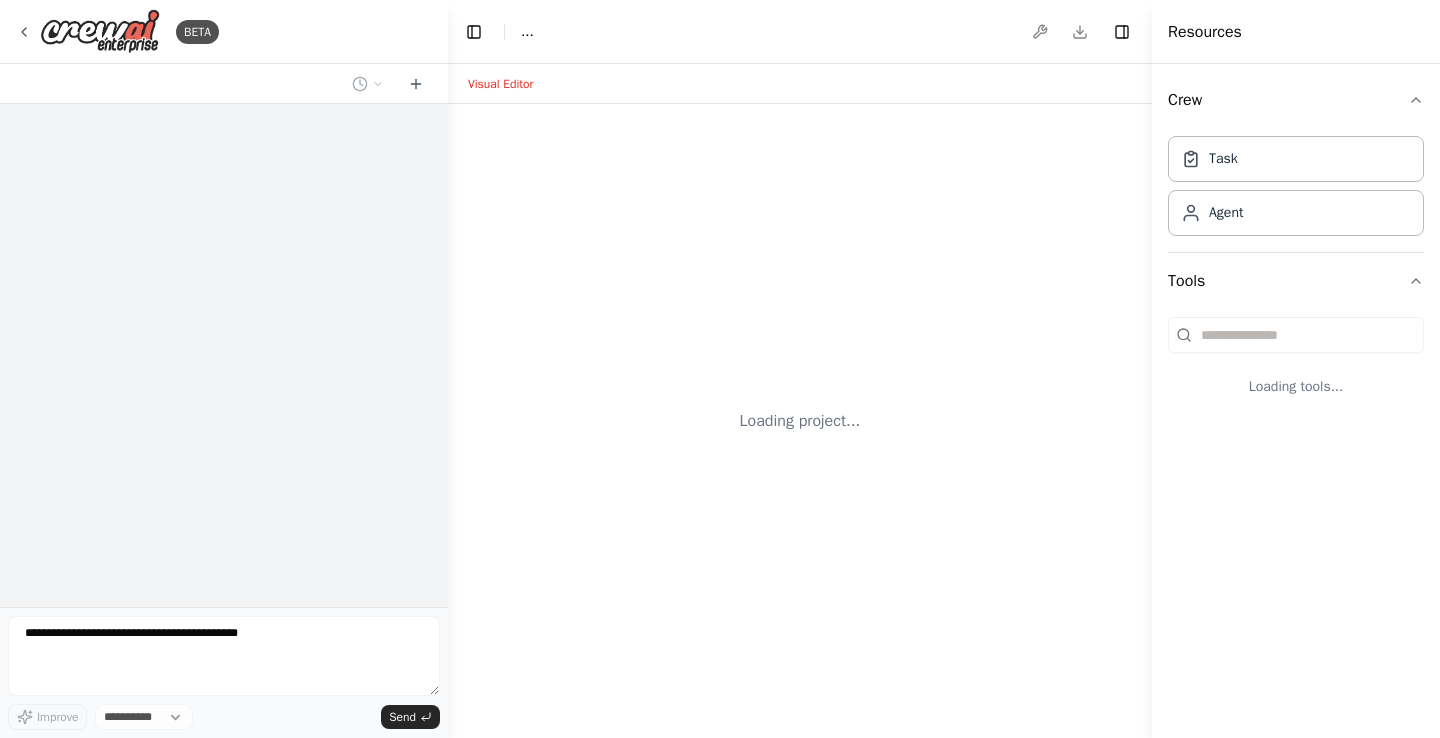 select on "****" 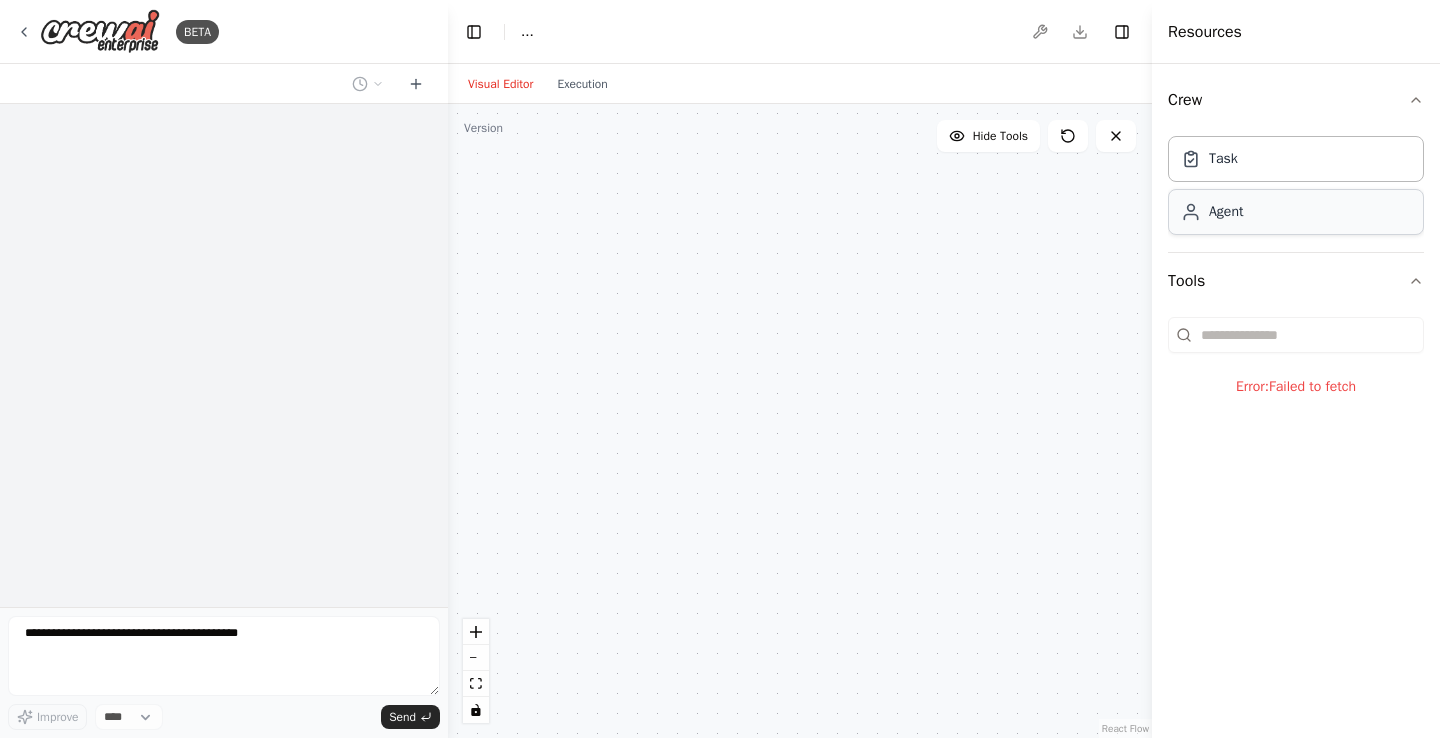 click on "Agent" at bounding box center [1296, 212] 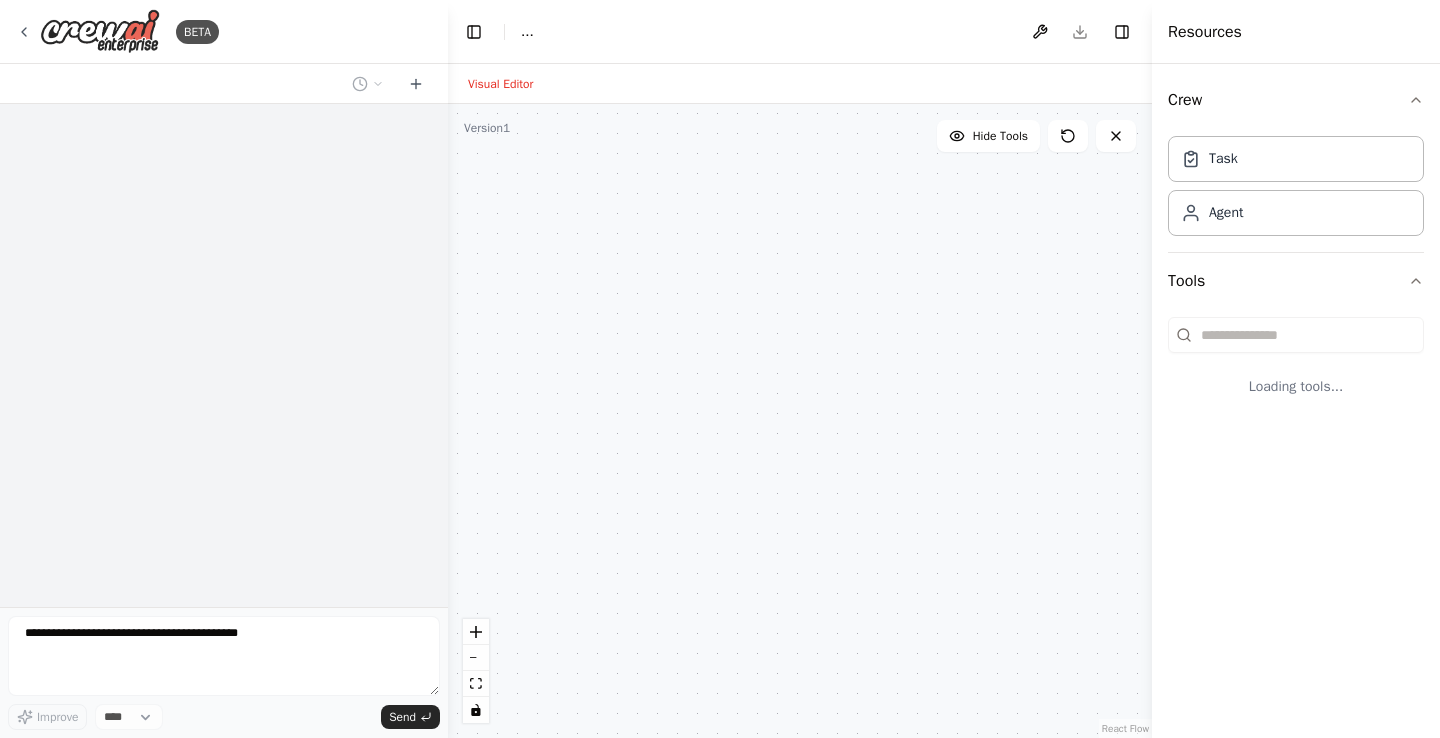 scroll, scrollTop: 0, scrollLeft: 0, axis: both 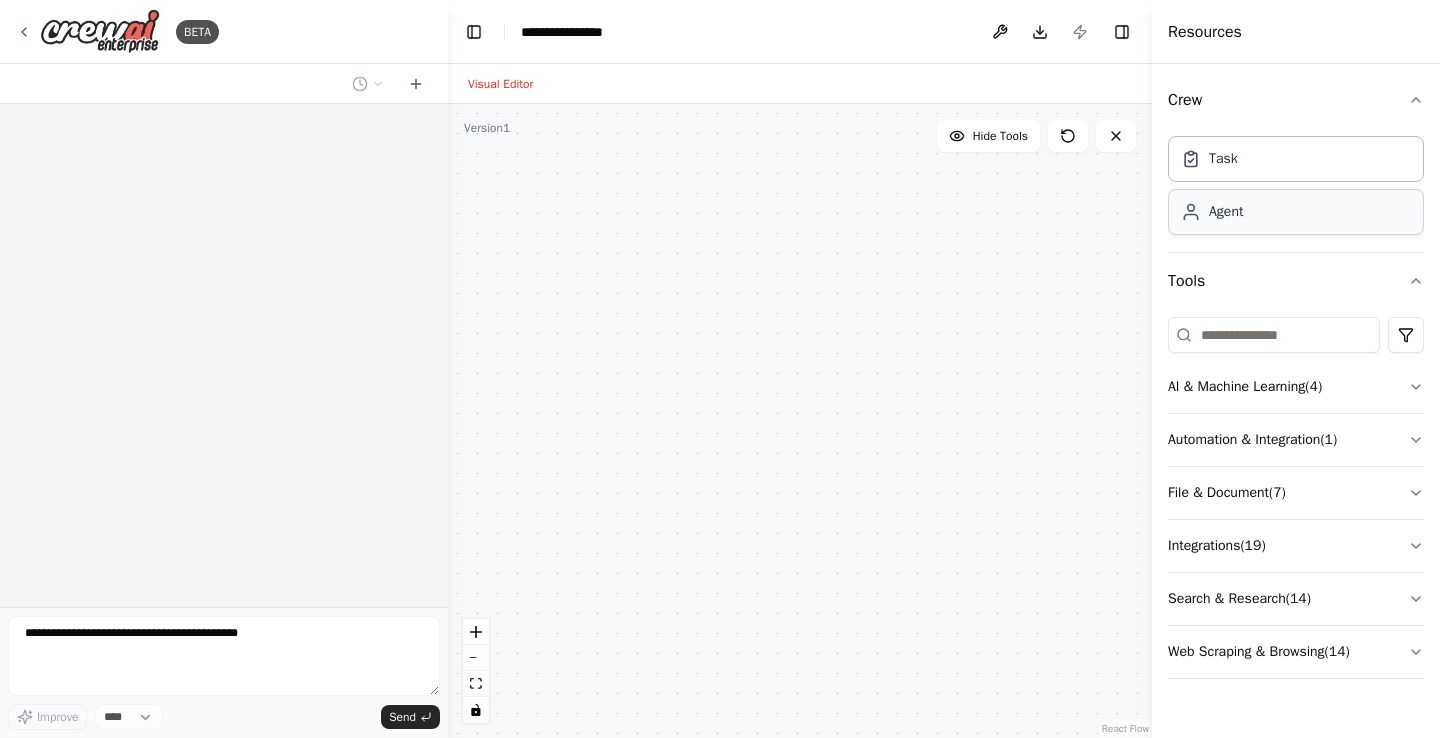 click on "Agent" at bounding box center (1296, 212) 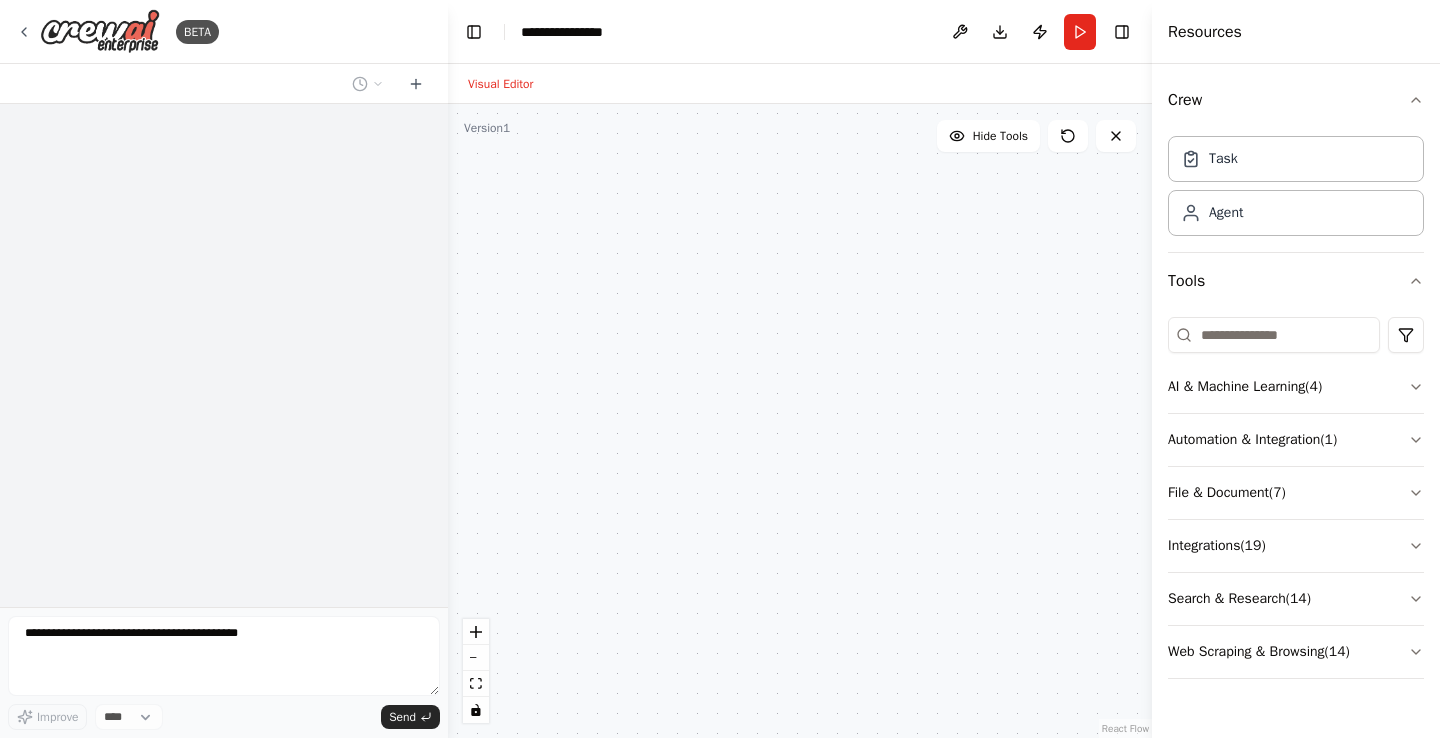 click on "Visual Editor" at bounding box center (800, 84) 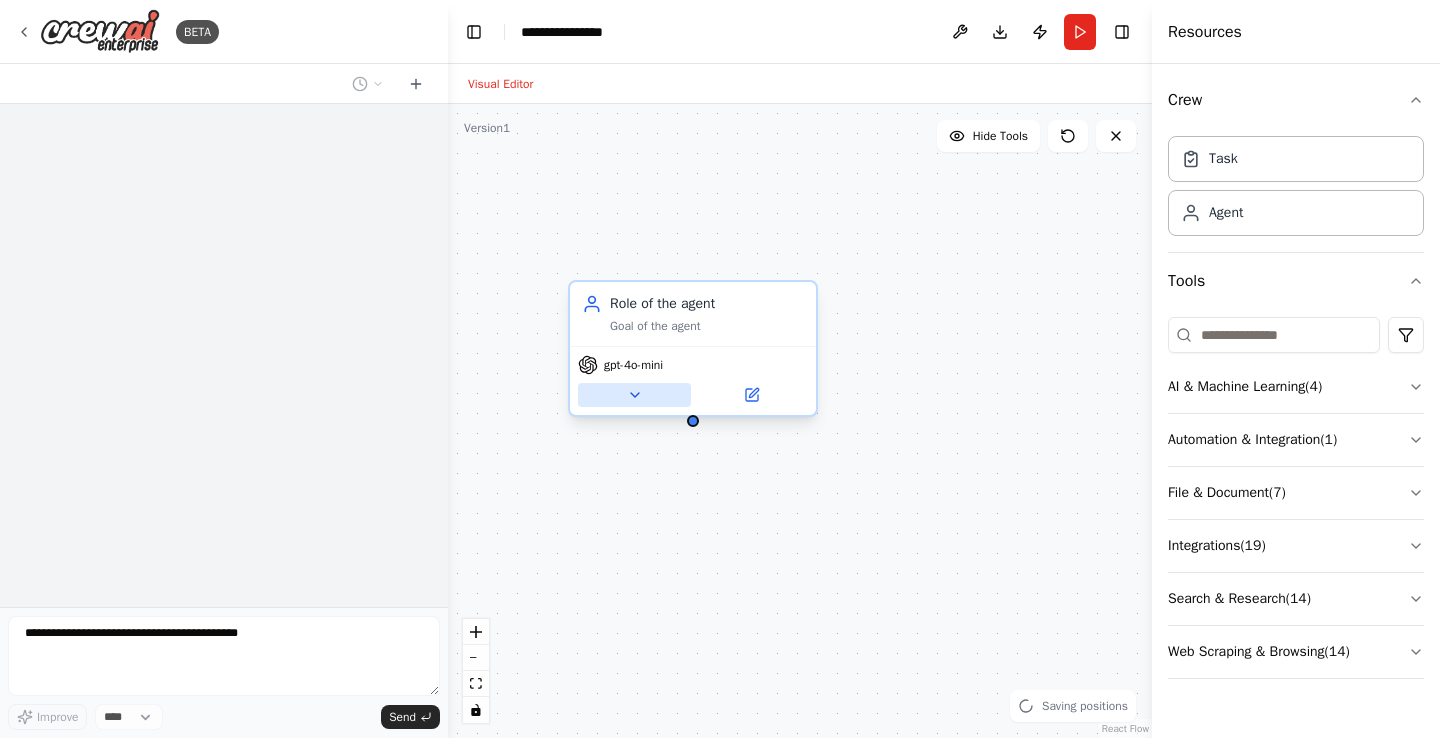 click 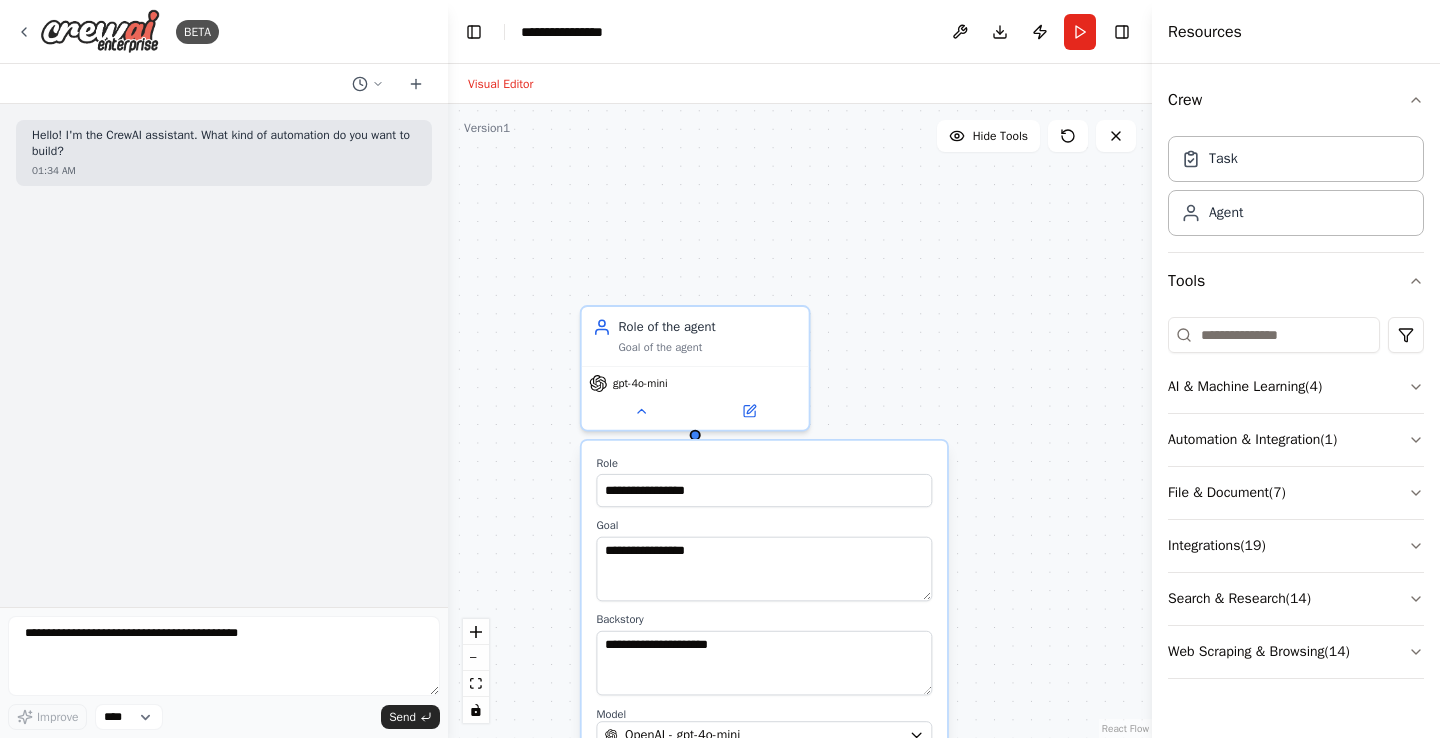 click on "**********" at bounding box center (764, 635) 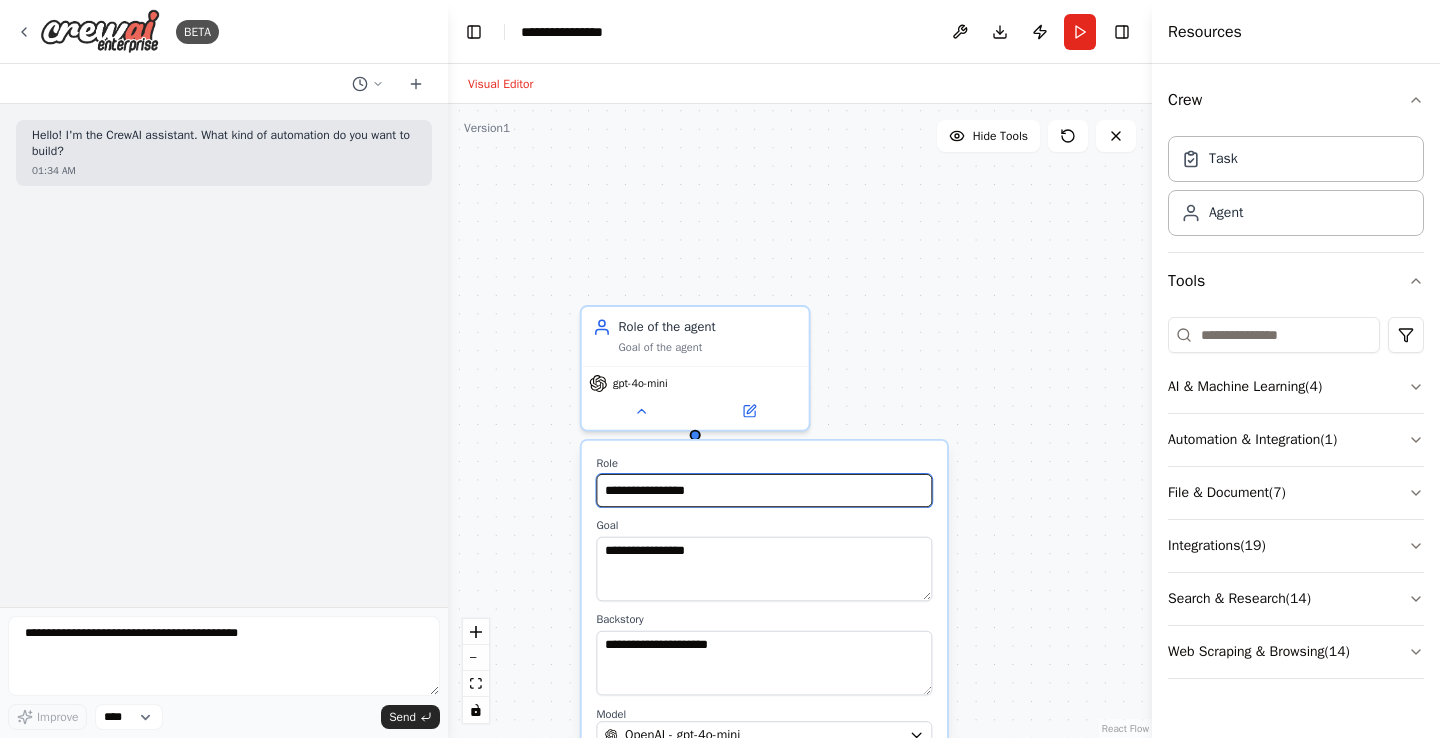 click on "**********" at bounding box center [764, 490] 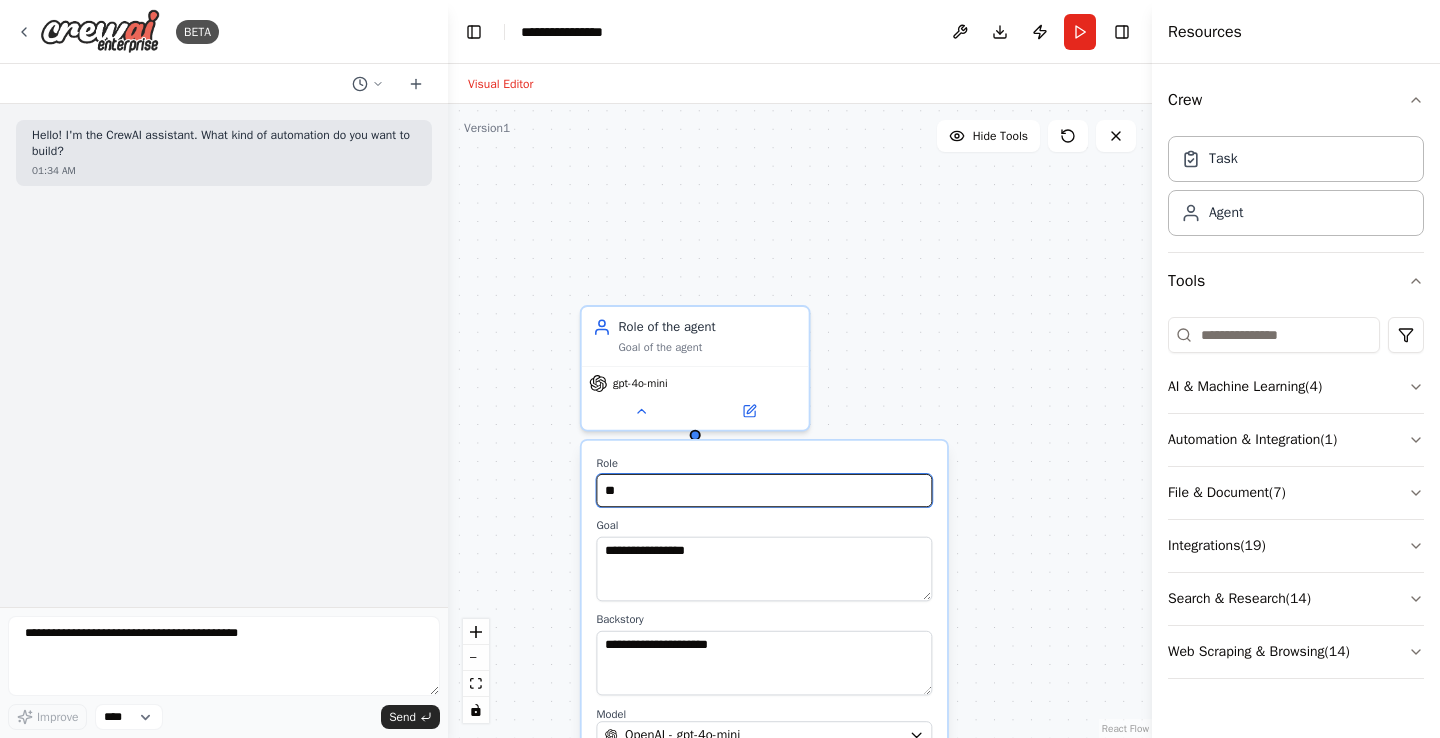 type on "*" 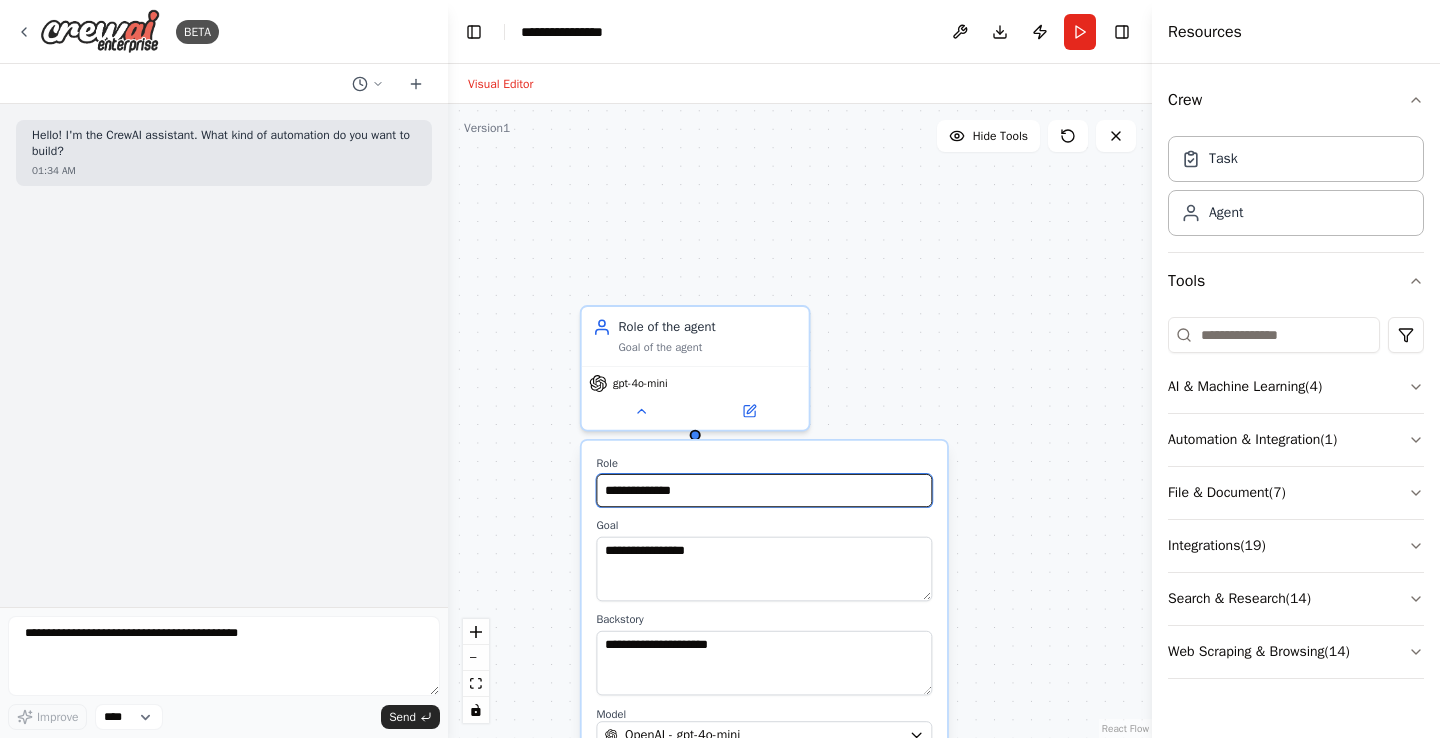 type on "**********" 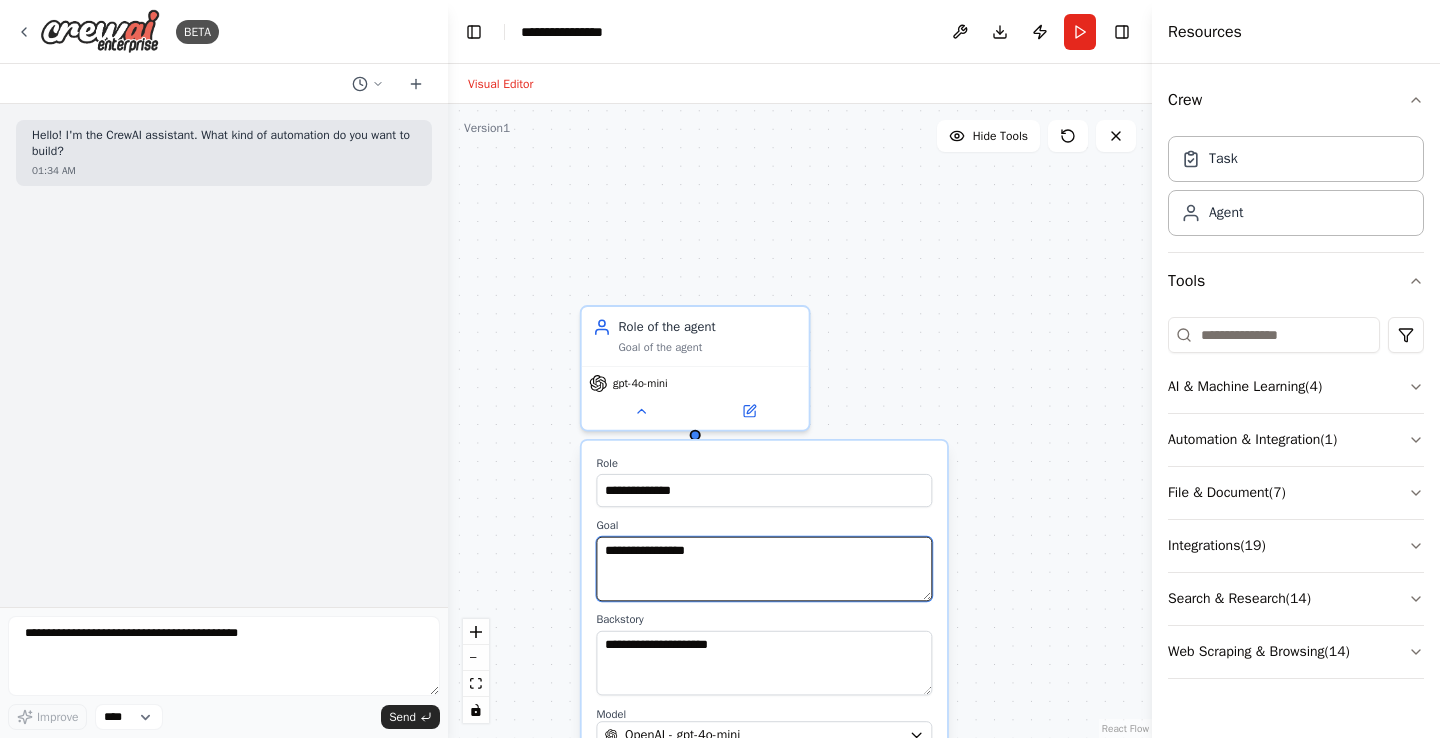 click on "**********" at bounding box center [764, 569] 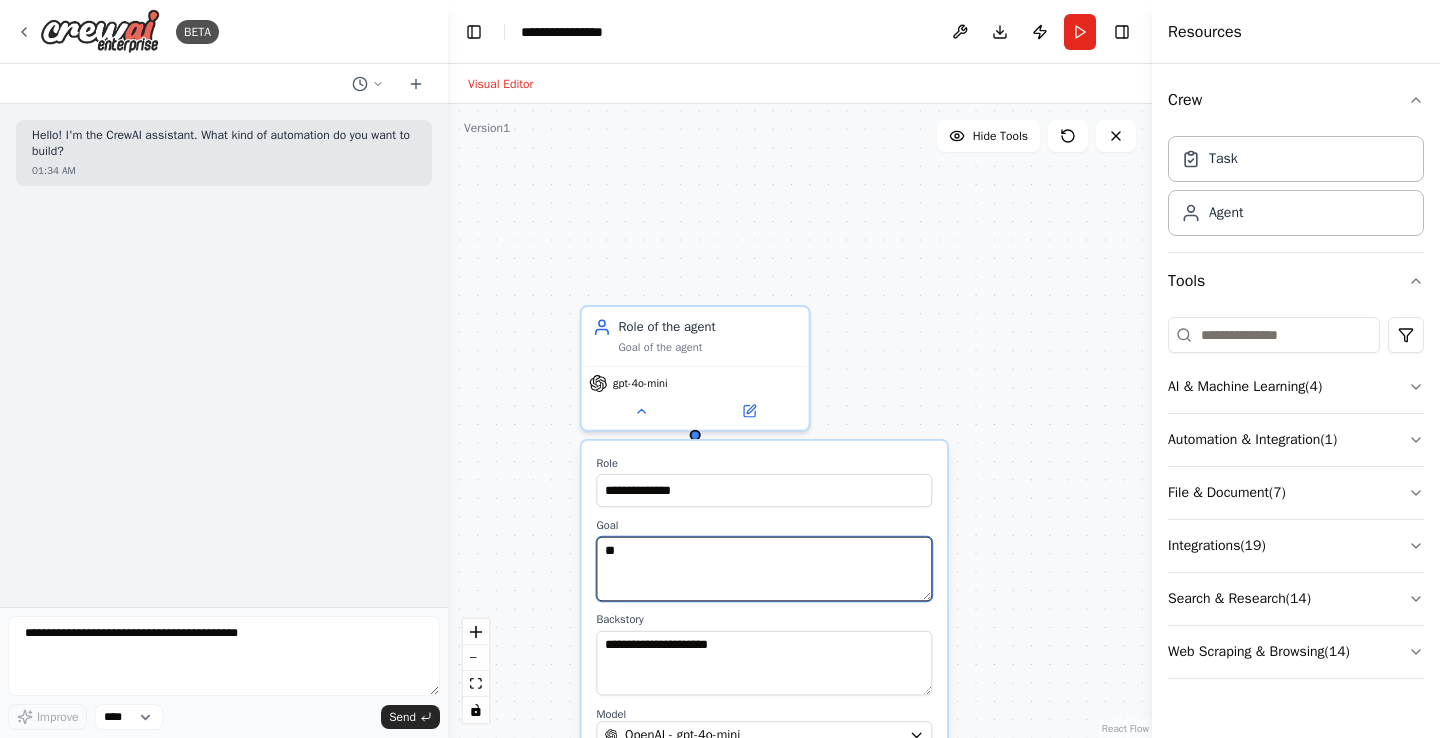 type on "*" 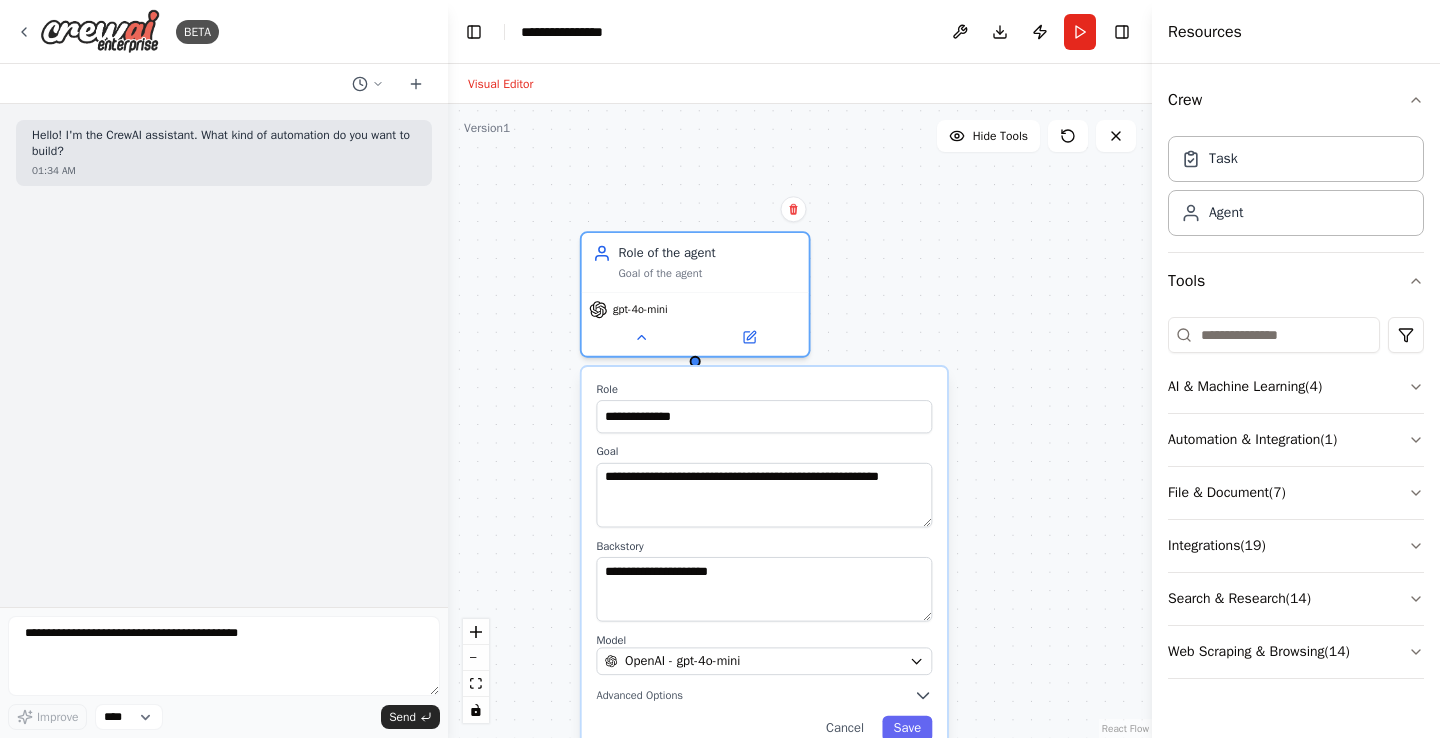 drag, startPoint x: 870, startPoint y: 460, endPoint x: 870, endPoint y: 368, distance: 92 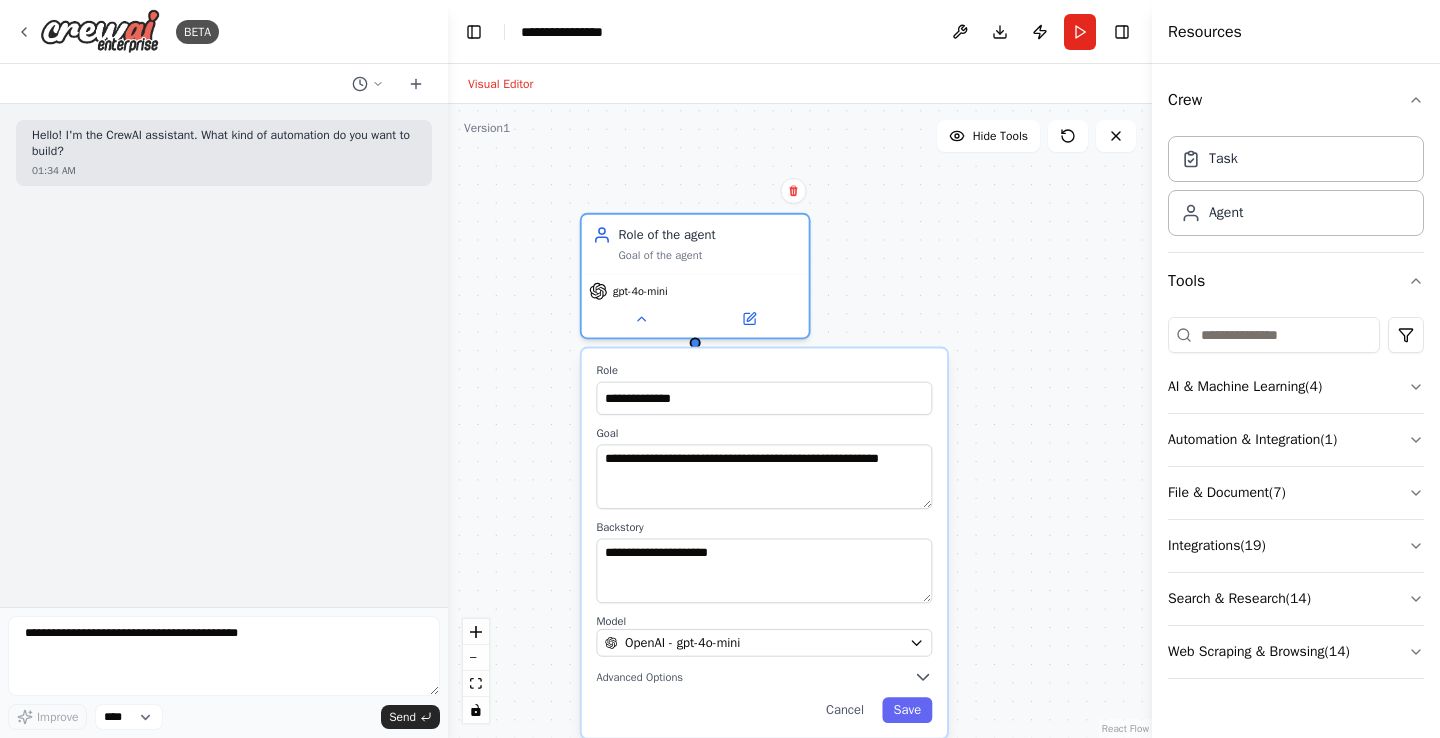 click on "**********" at bounding box center (764, 542) 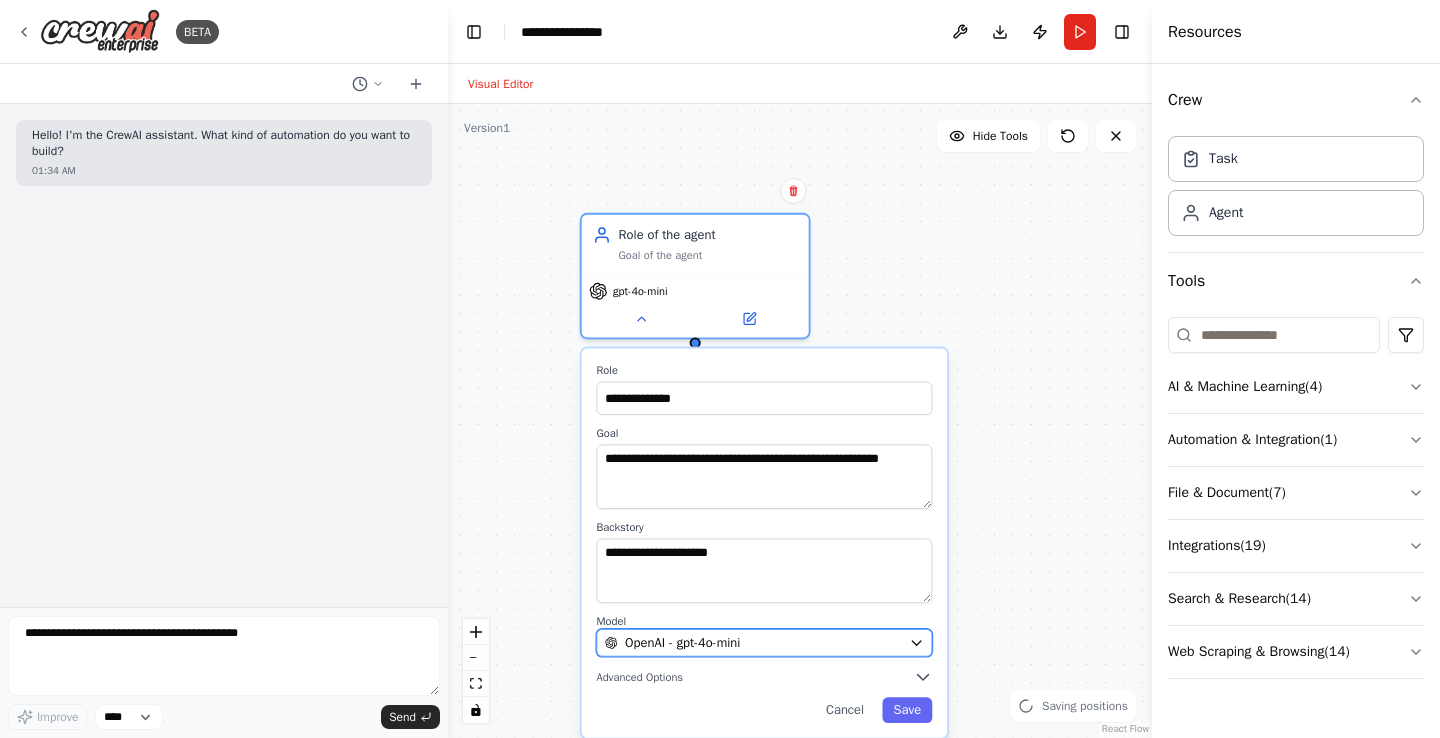 click on "OpenAI - gpt-4o-mini" at bounding box center (753, 643) 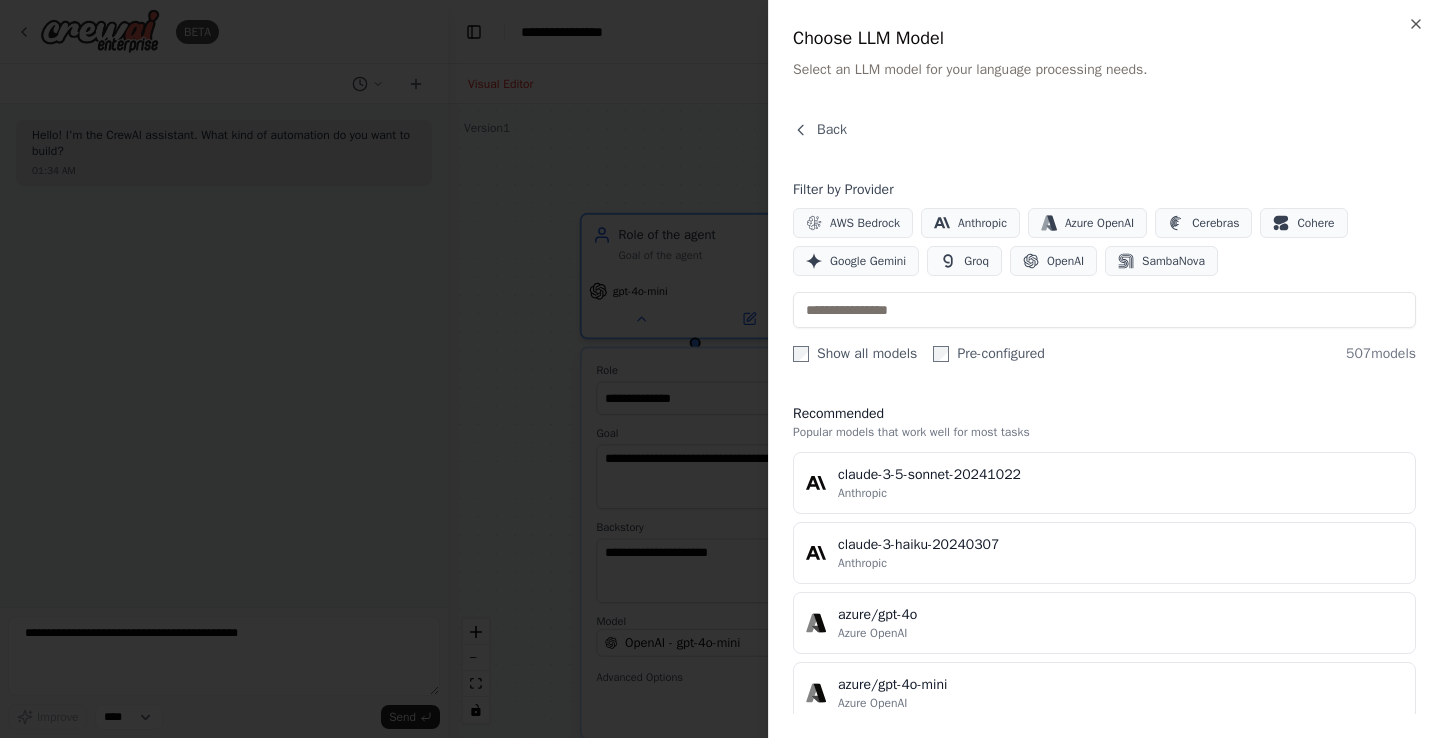 click at bounding box center (720, 369) 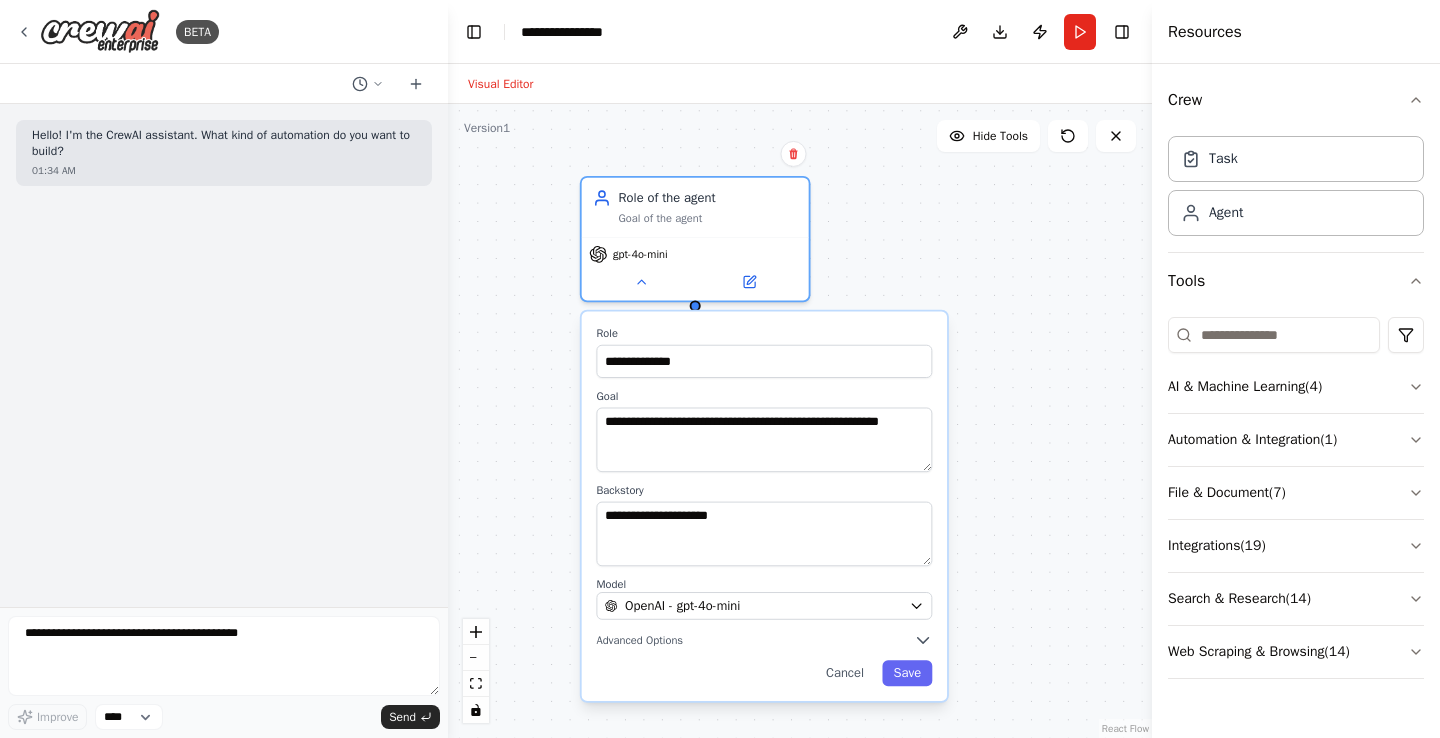 drag, startPoint x: 776, startPoint y: 353, endPoint x: 771, endPoint y: 318, distance: 35.35534 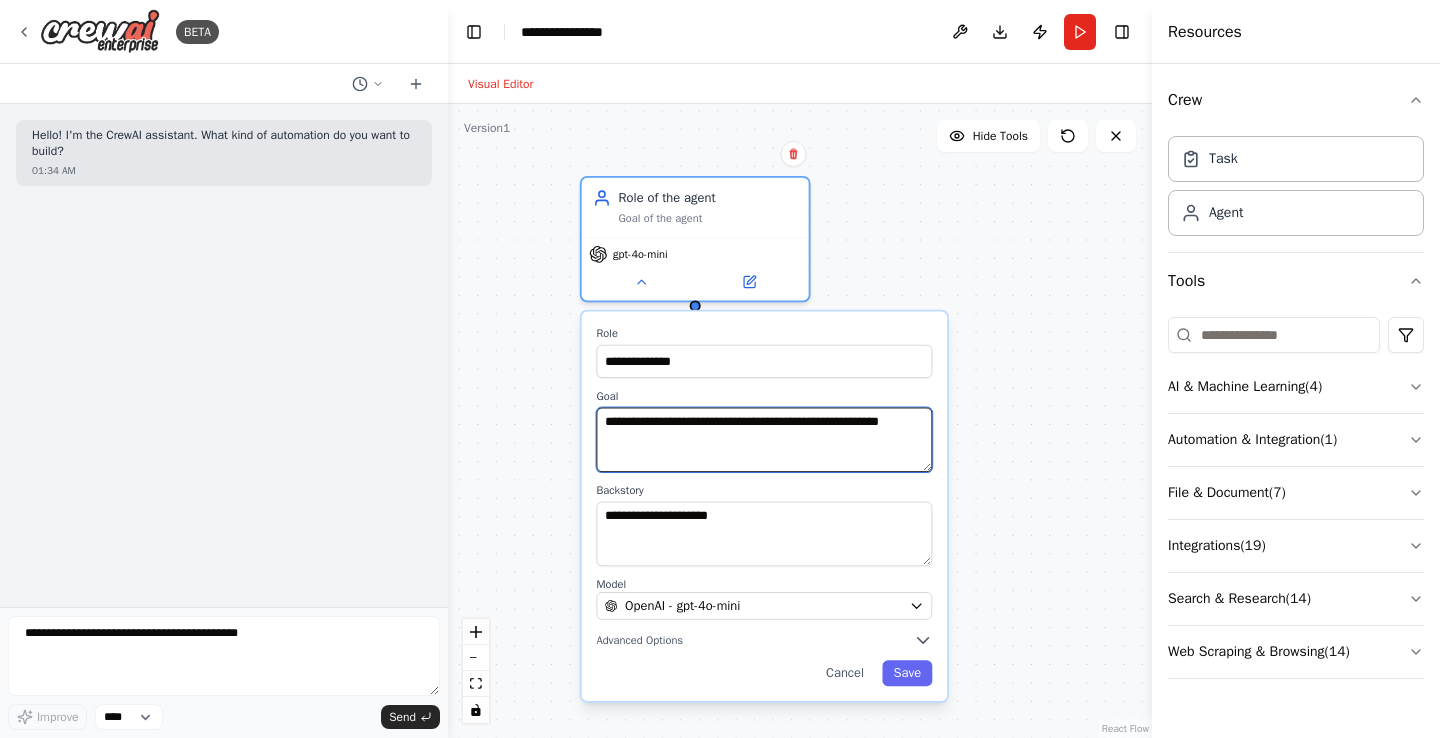 click on "**********" at bounding box center (764, 440) 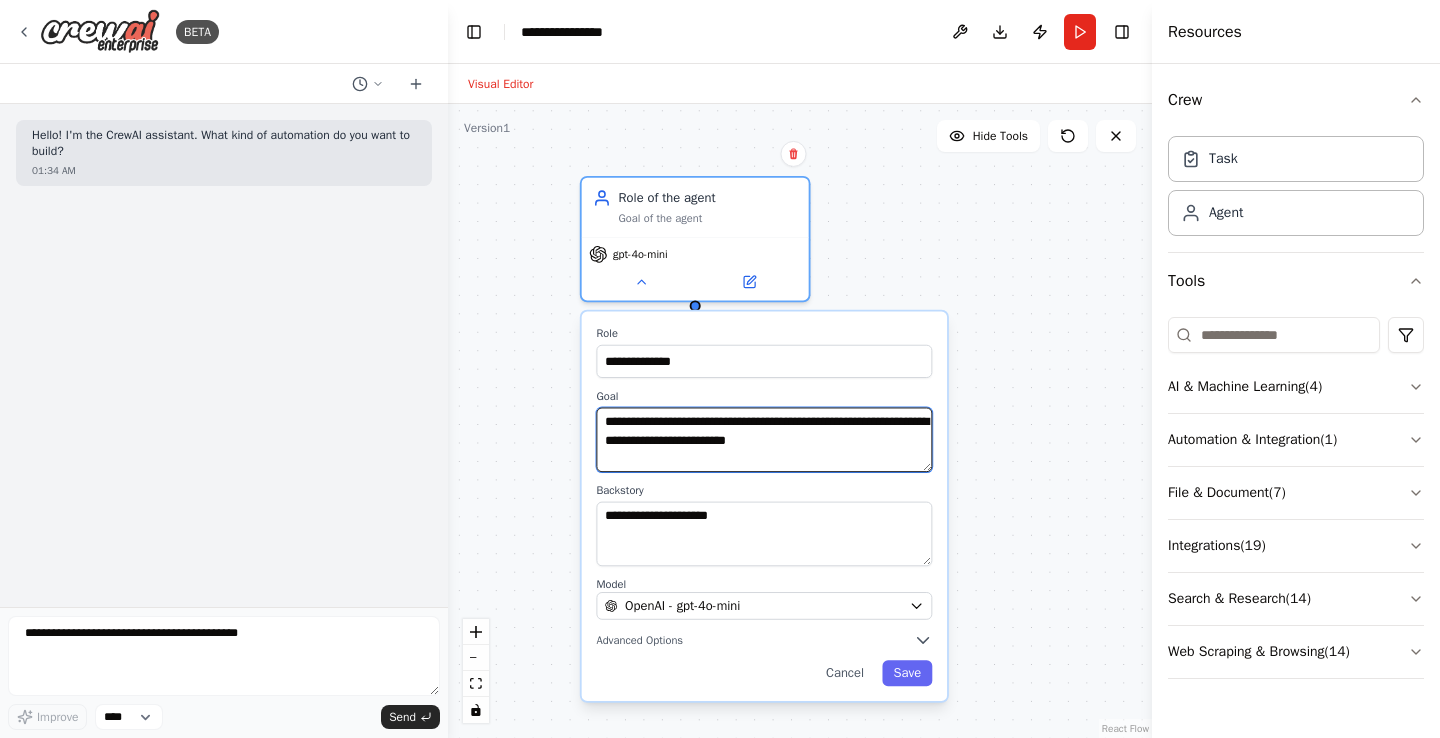 type on "**********" 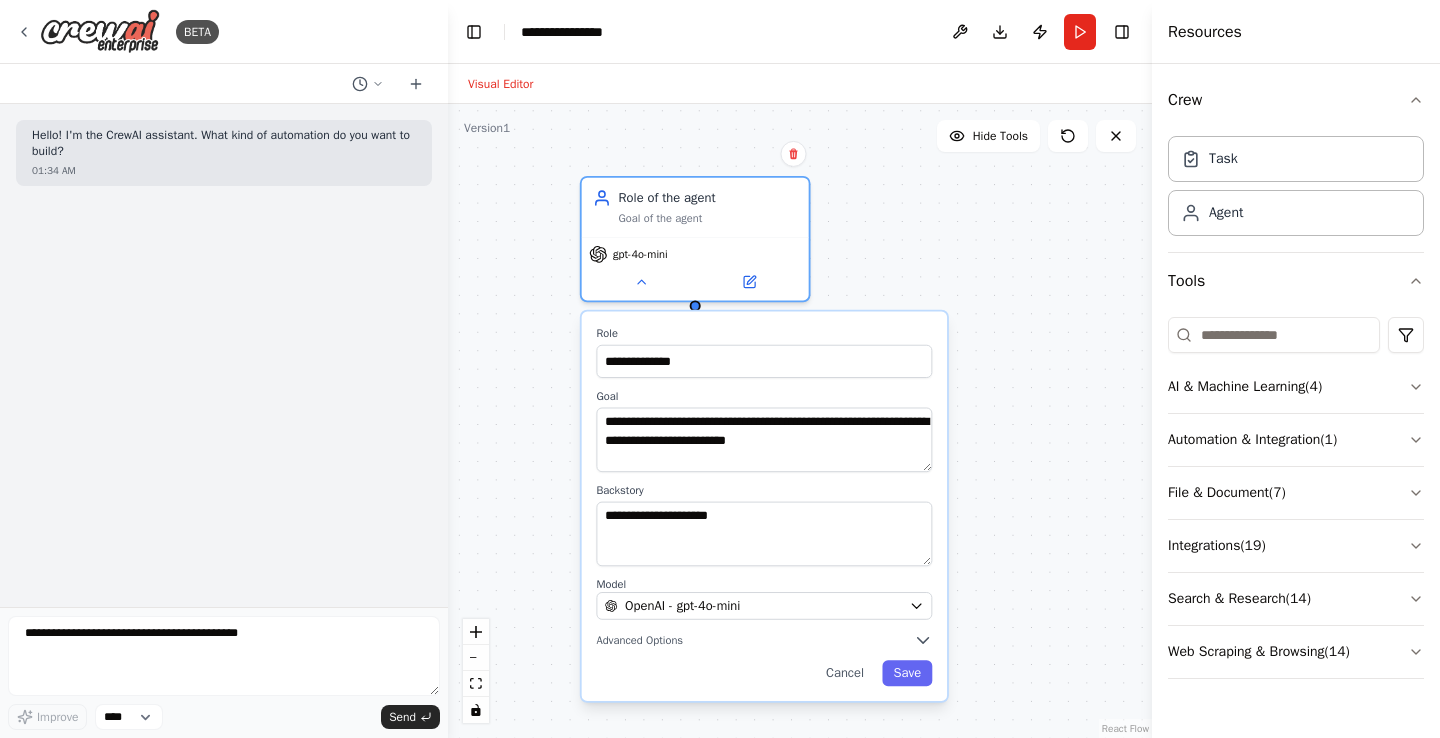 click on "**********" at bounding box center (764, 506) 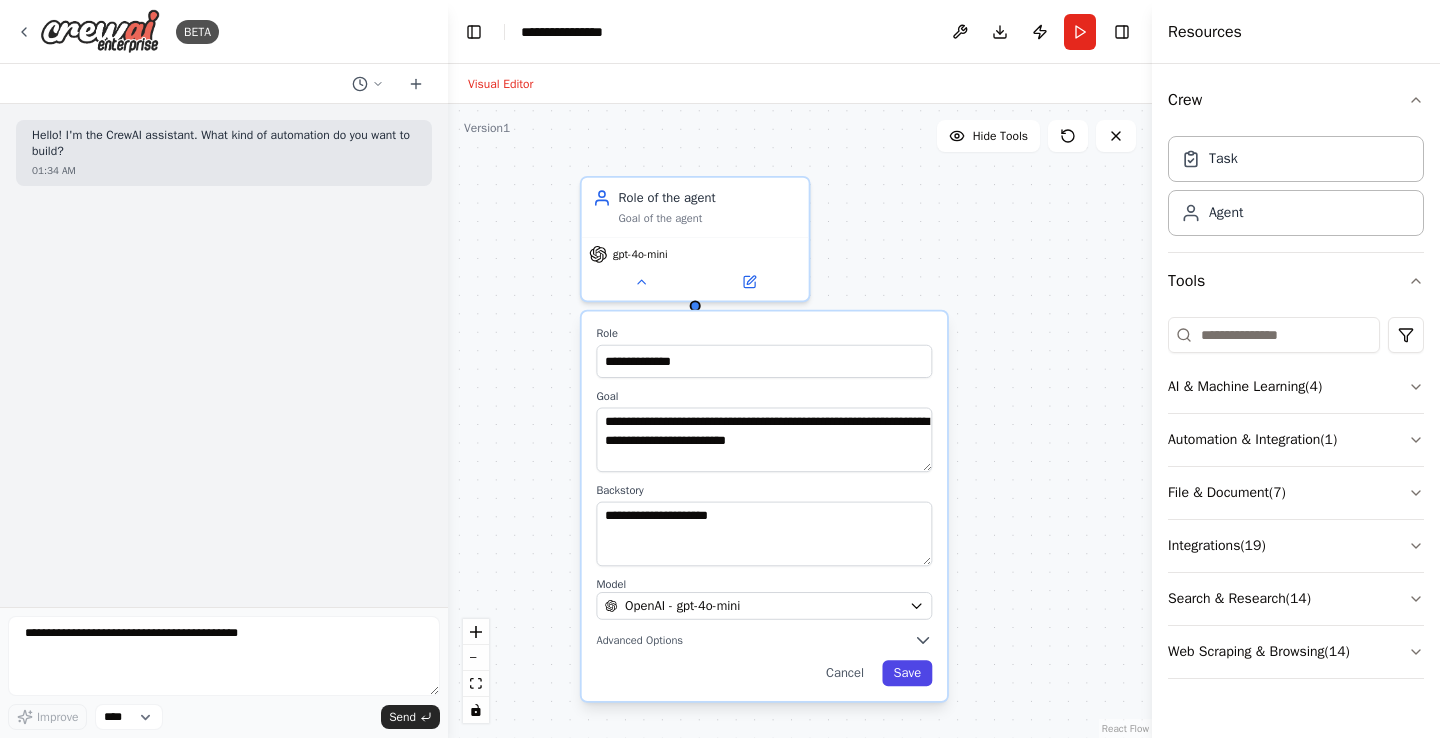 click on "Save" at bounding box center [908, 673] 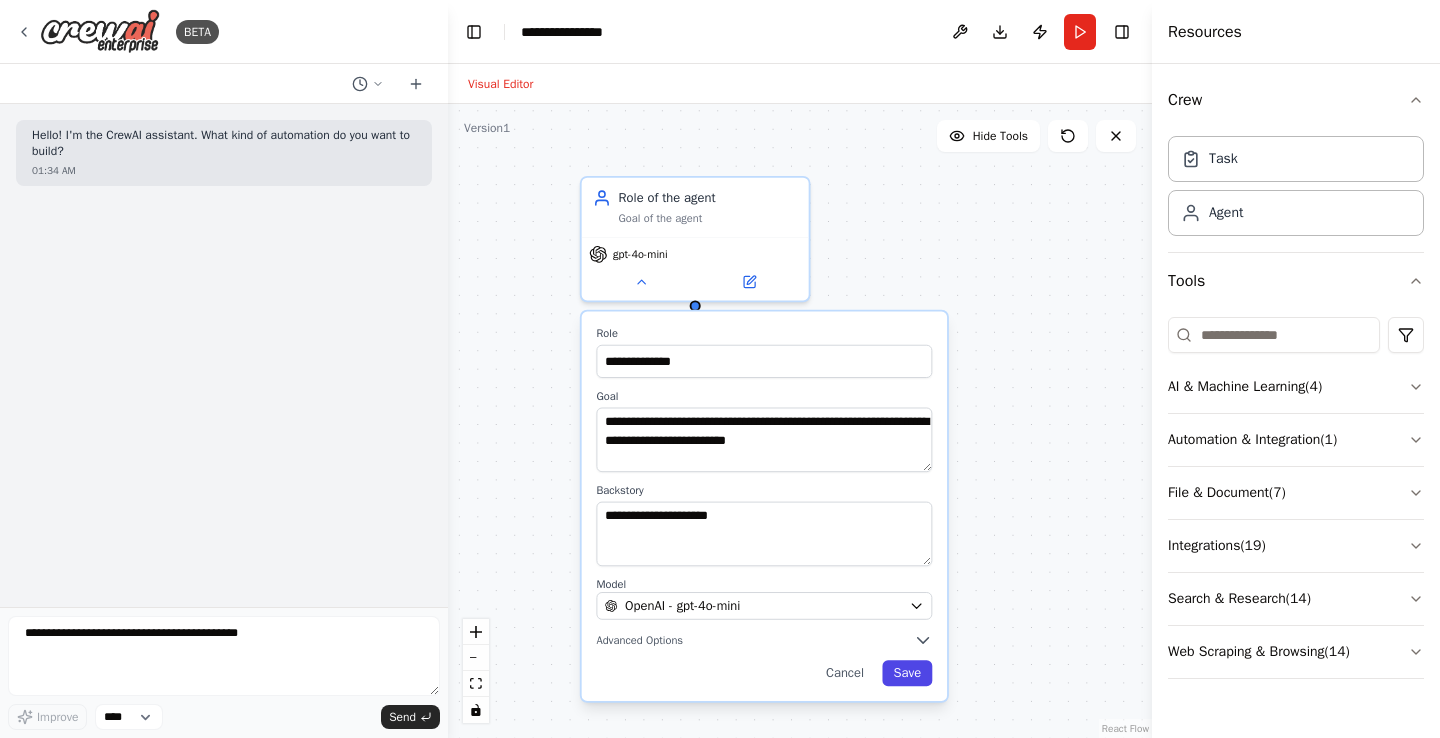 click on "Save" at bounding box center (908, 673) 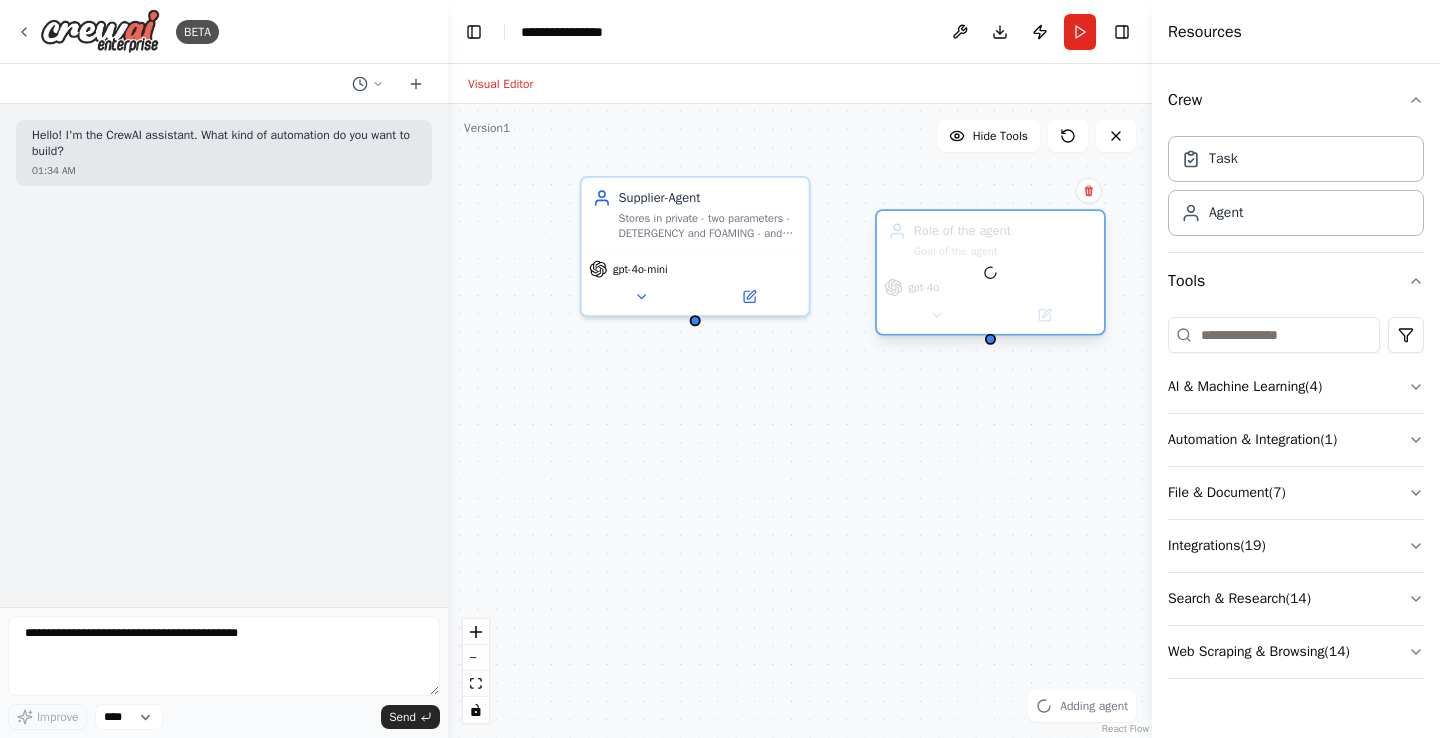 drag, startPoint x: 998, startPoint y: 247, endPoint x: 910, endPoint y: 232, distance: 89.26926 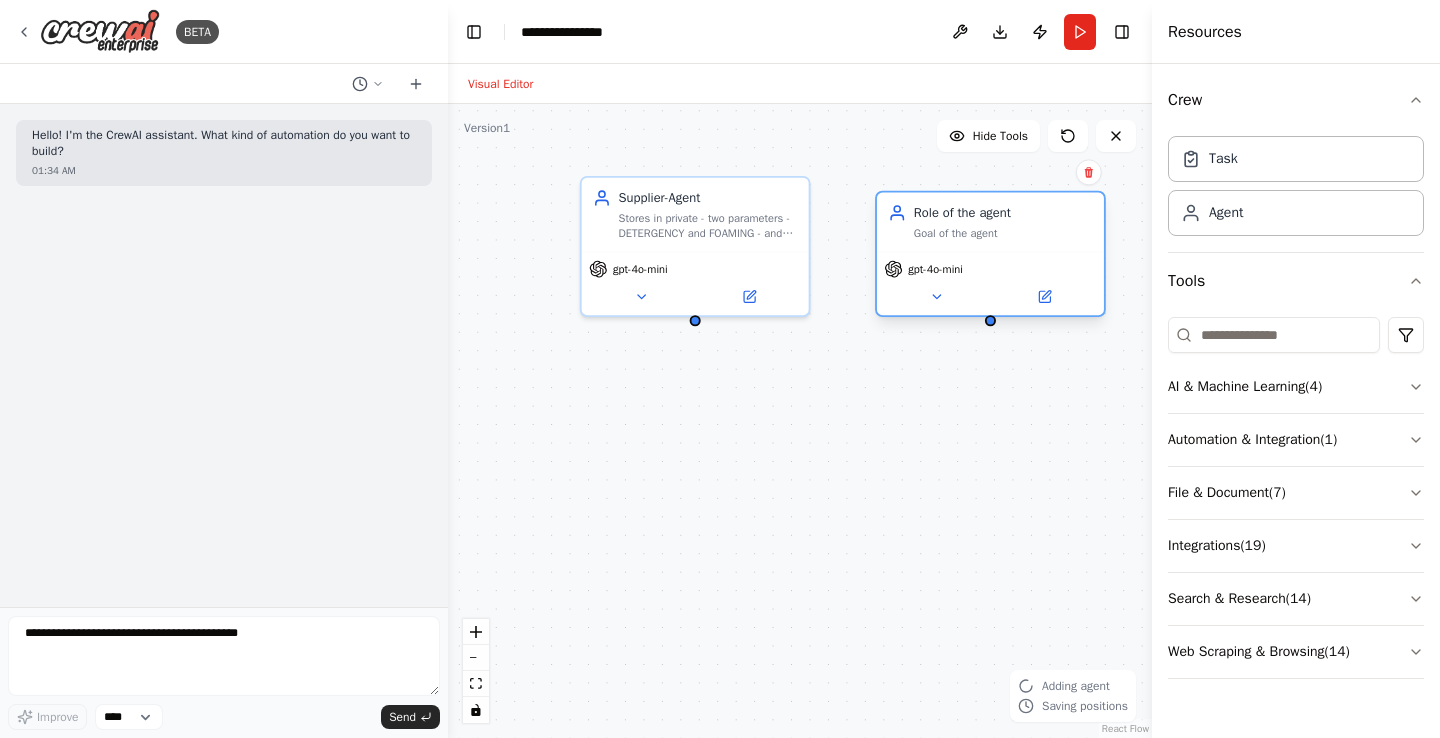 drag, startPoint x: 1001, startPoint y: 256, endPoint x: 905, endPoint y: 213, distance: 105.1903 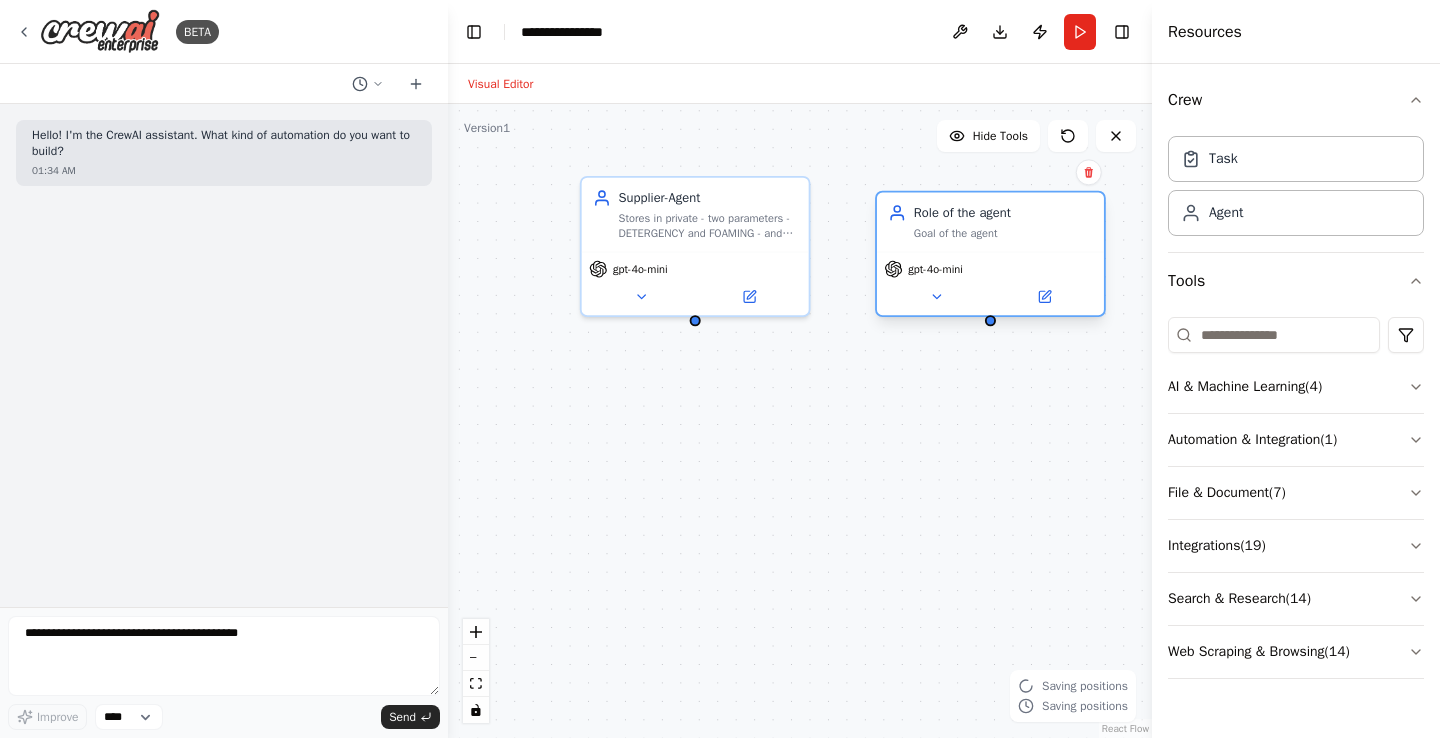 click on "Goal of the agent" at bounding box center (1003, 233) 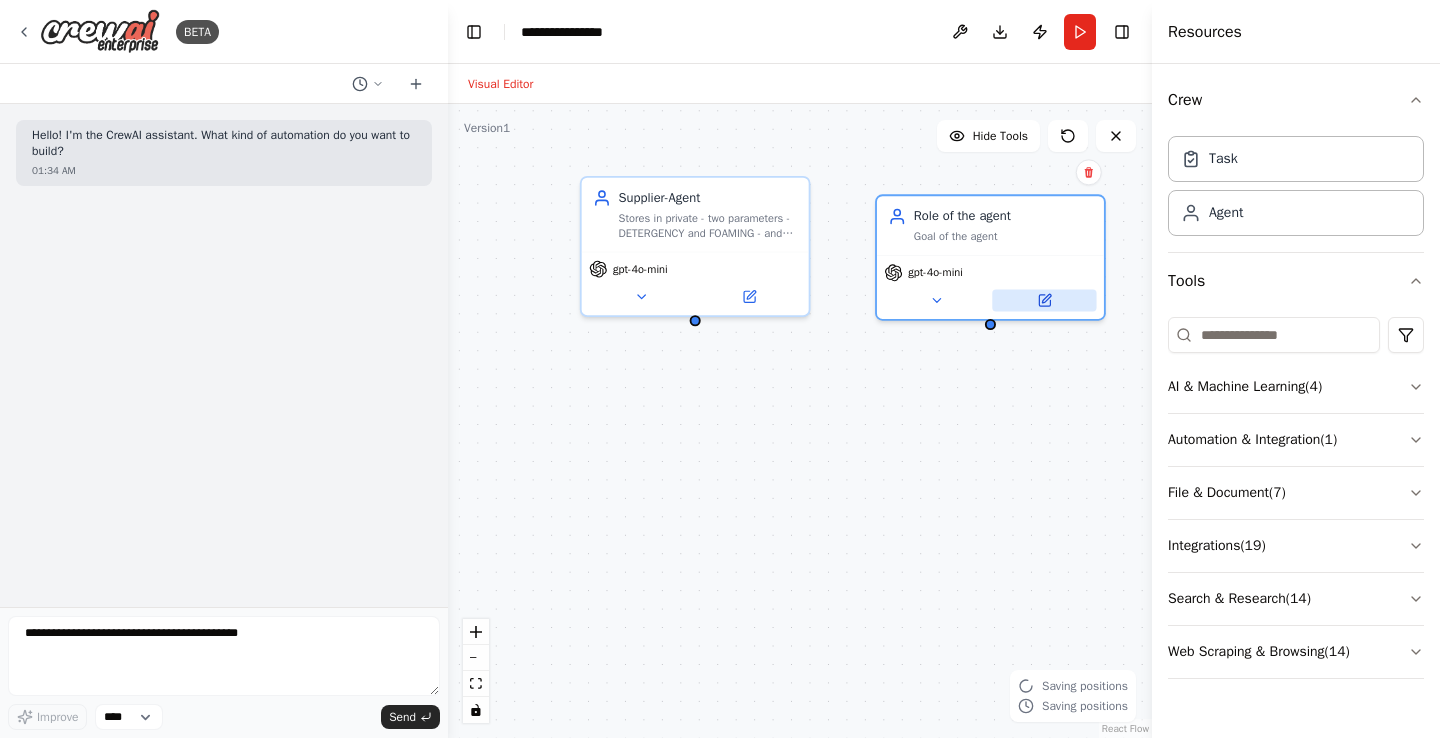 click at bounding box center [1044, 300] 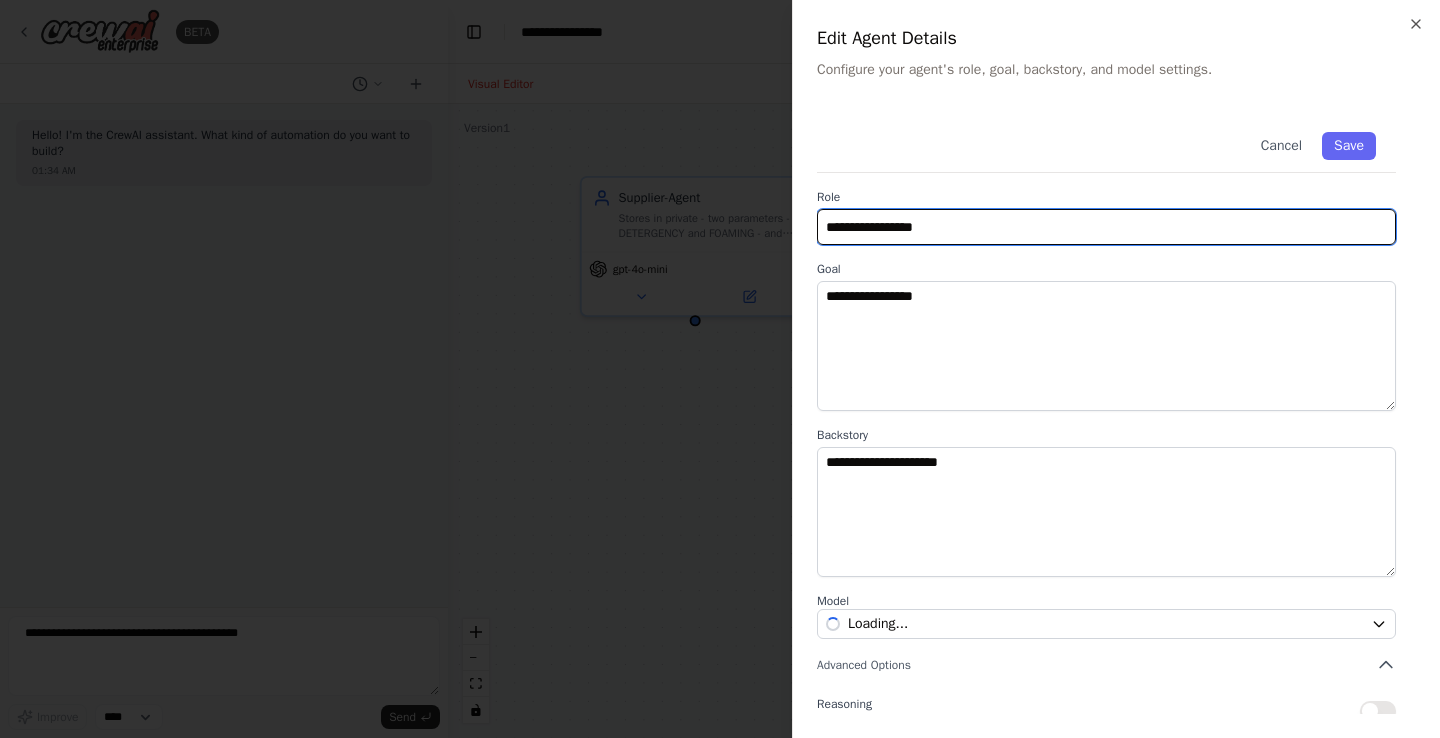 drag, startPoint x: 941, startPoint y: 225, endPoint x: 754, endPoint y: 197, distance: 189.08464 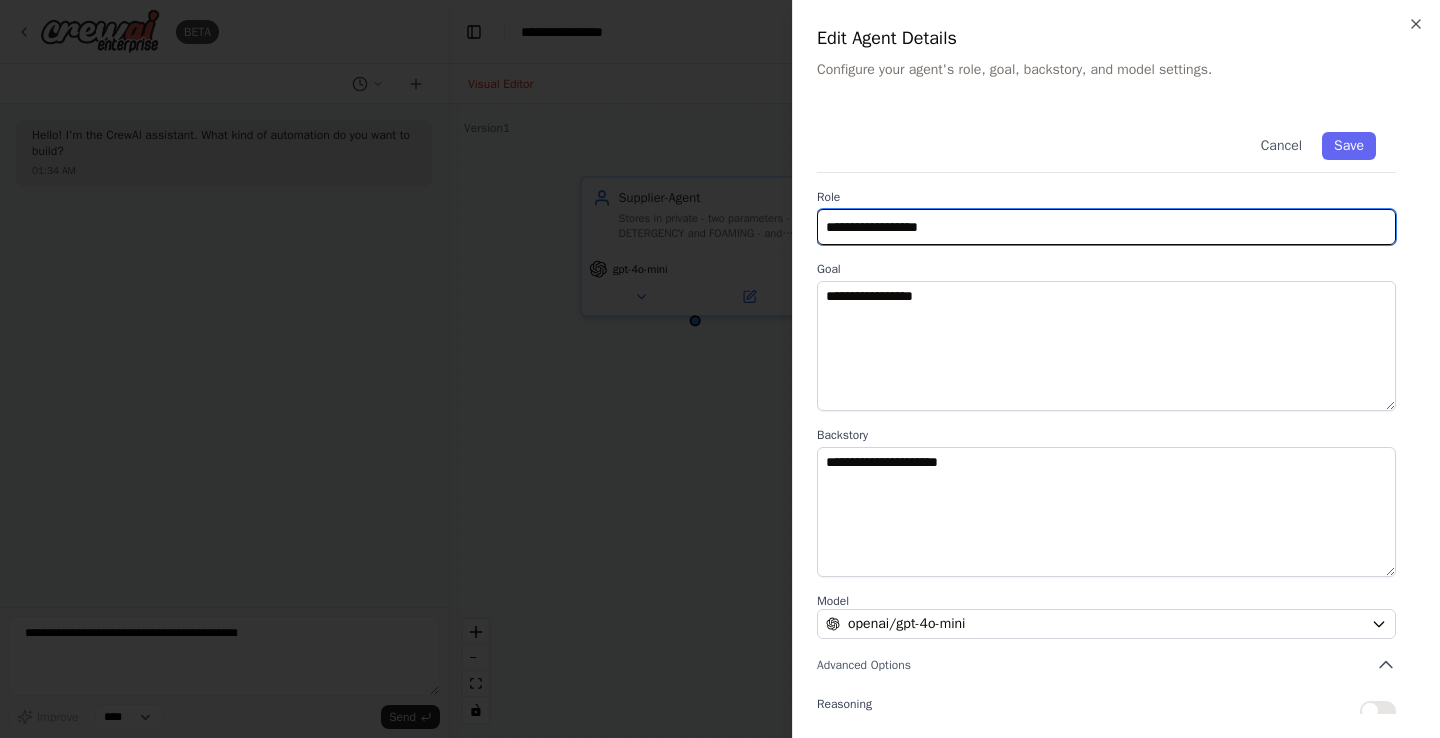 type on "**********" 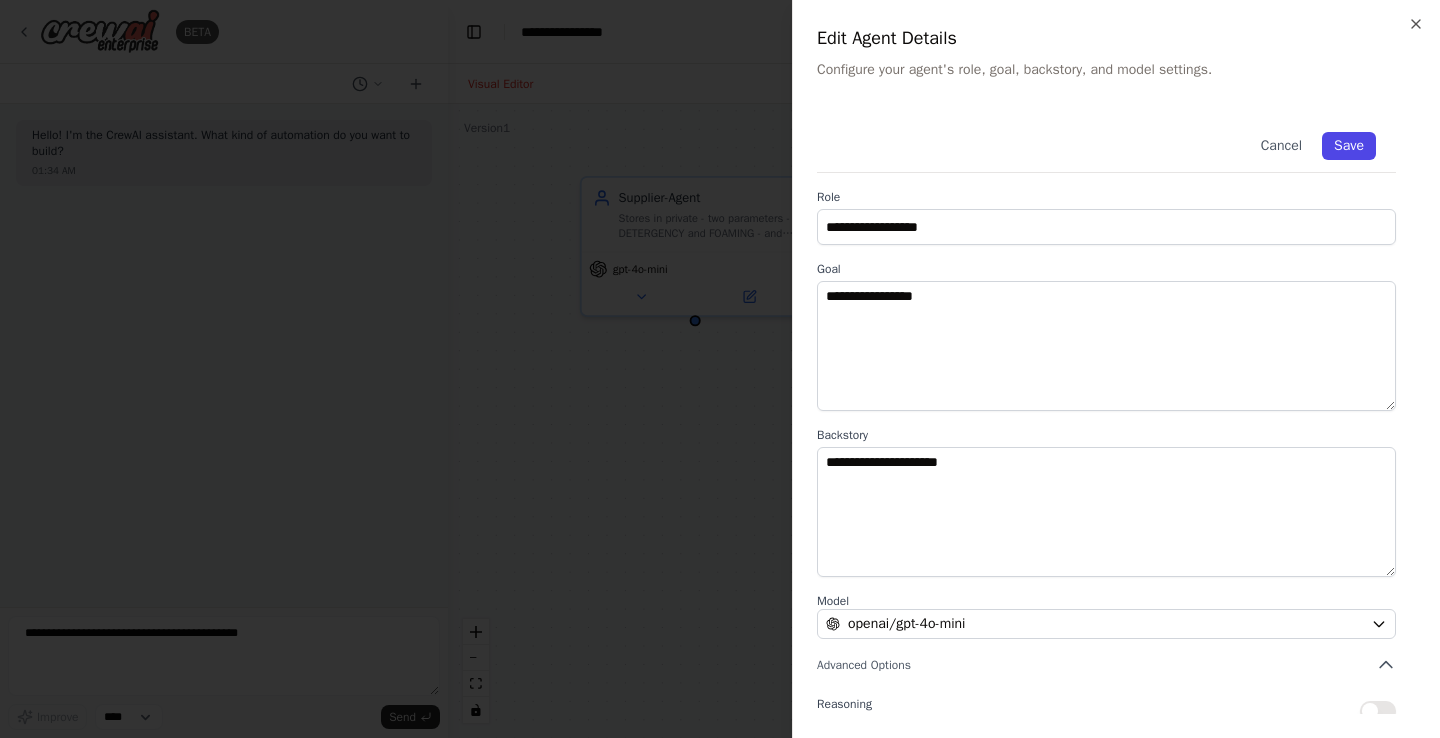 click on "Save" at bounding box center [1349, 146] 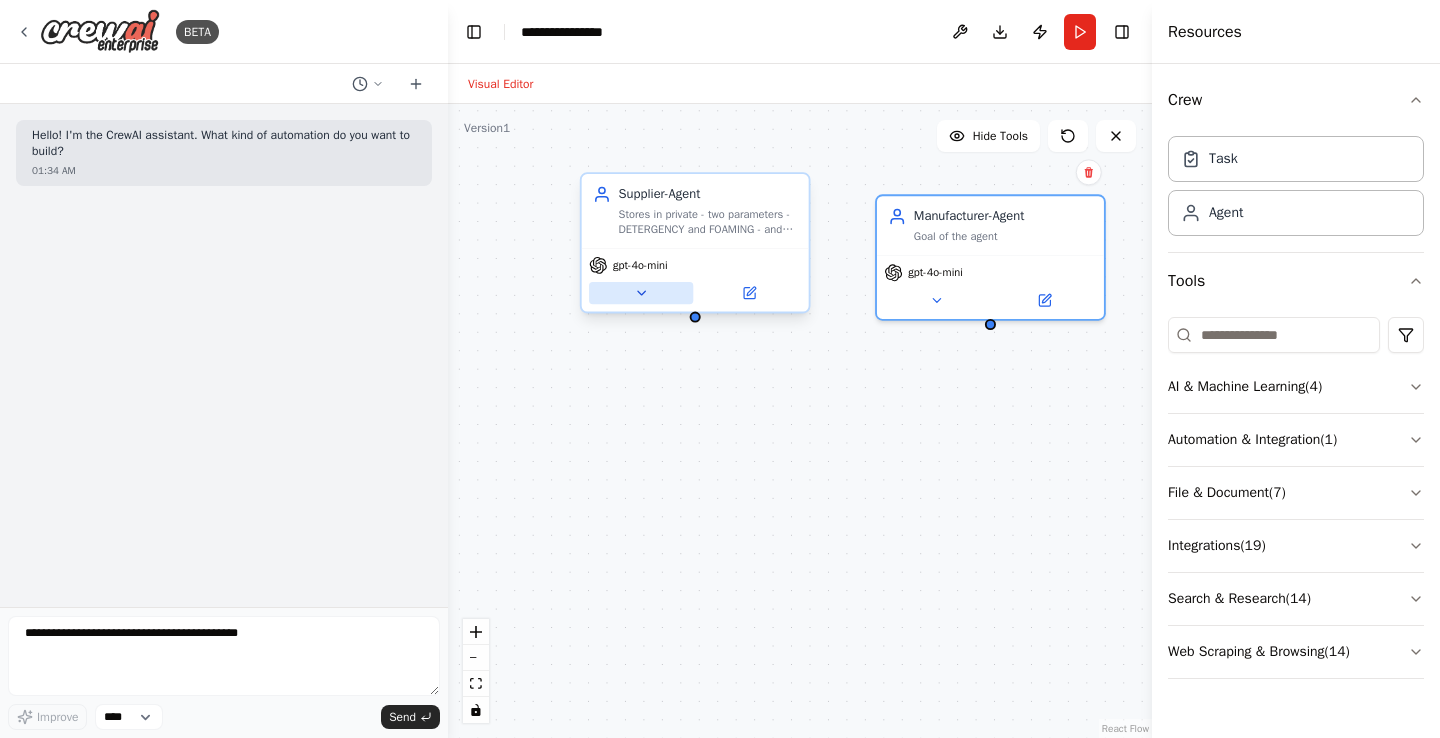 click at bounding box center (641, 293) 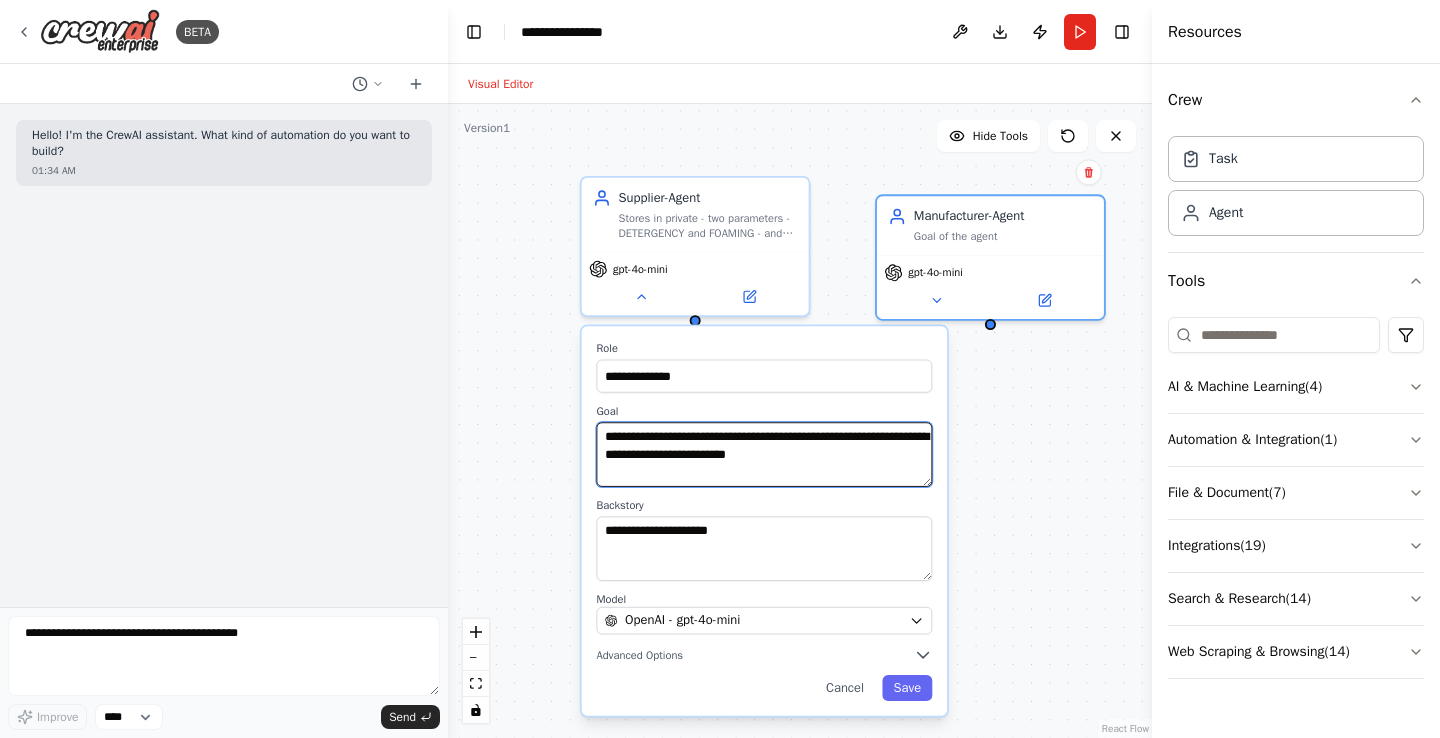 drag, startPoint x: 910, startPoint y: 465, endPoint x: 590, endPoint y: 434, distance: 321.49805 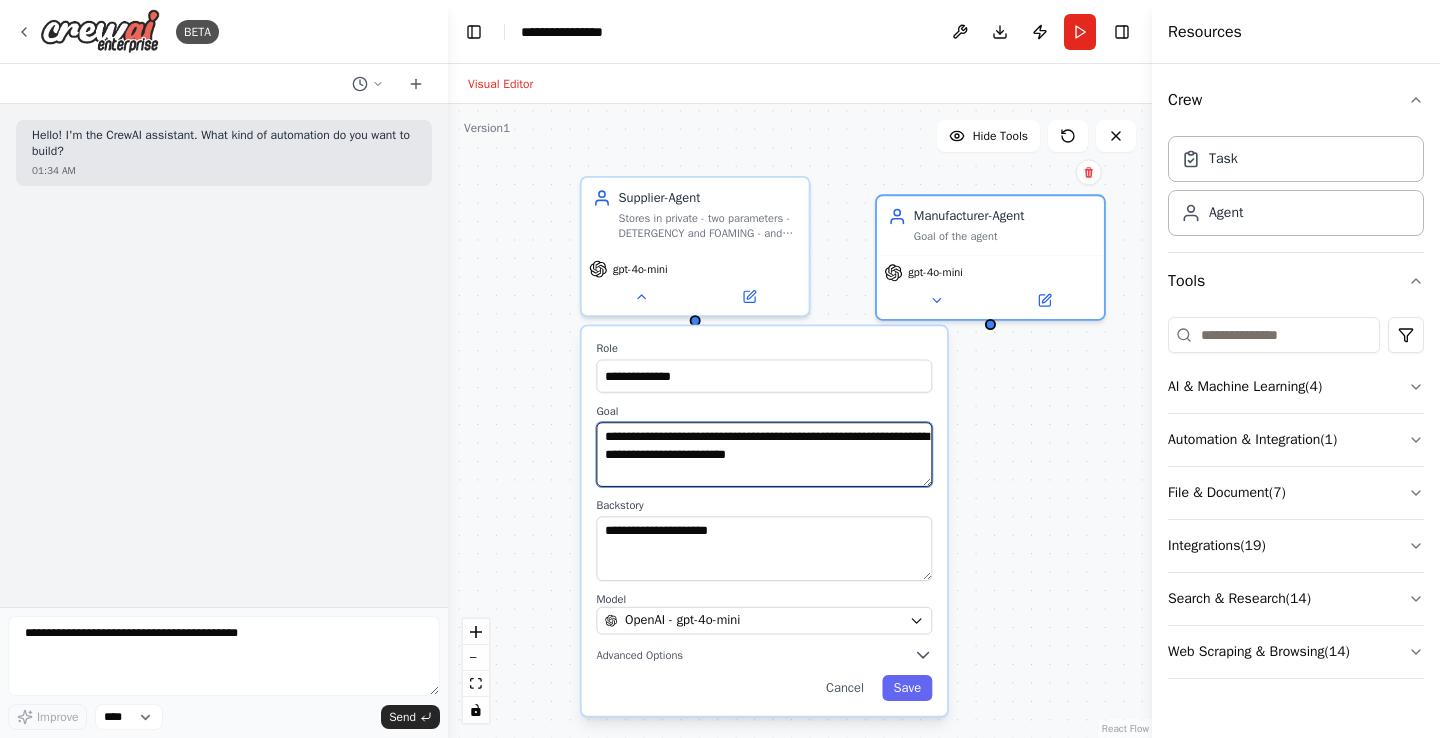 click on "**********" at bounding box center (764, 520) 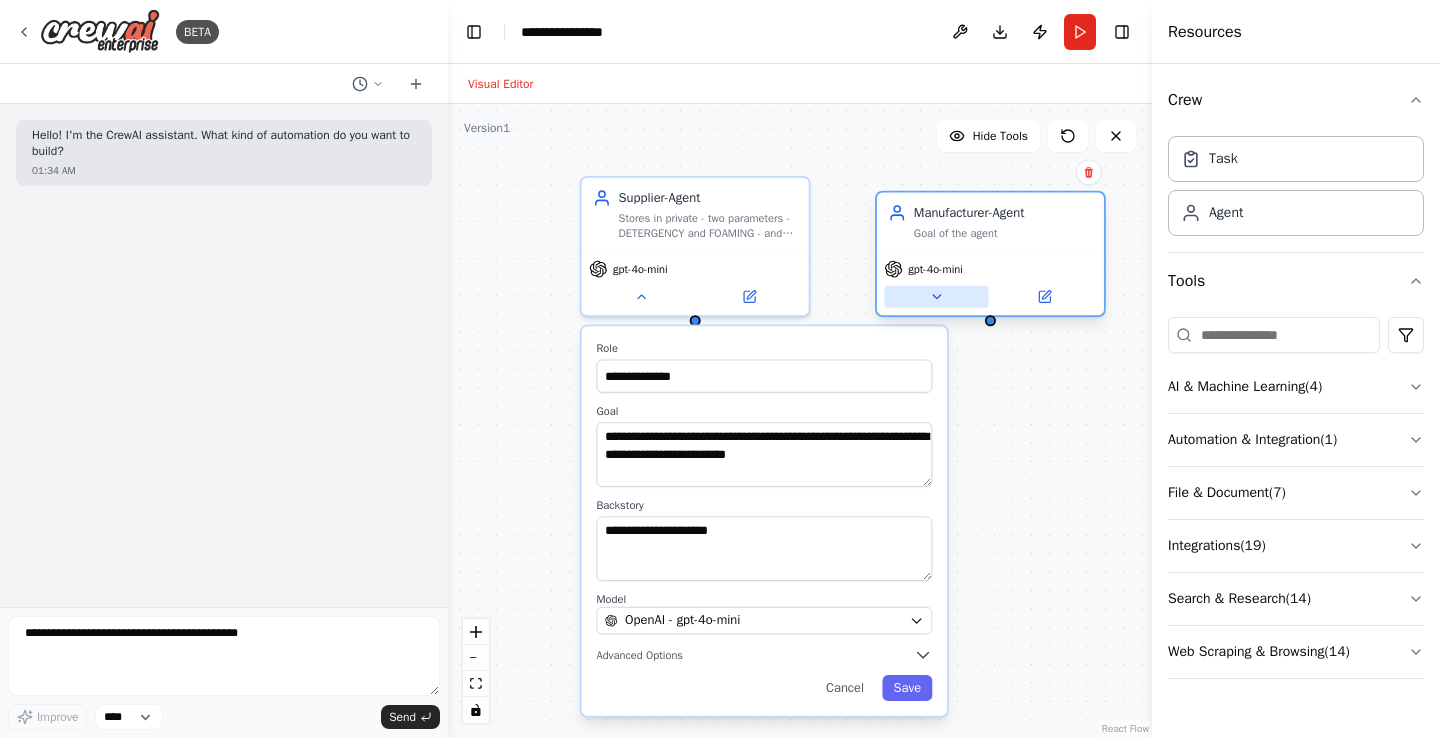 click at bounding box center (936, 297) 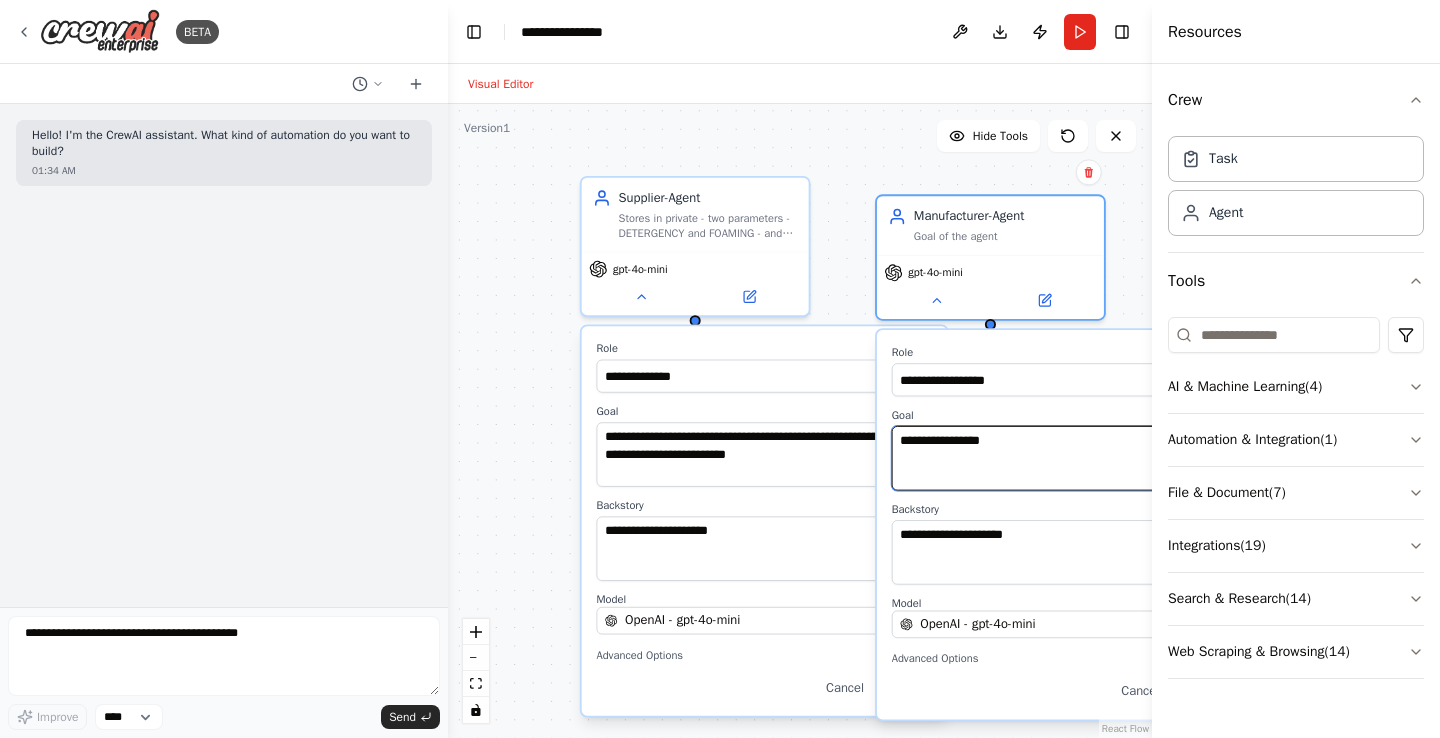 drag, startPoint x: 1031, startPoint y: 448, endPoint x: 859, endPoint y: 418, distance: 174.59668 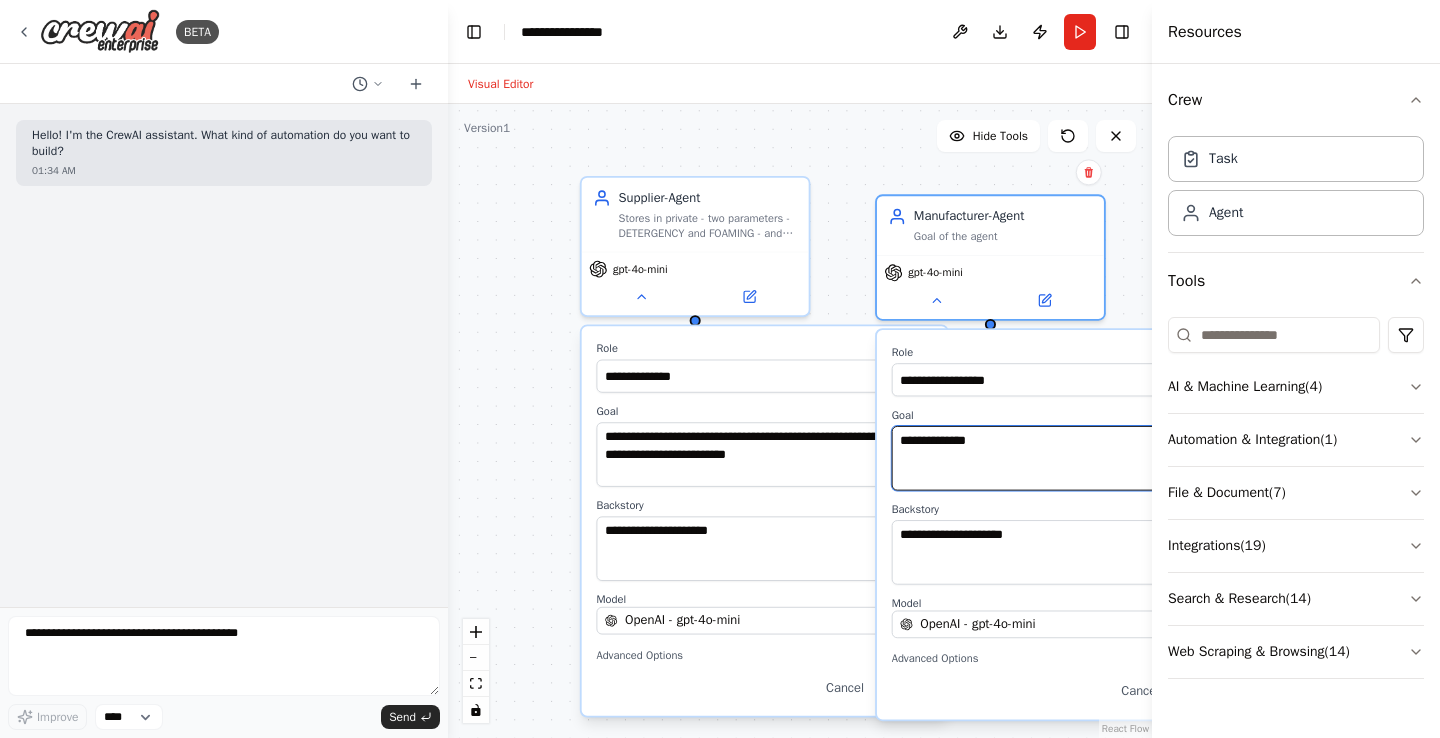 type on "**********" 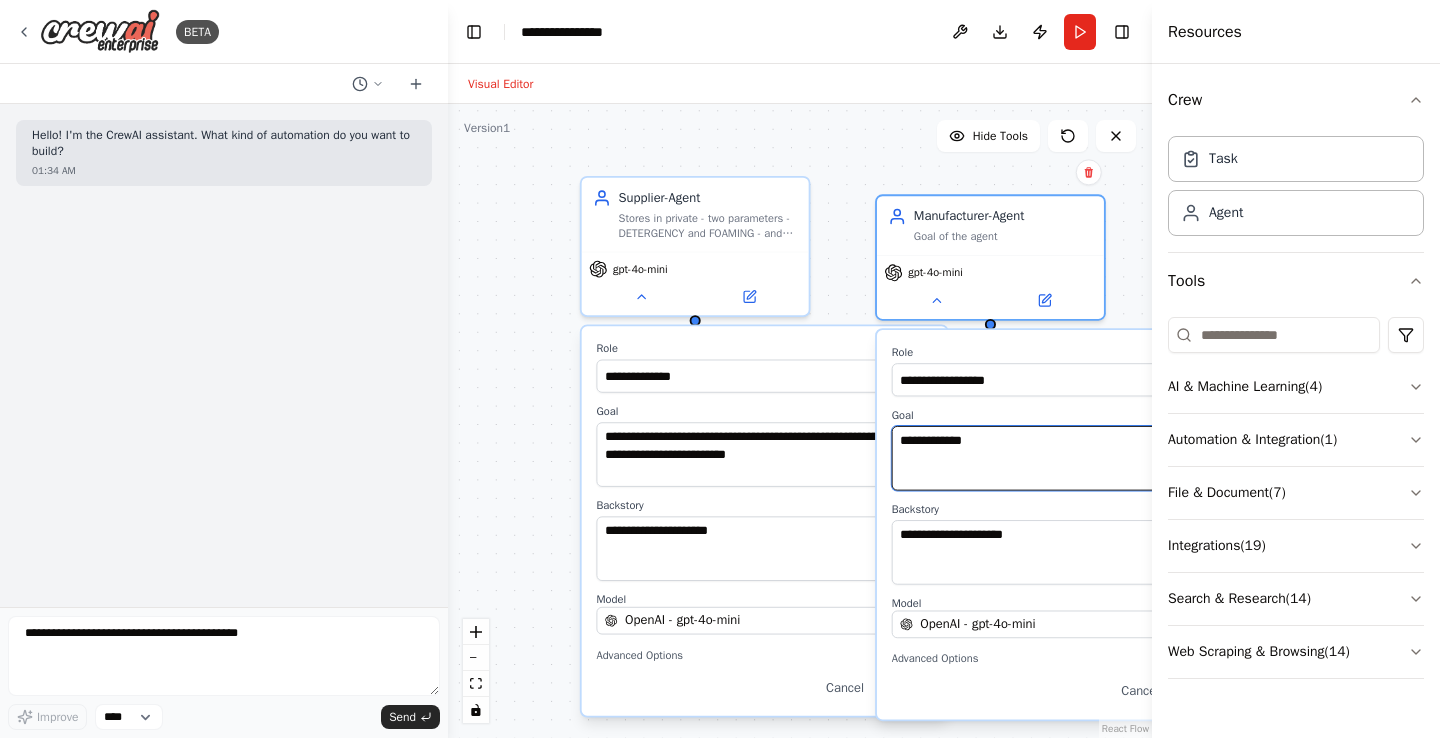 drag, startPoint x: 1035, startPoint y: 457, endPoint x: 876, endPoint y: 440, distance: 159.90622 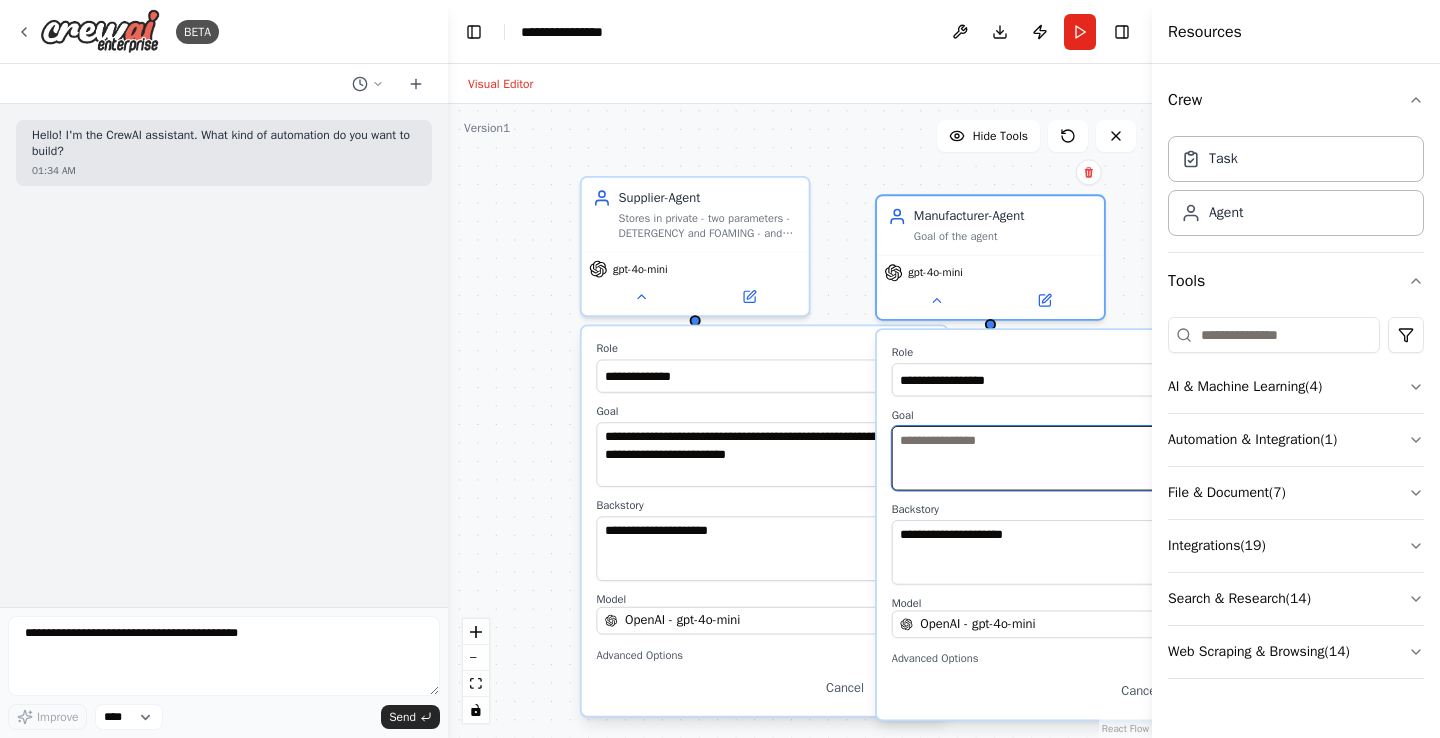 paste on "**********" 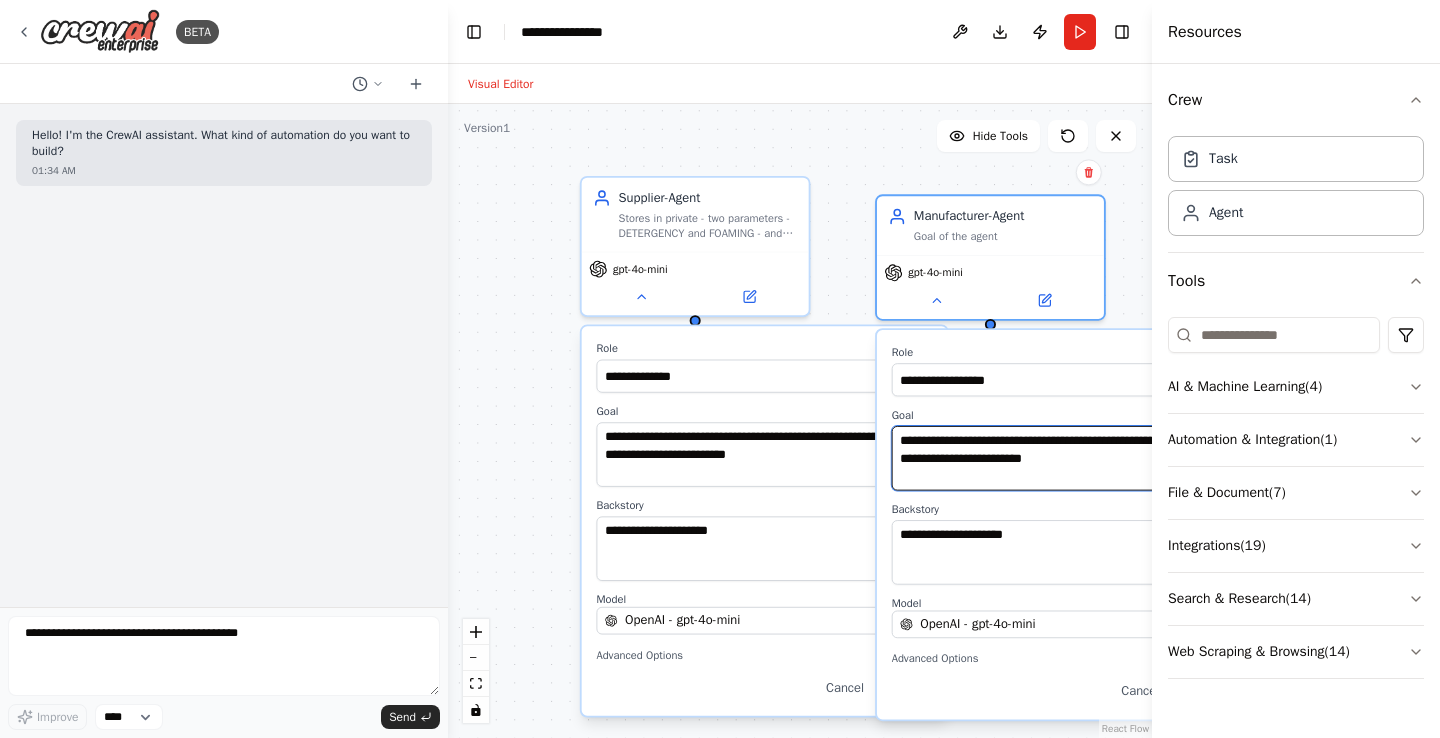 scroll, scrollTop: 0, scrollLeft: 0, axis: both 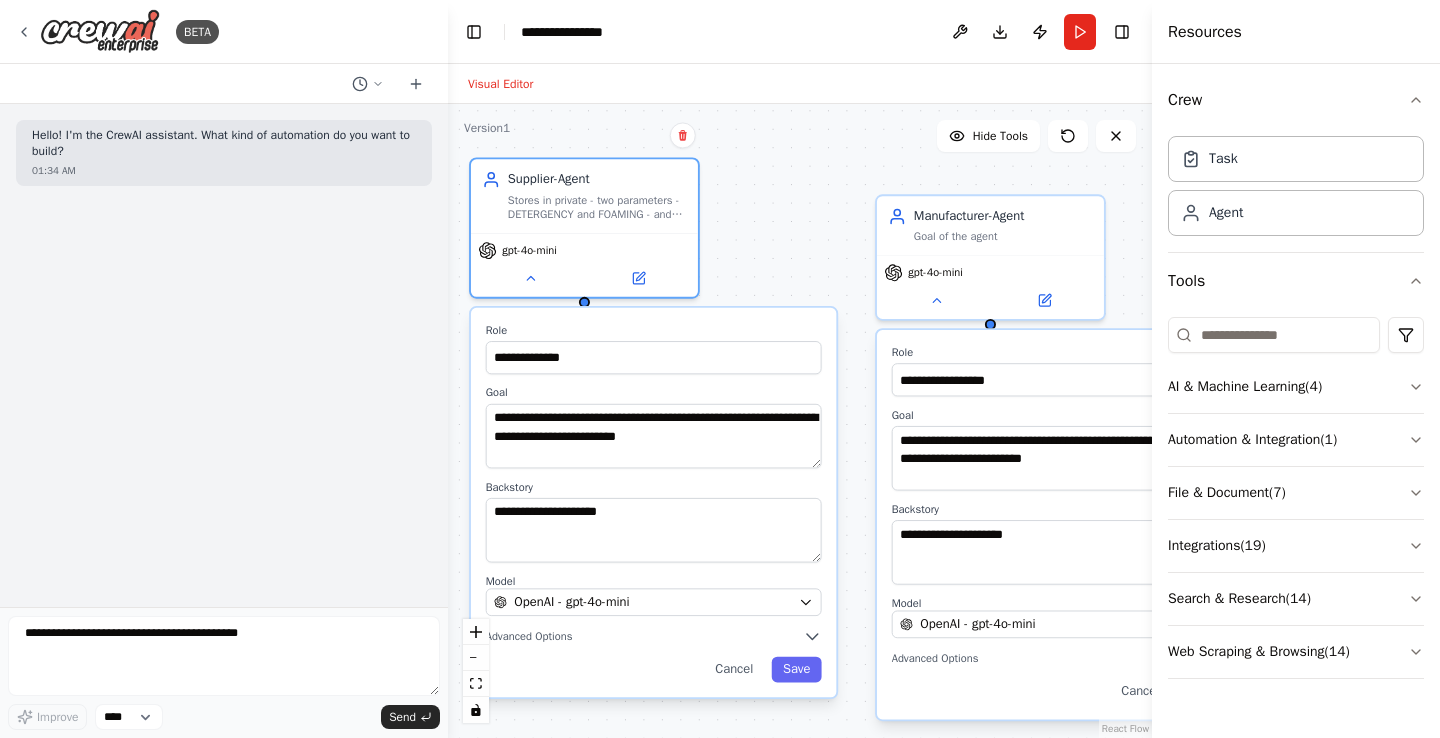 drag, startPoint x: 772, startPoint y: 339, endPoint x: 638, endPoint y: 323, distance: 134.95184 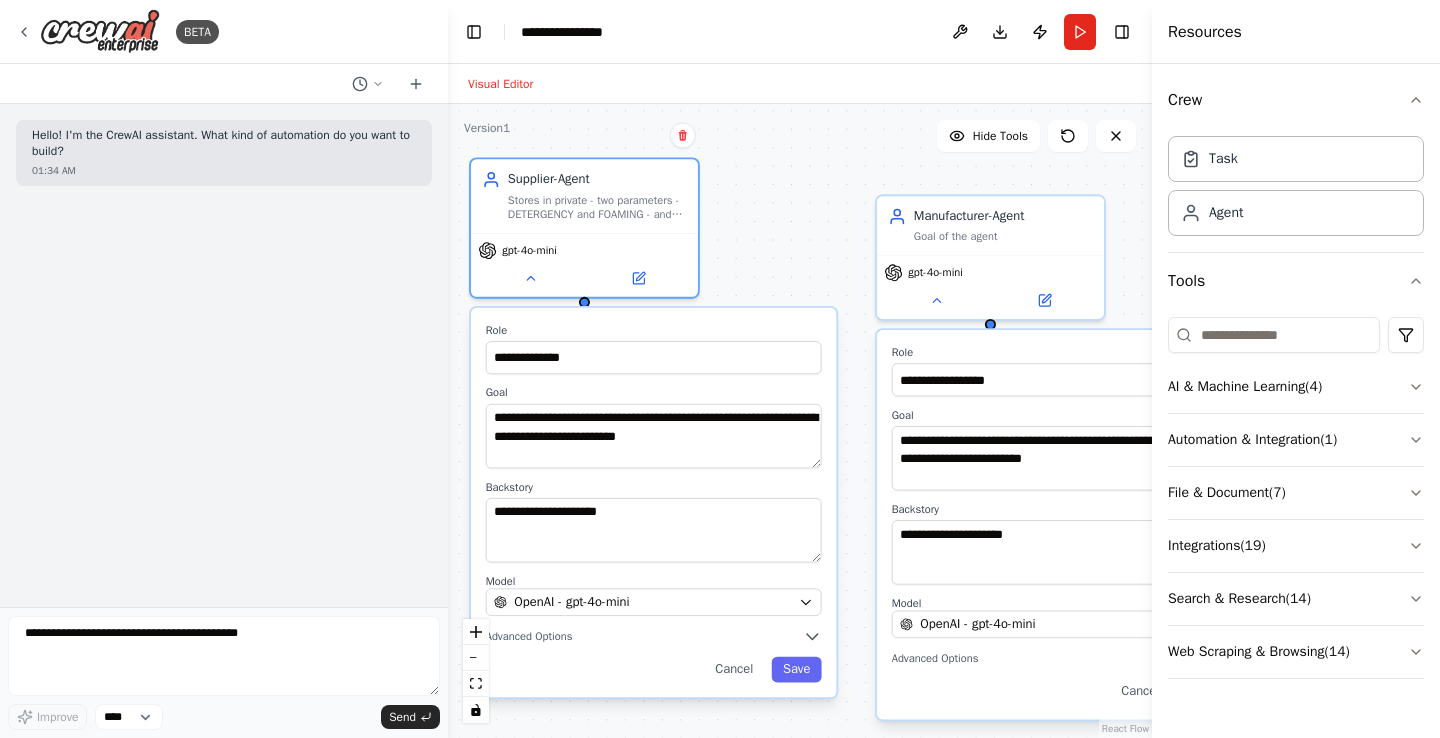 click on "**********" at bounding box center [653, 502] 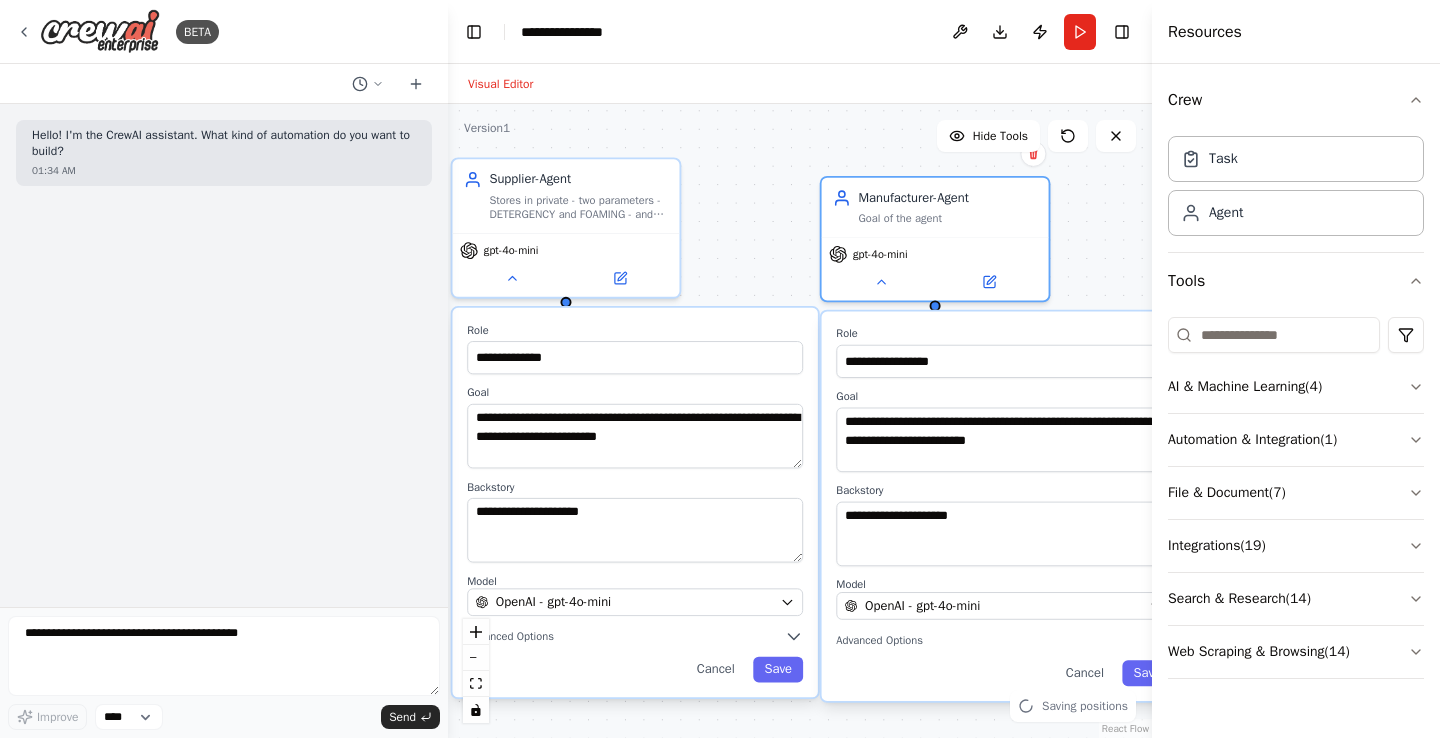 drag, startPoint x: 1011, startPoint y: 343, endPoint x: 946, endPoint y: 325, distance: 67.44627 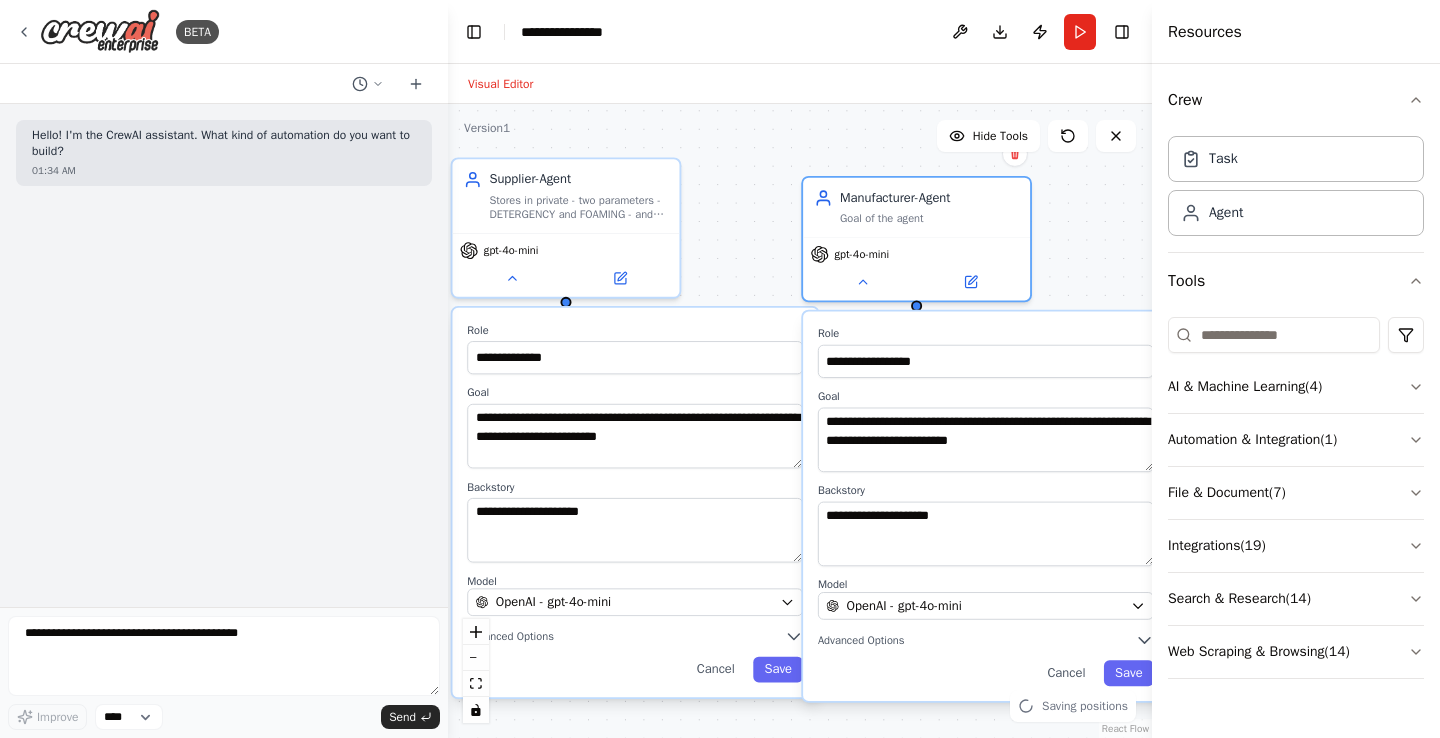 drag, startPoint x: 1061, startPoint y: 334, endPoint x: 1026, endPoint y: 332, distance: 35.057095 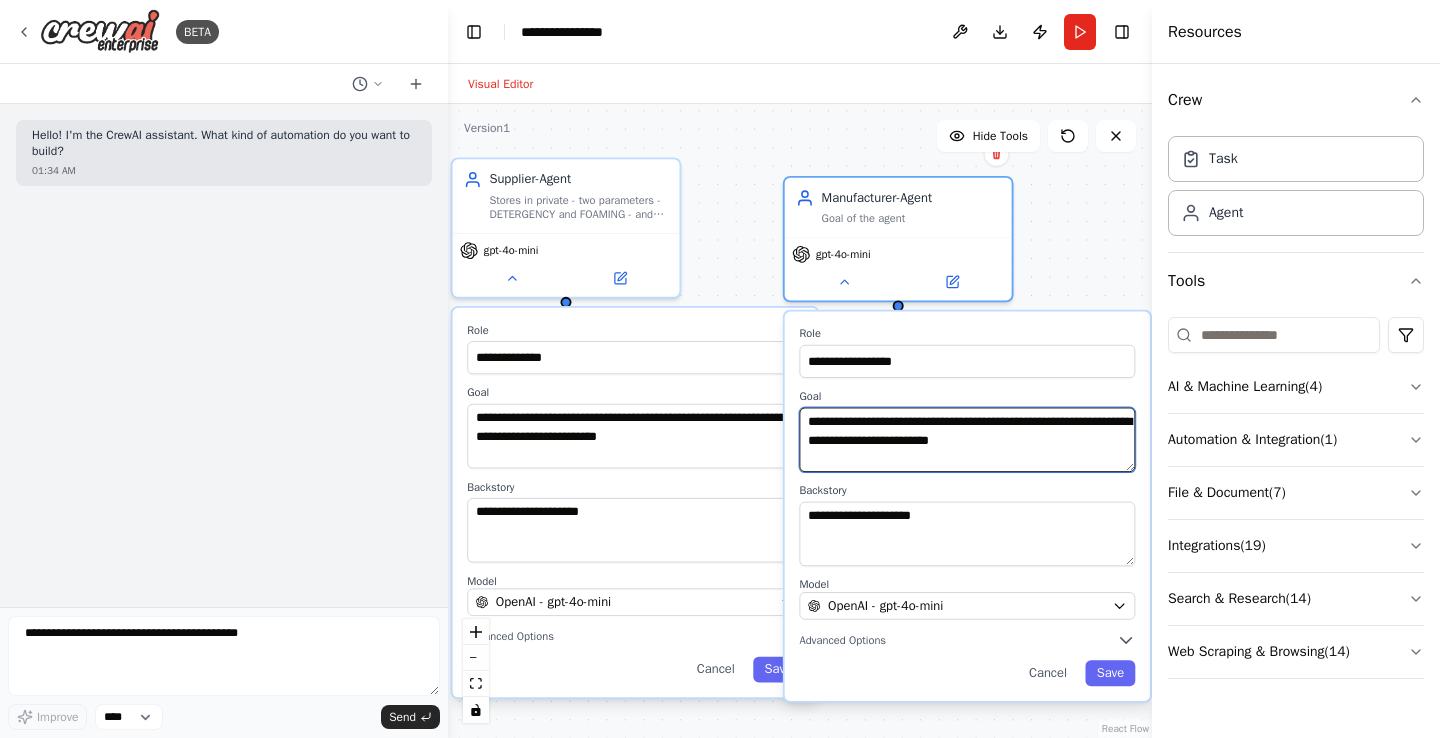 click on "**********" at bounding box center (967, 440) 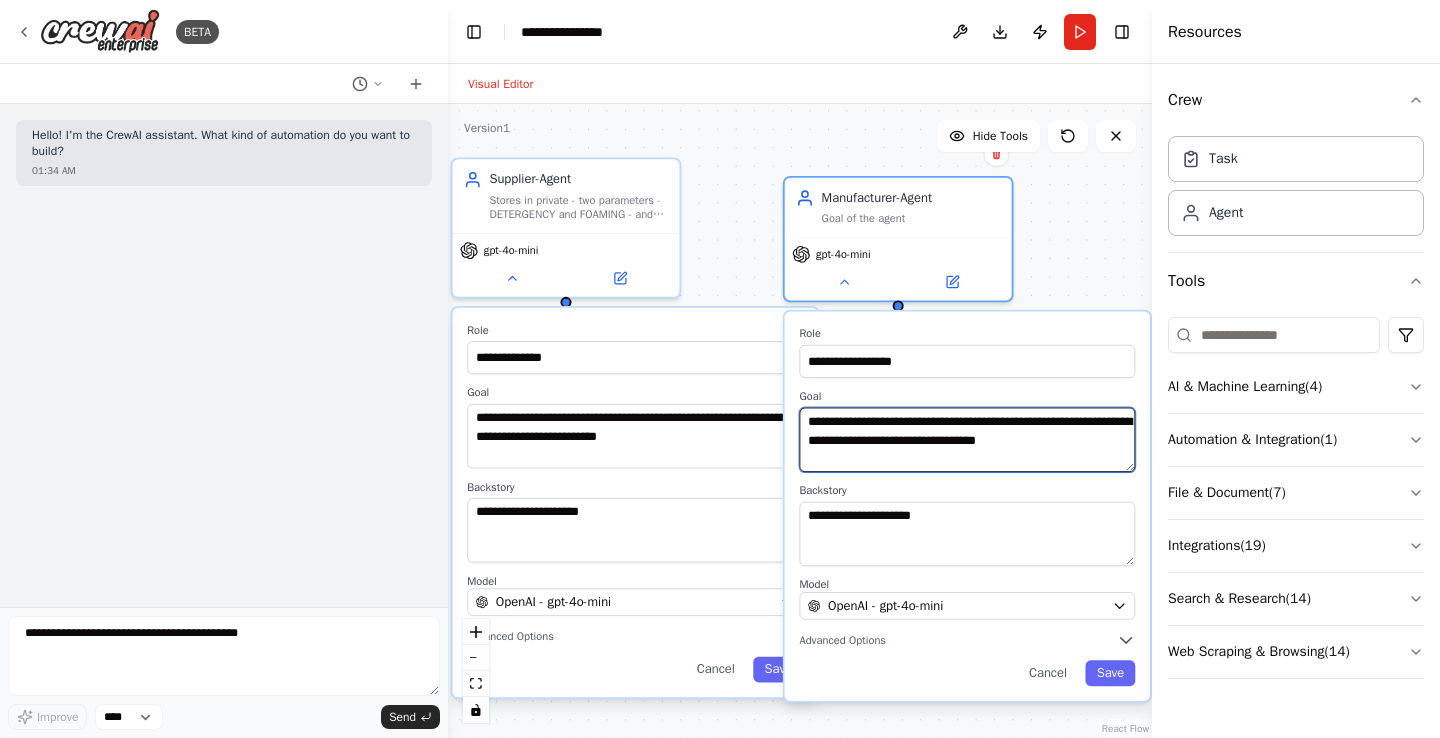 click on "**********" at bounding box center (967, 440) 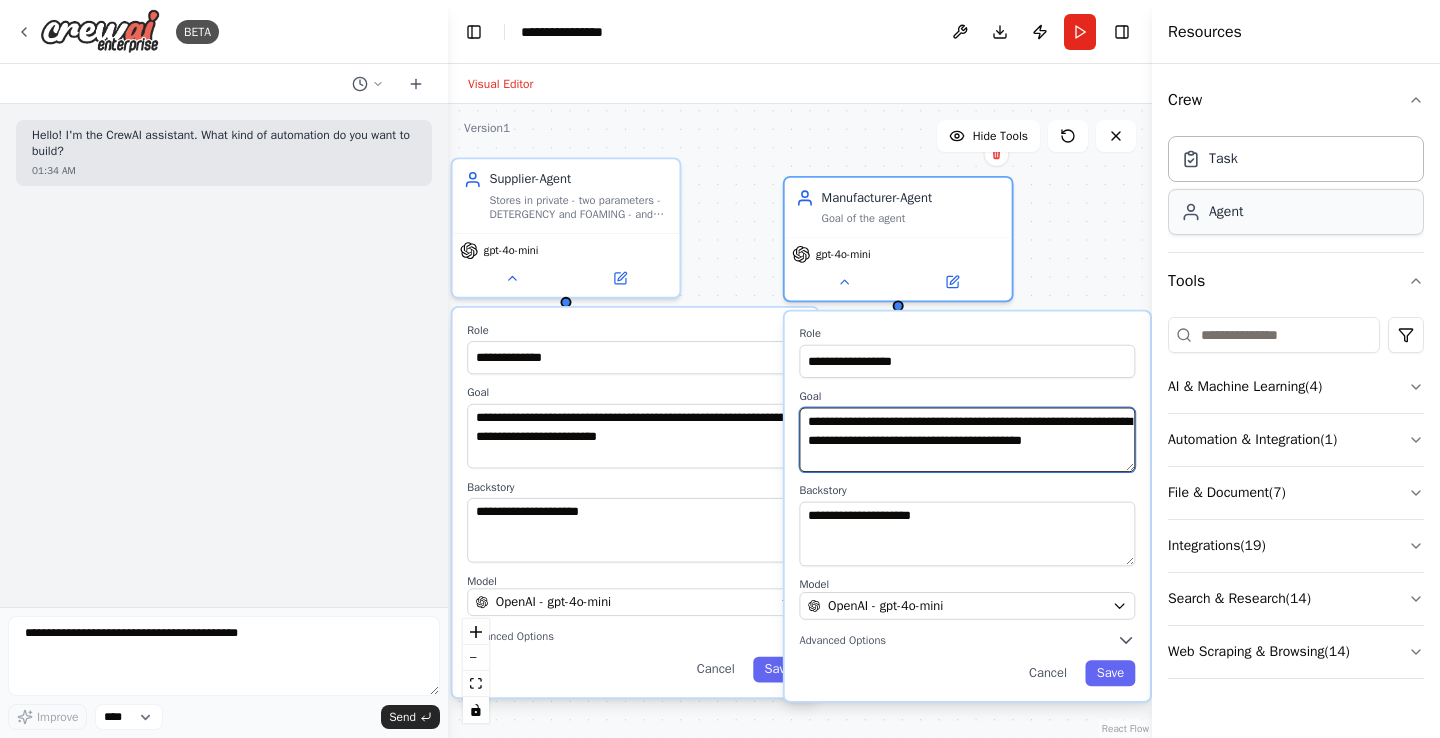 type on "**********" 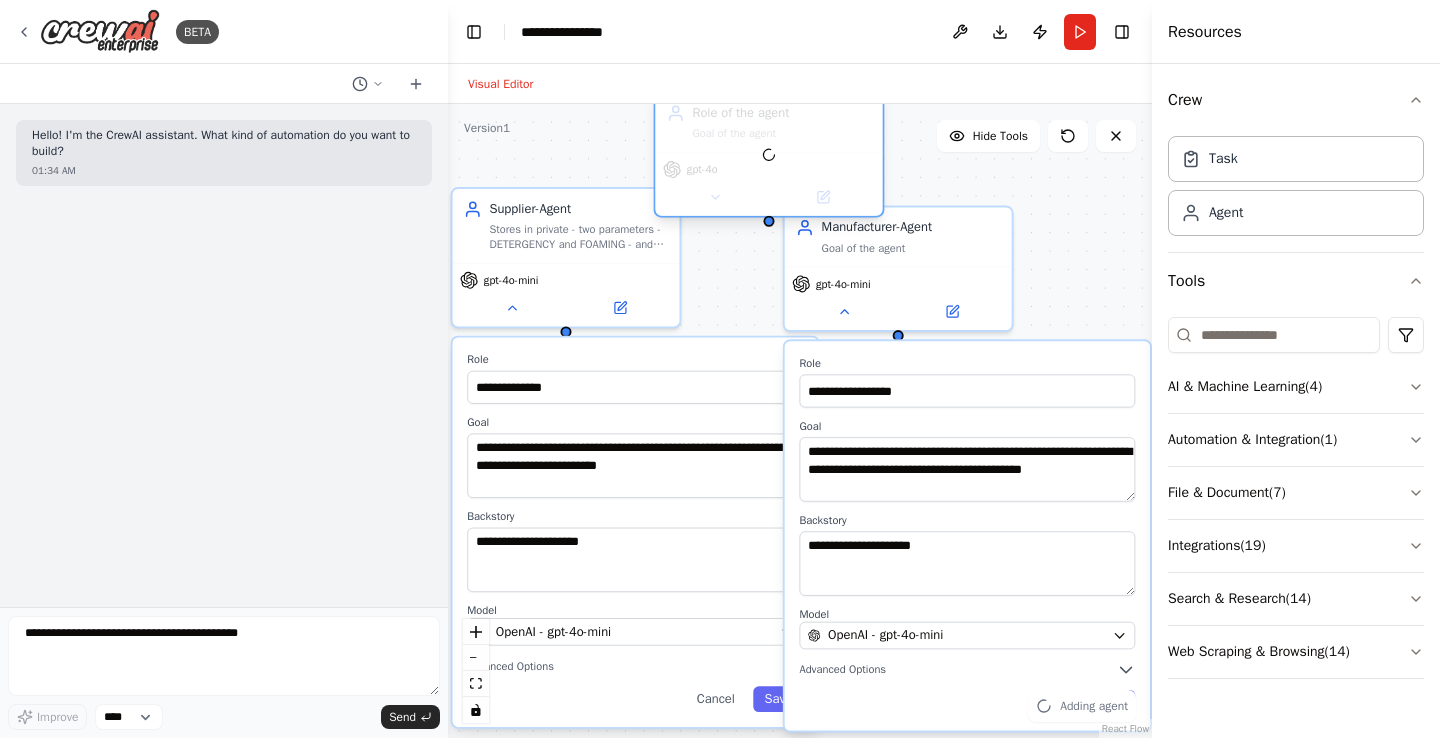 drag, startPoint x: 789, startPoint y: 165, endPoint x: 731, endPoint y: 121, distance: 72.8011 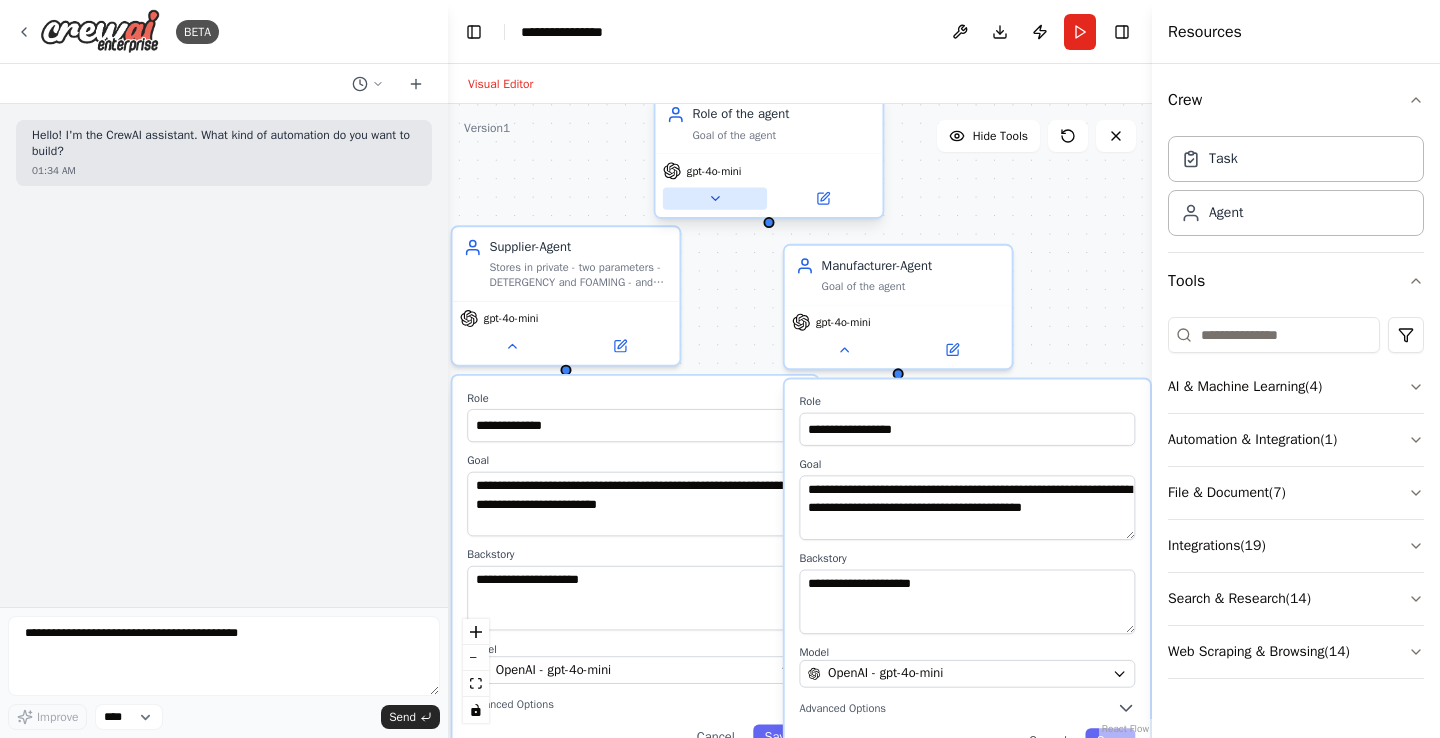 click at bounding box center [715, 198] 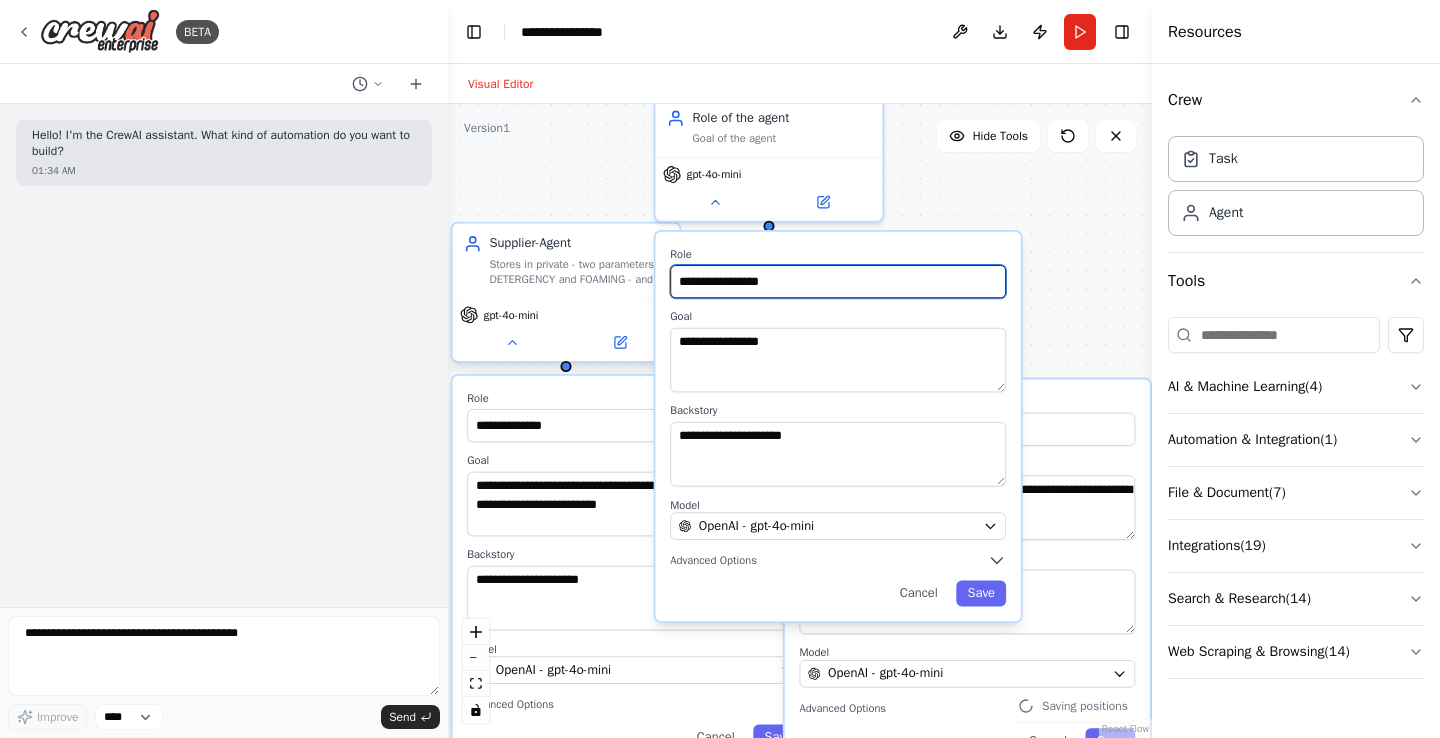 drag, startPoint x: 793, startPoint y: 293, endPoint x: 602, endPoint y: 264, distance: 193.18903 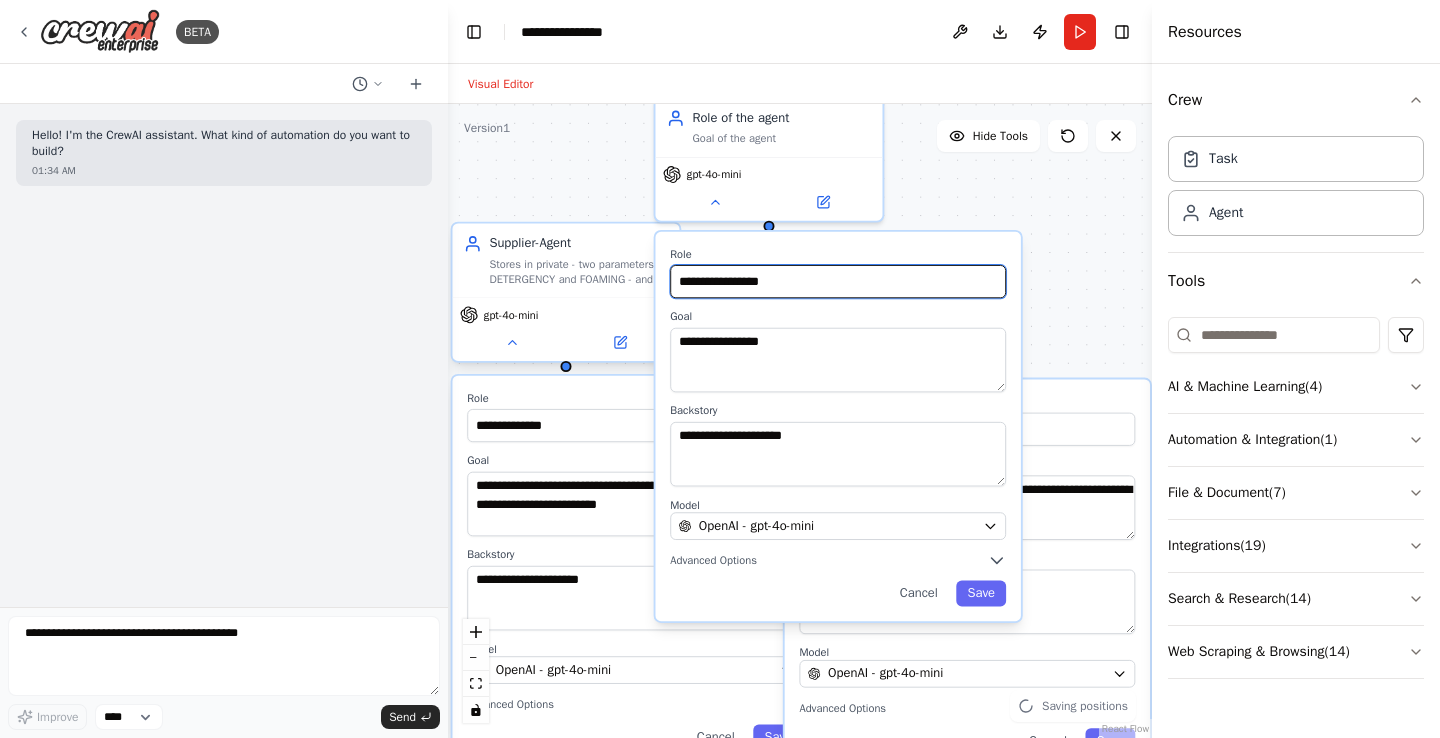 click on "**********" at bounding box center (794, 499) 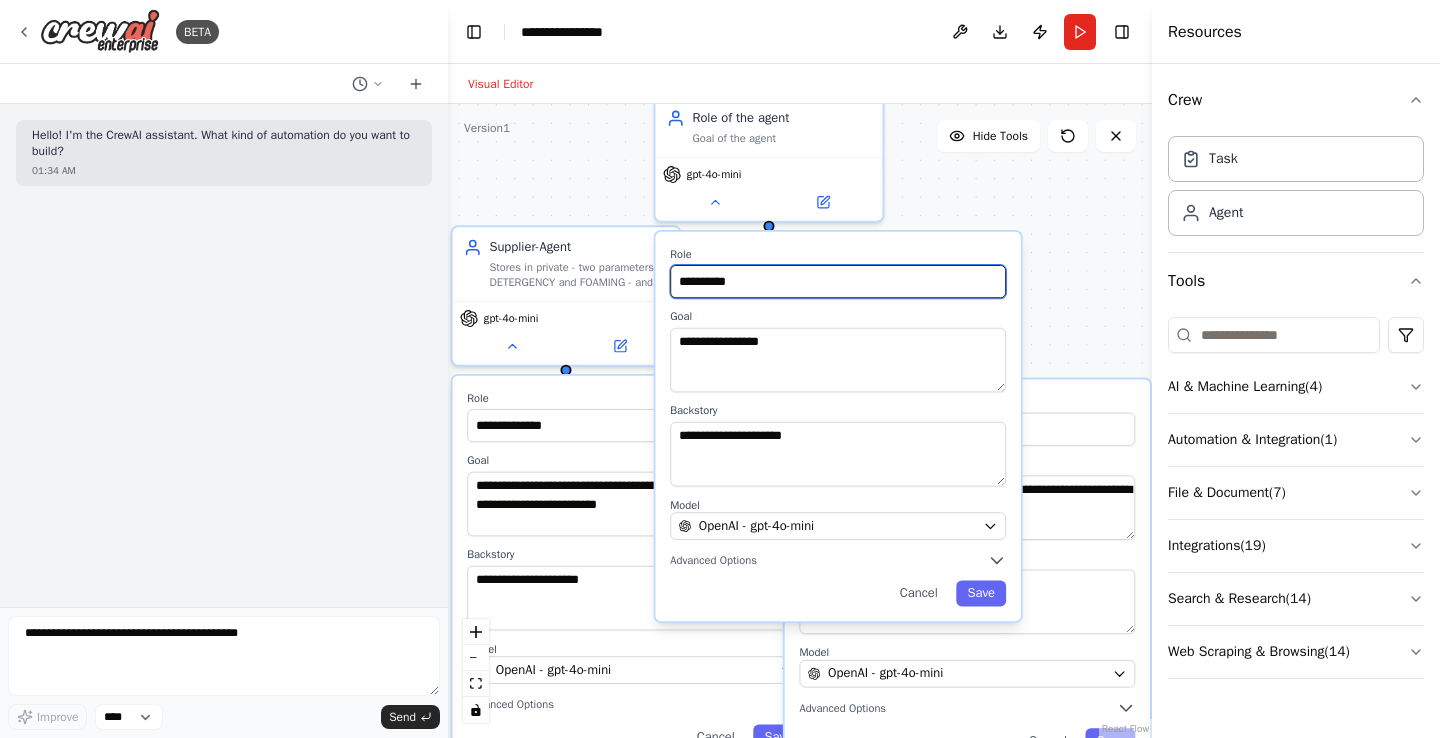 type on "**********" 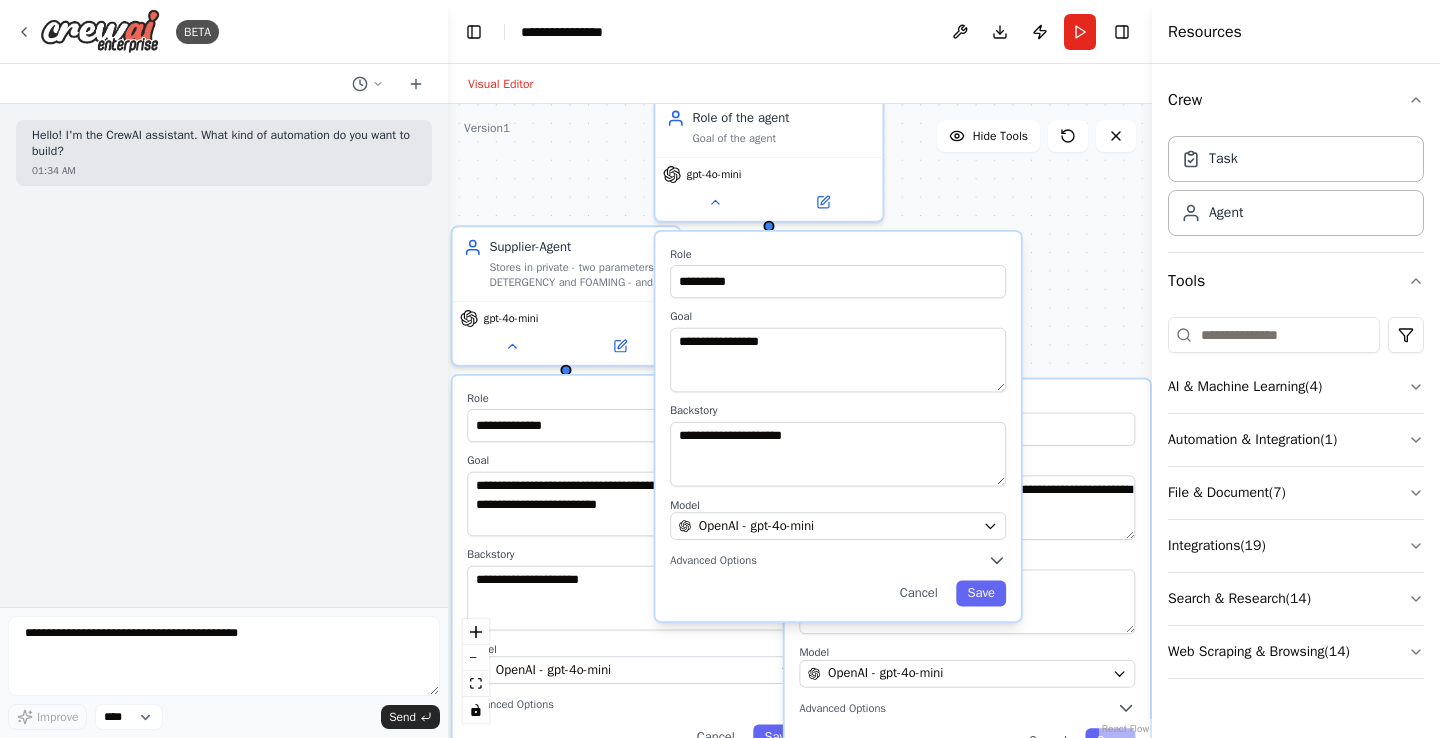 click on "**********" at bounding box center [837, 426] 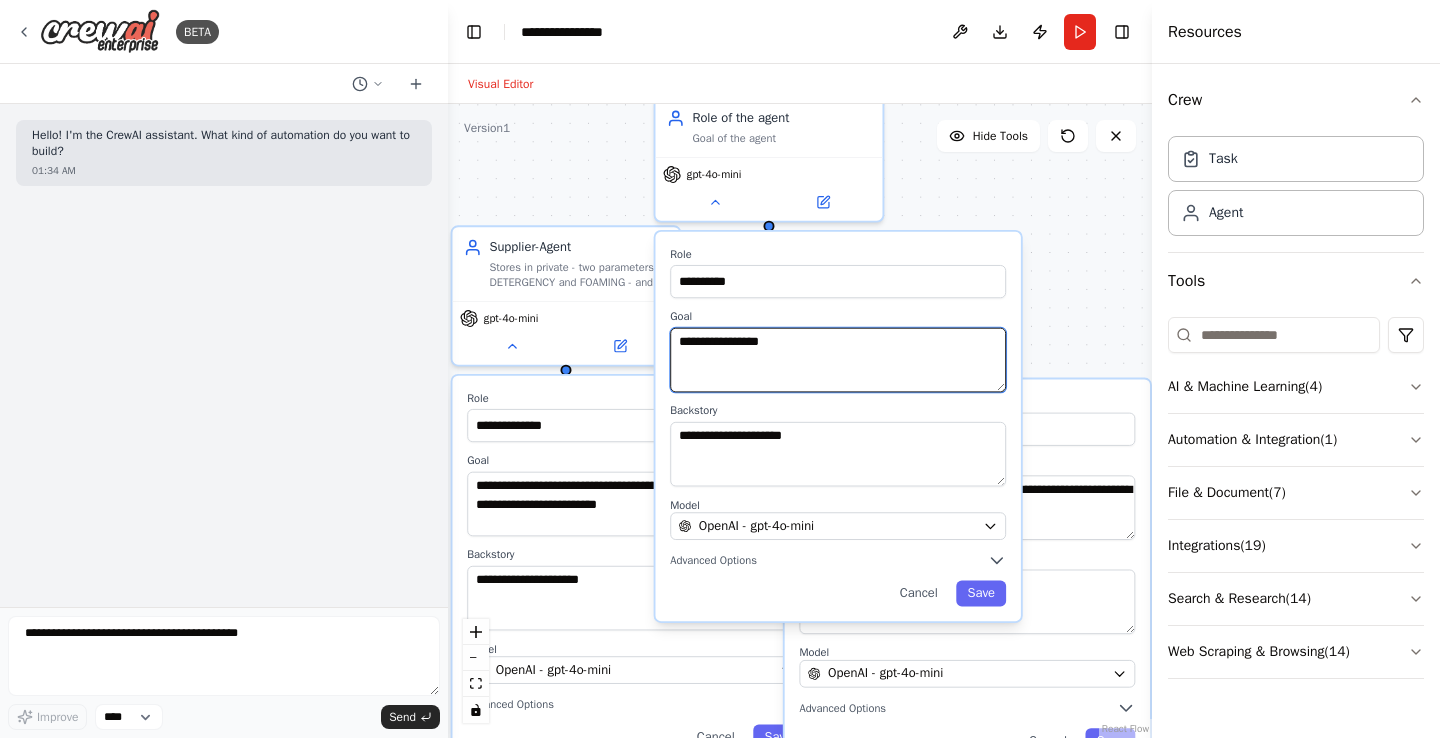click on "**********" at bounding box center [838, 360] 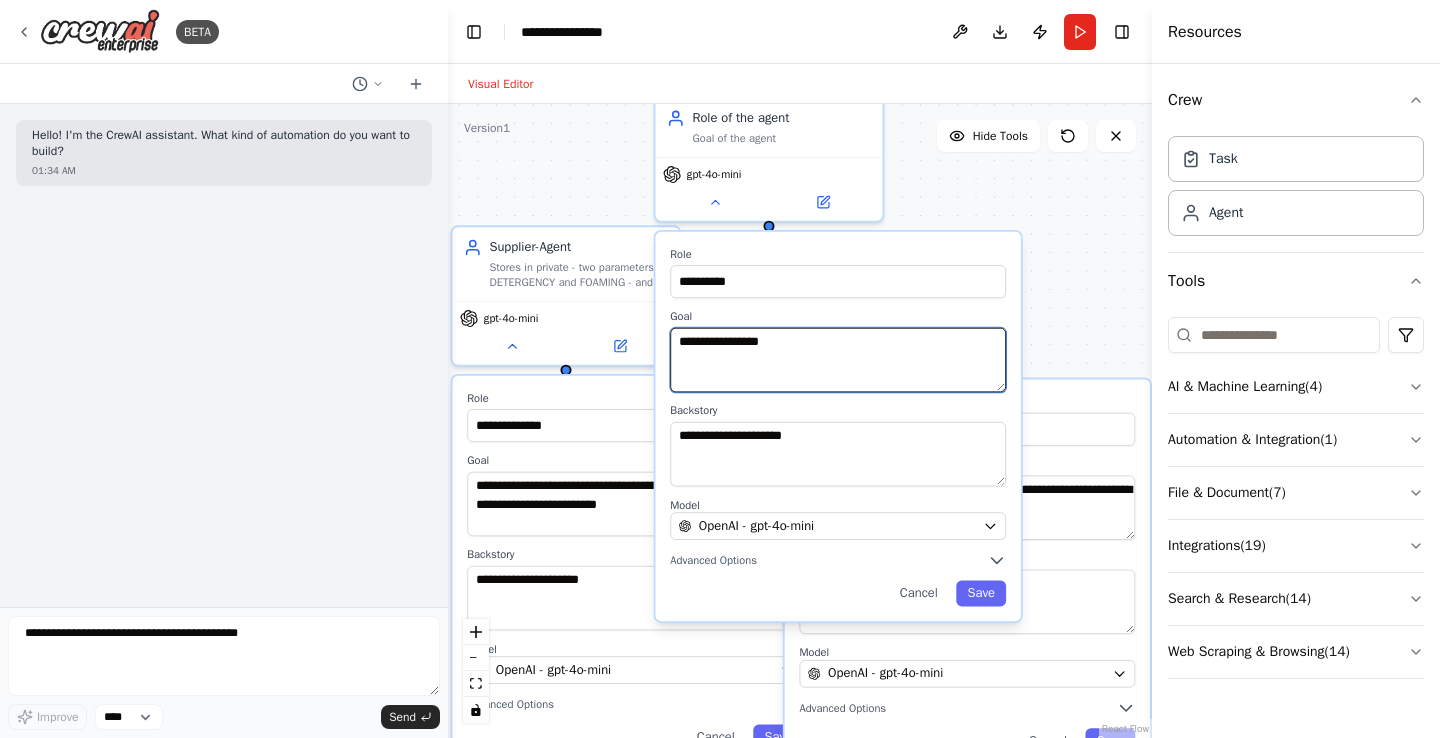 click on "**********" at bounding box center (838, 360) 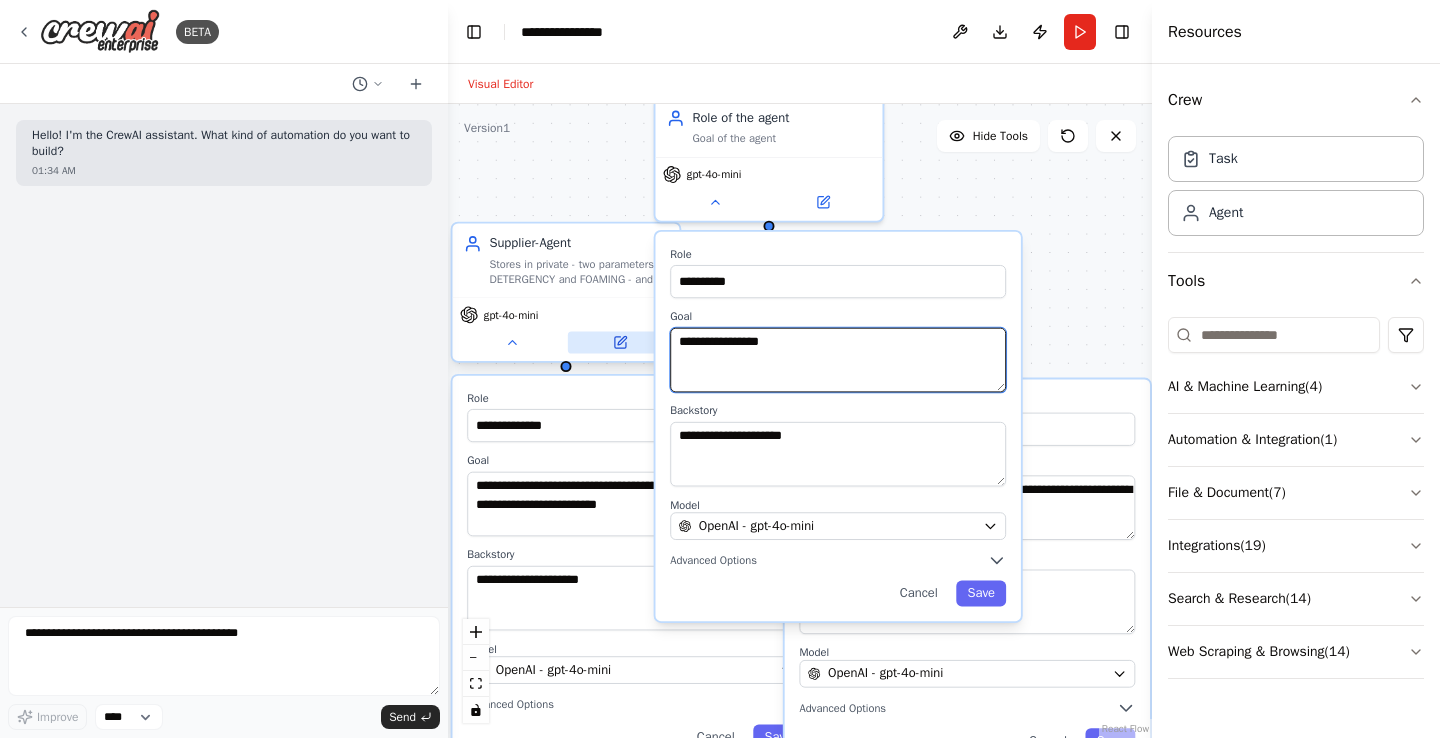 drag, startPoint x: 806, startPoint y: 341, endPoint x: 613, endPoint y: 334, distance: 193.1269 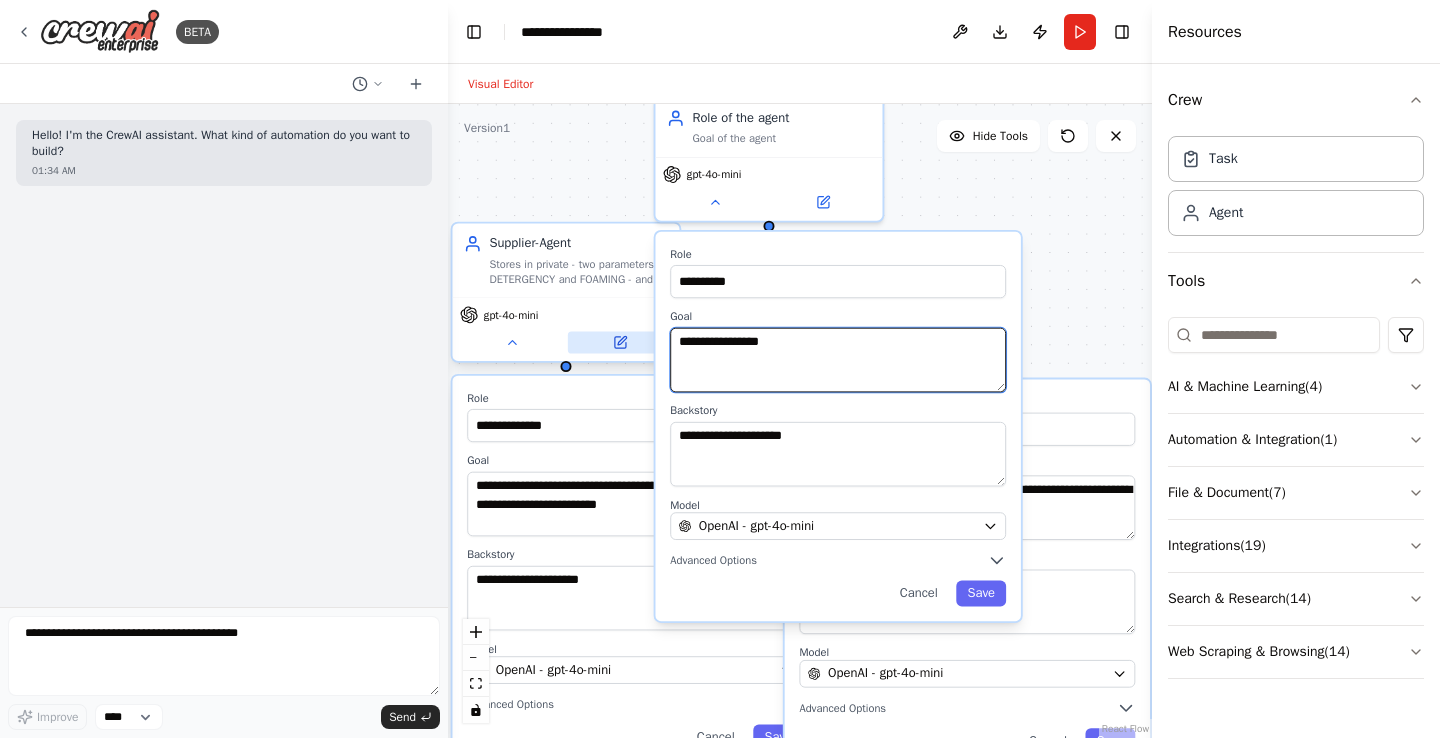 click on "**********" at bounding box center [794, 499] 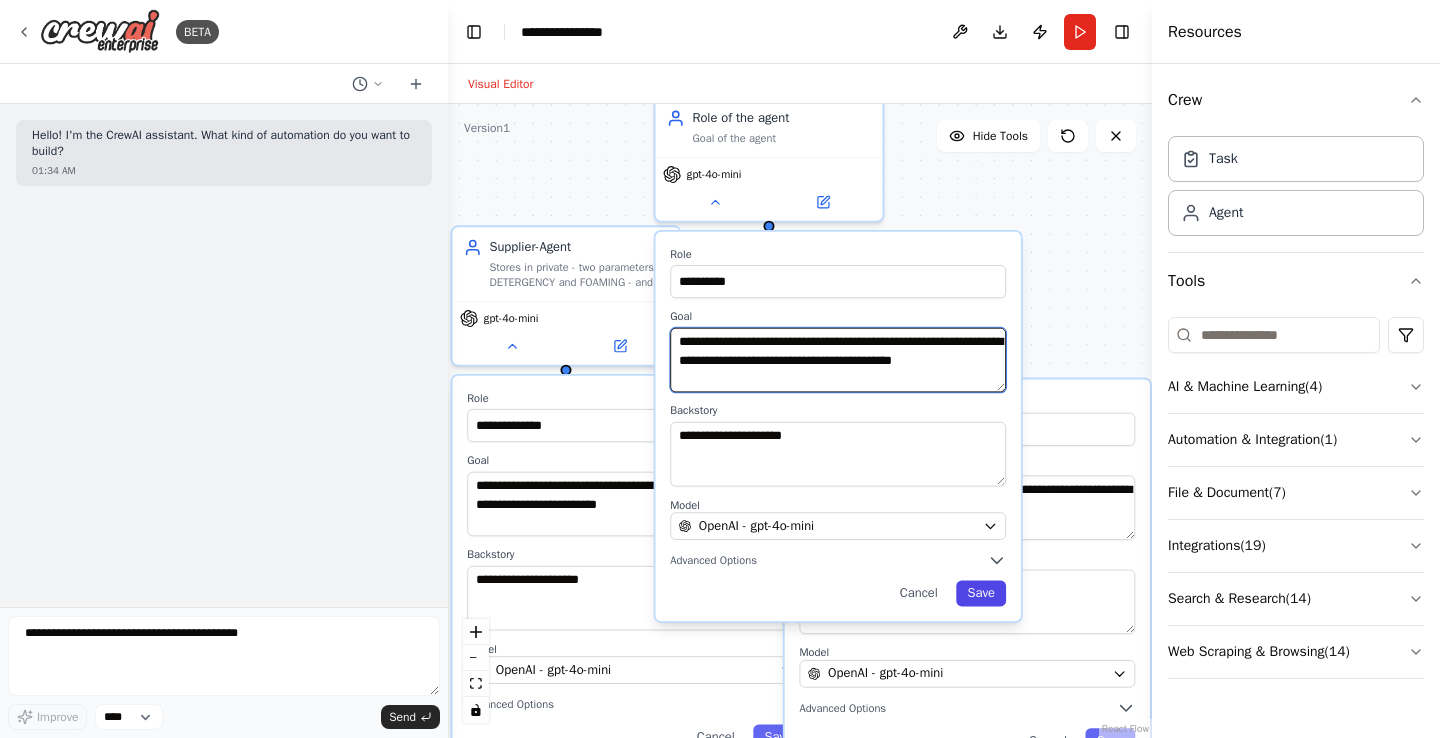 type on "**********" 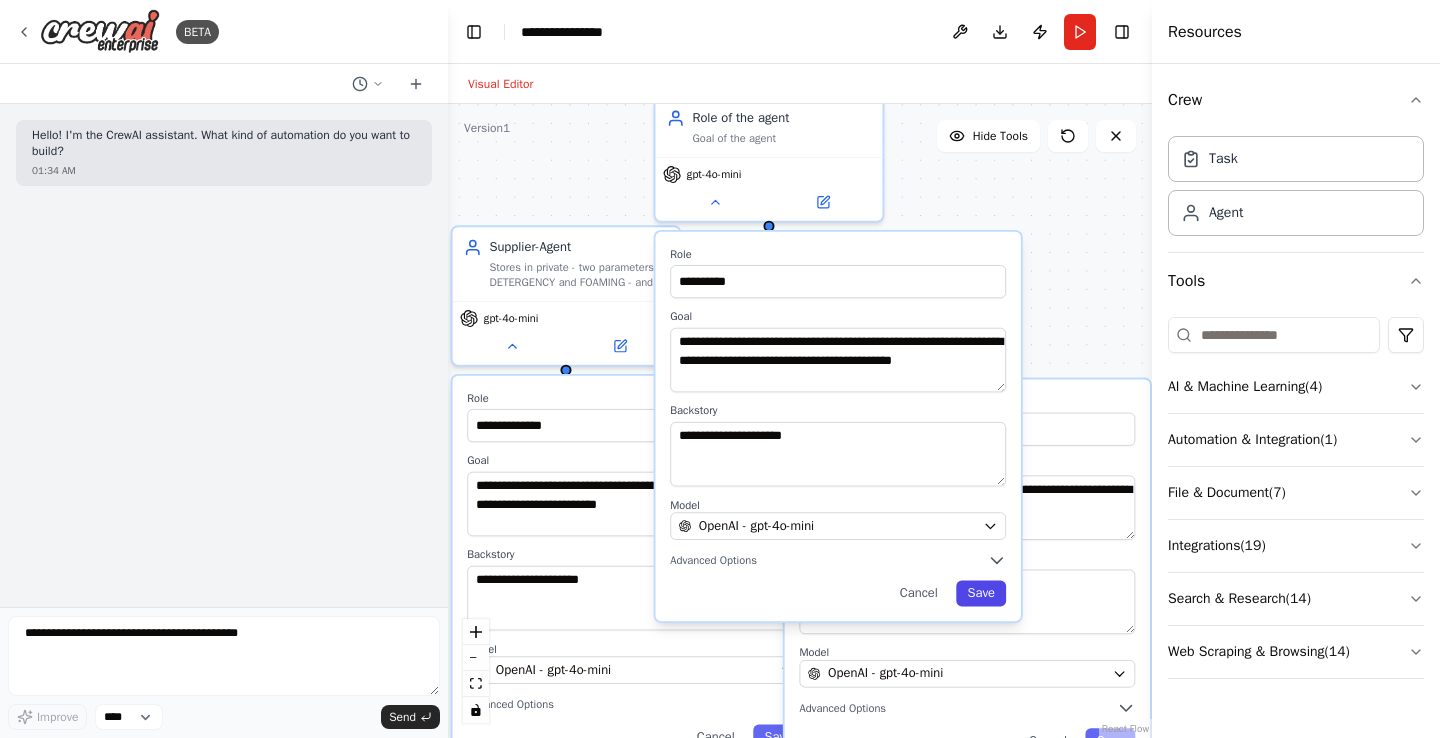 click on "Save" at bounding box center [981, 594] 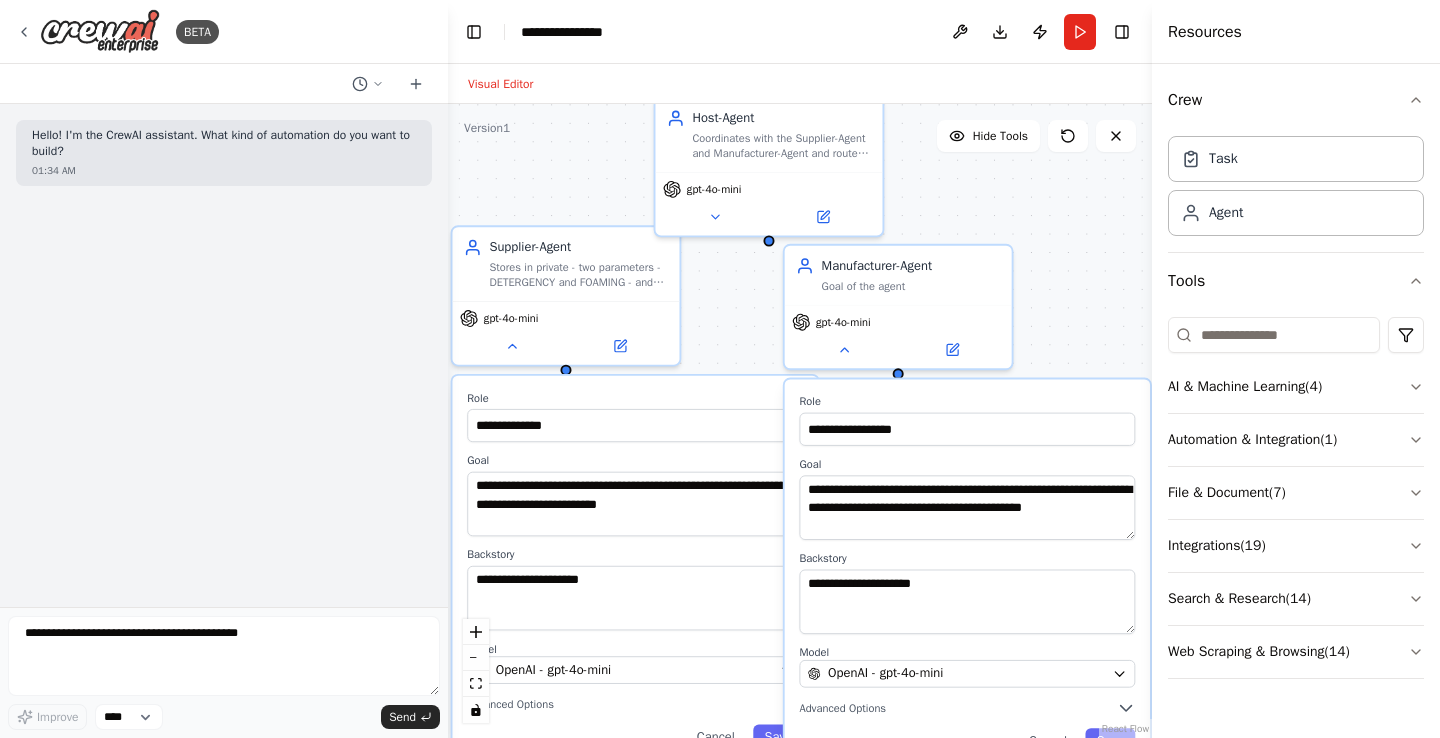 click on "**********" at bounding box center (572, 32) 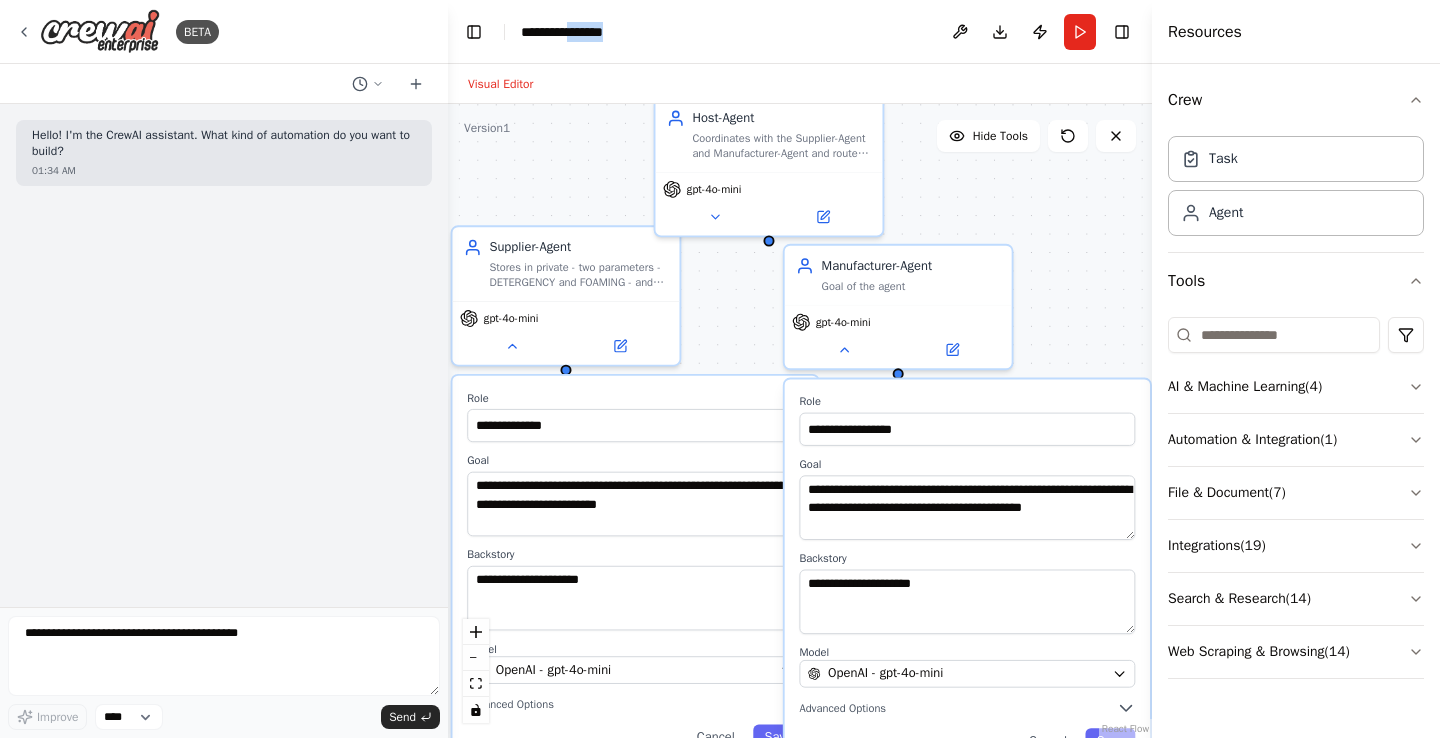 click on "**********" at bounding box center (596, 32) 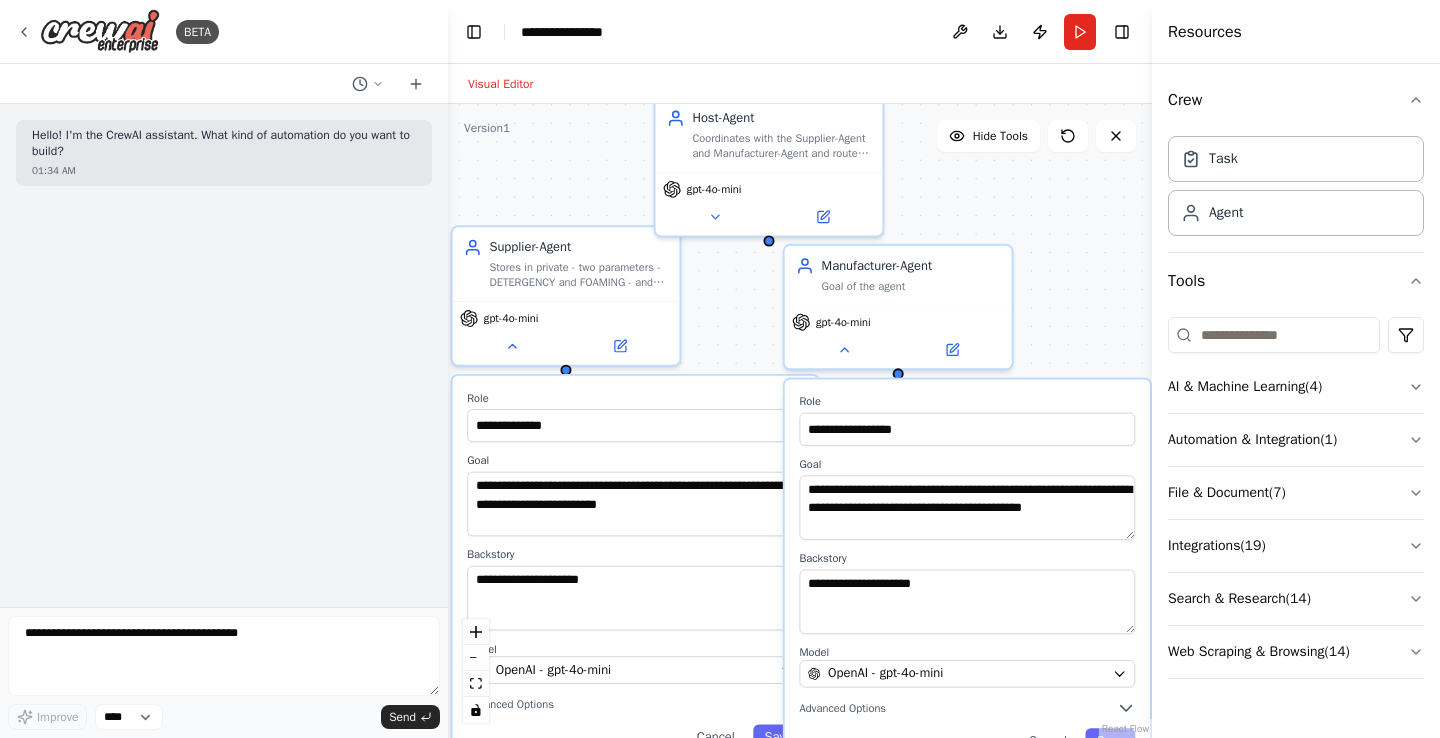 click on "**********" at bounding box center (596, 32) 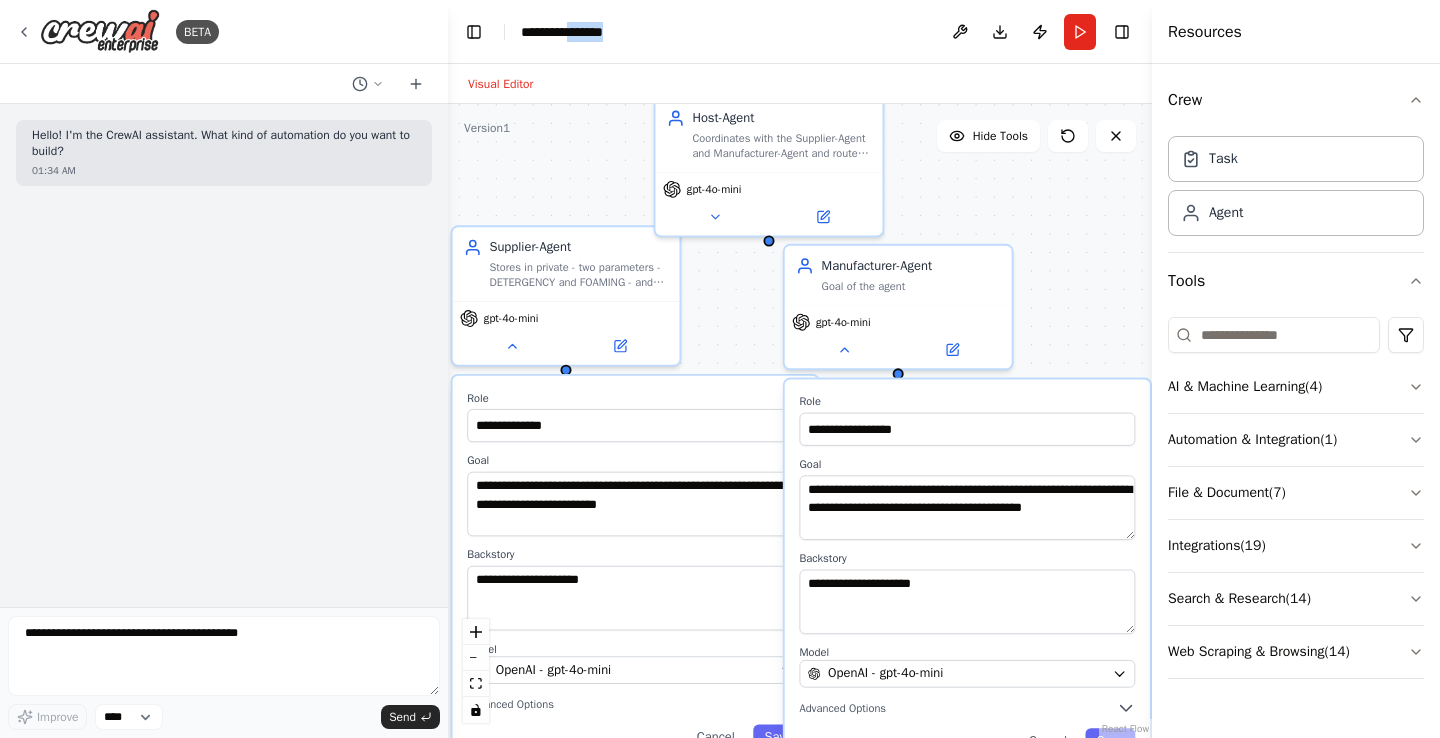 click on "**********" at bounding box center (596, 32) 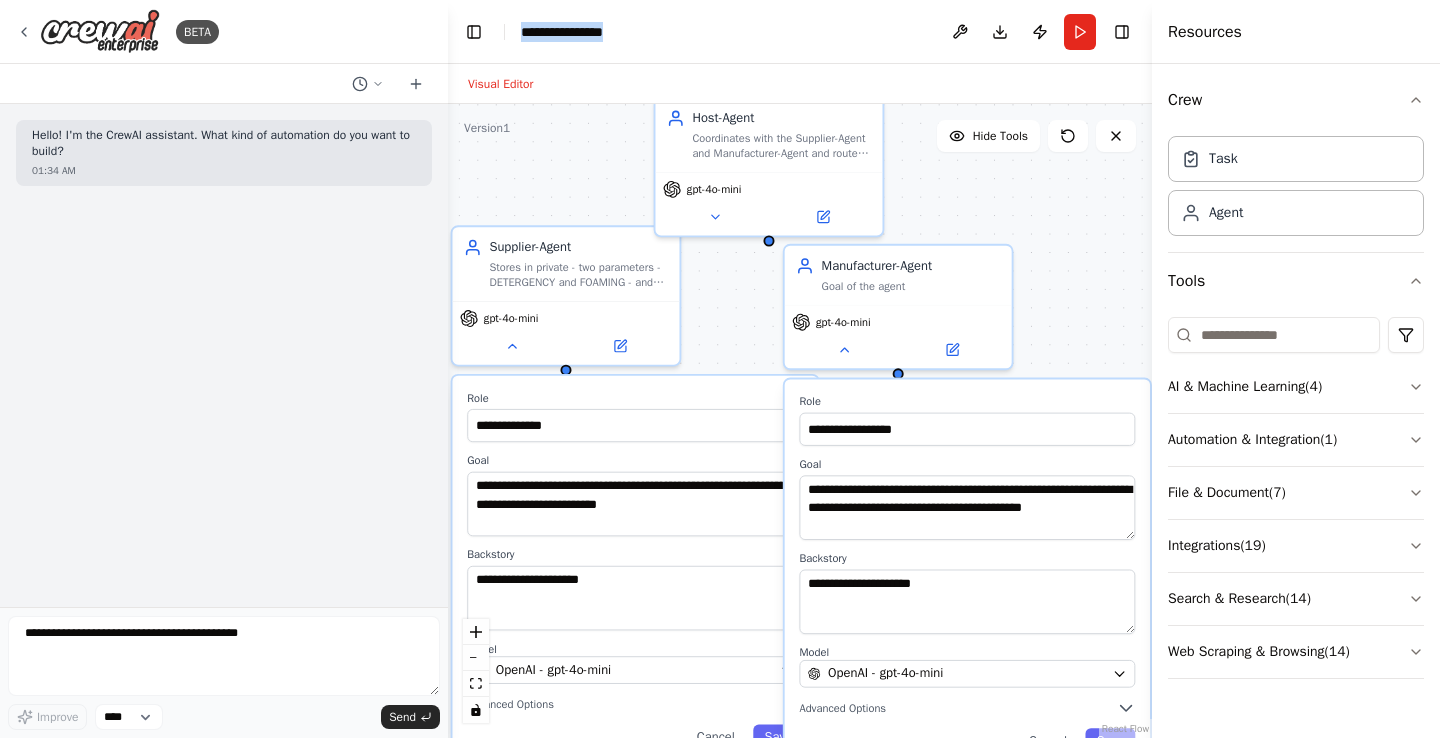 type 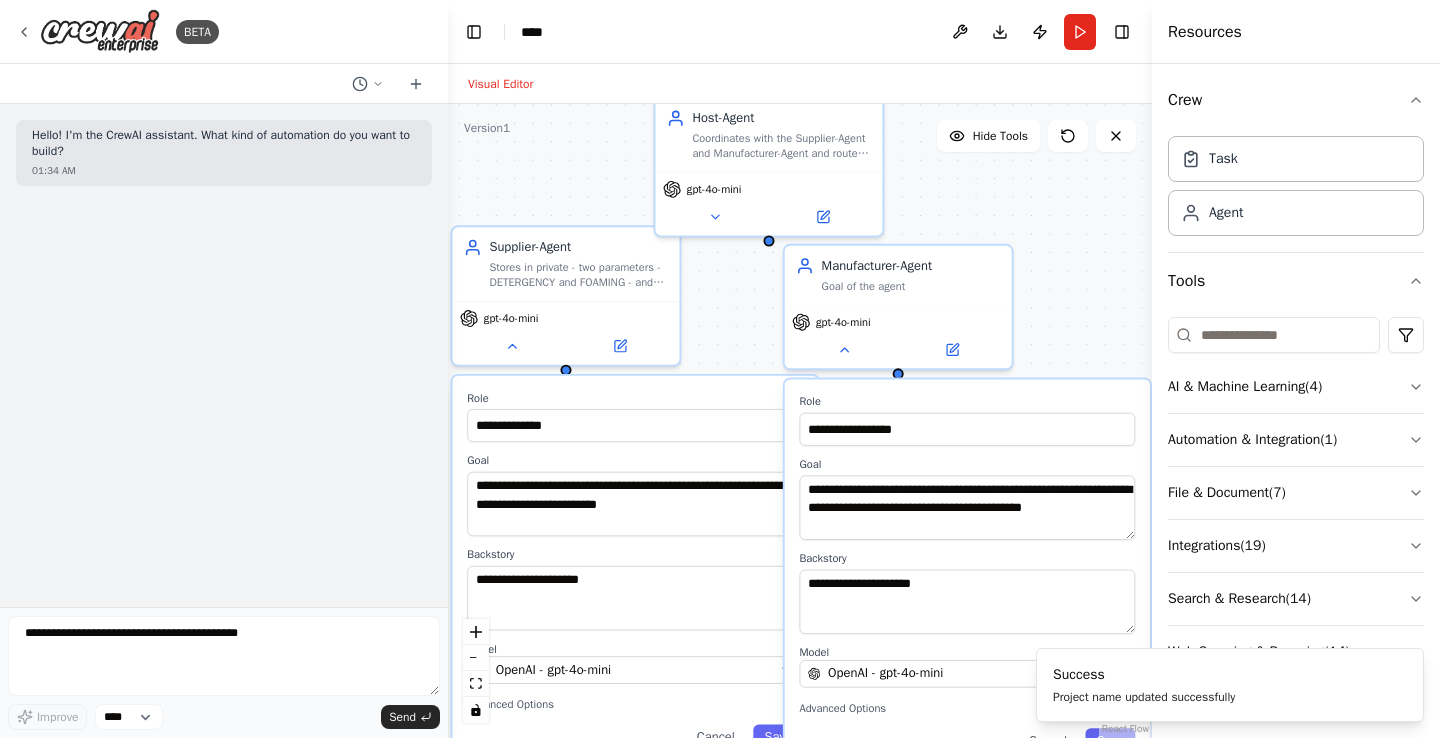 click on "**********" at bounding box center (800, 421) 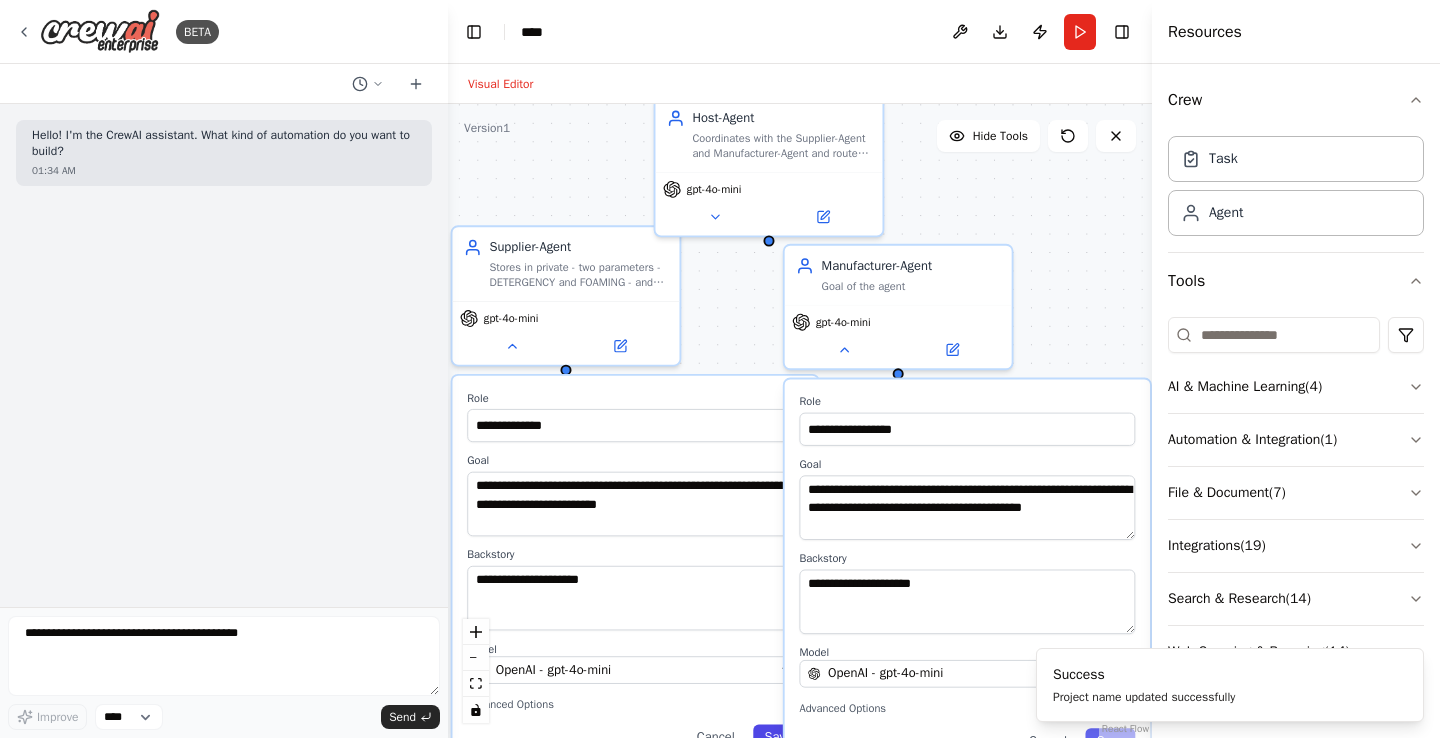 click on "Save" at bounding box center [778, 738] 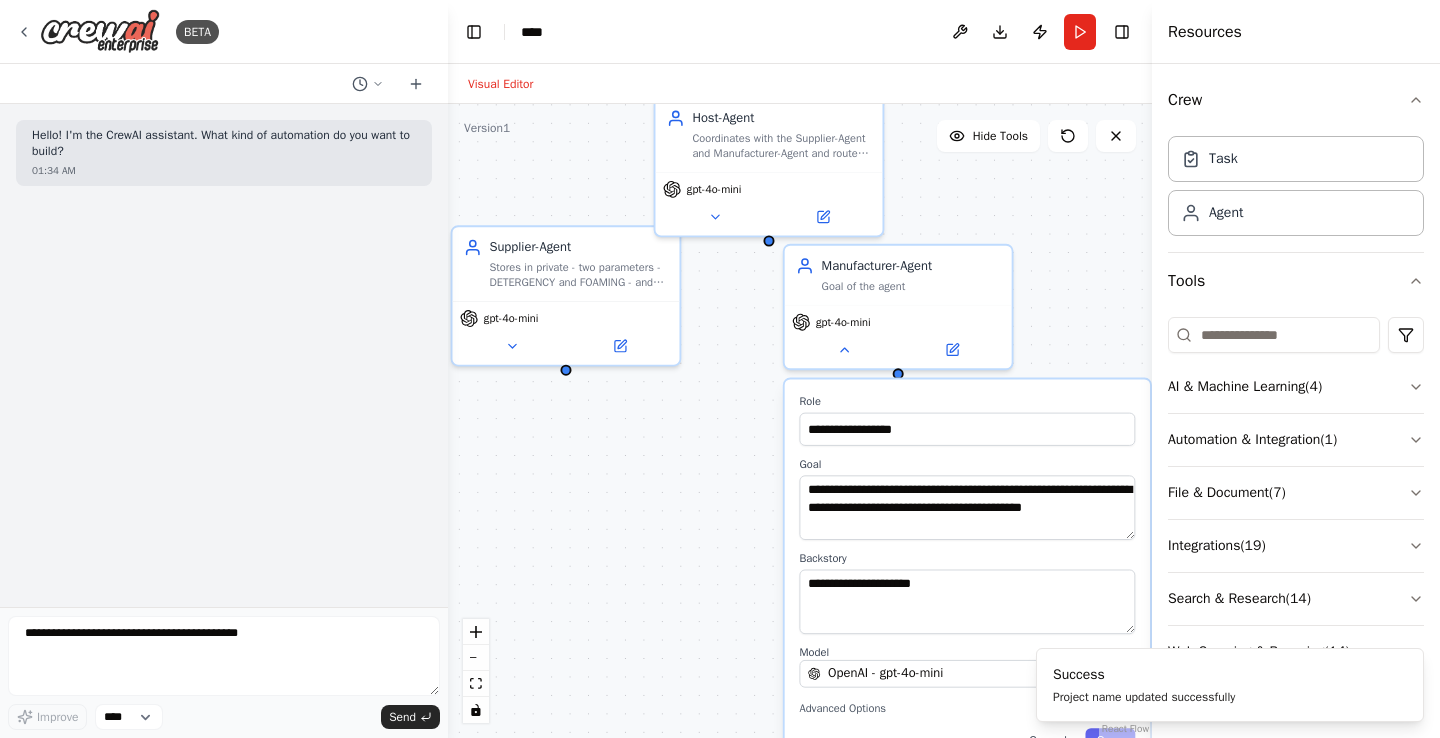 click on "**********" at bounding box center [967, 573] 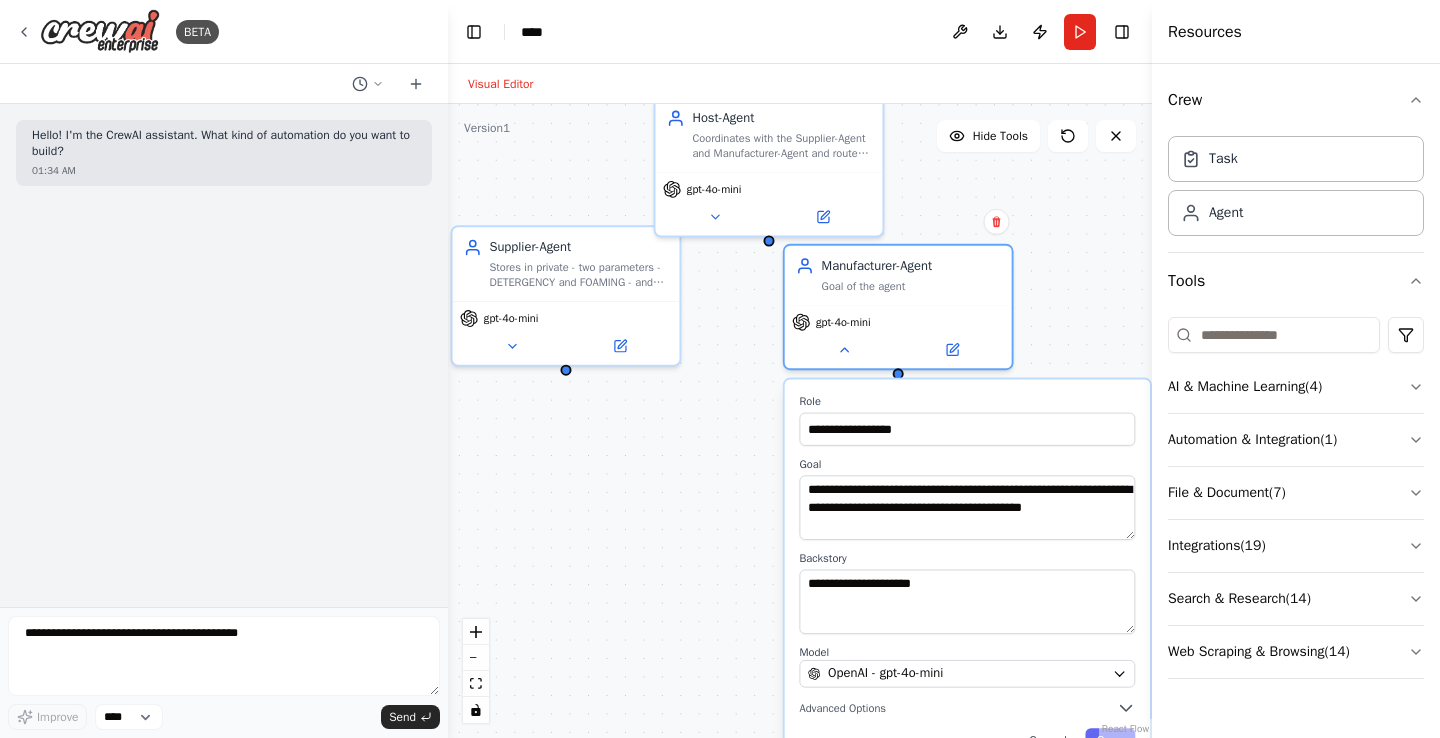 drag, startPoint x: 997, startPoint y: 406, endPoint x: 993, endPoint y: 388, distance: 18.439089 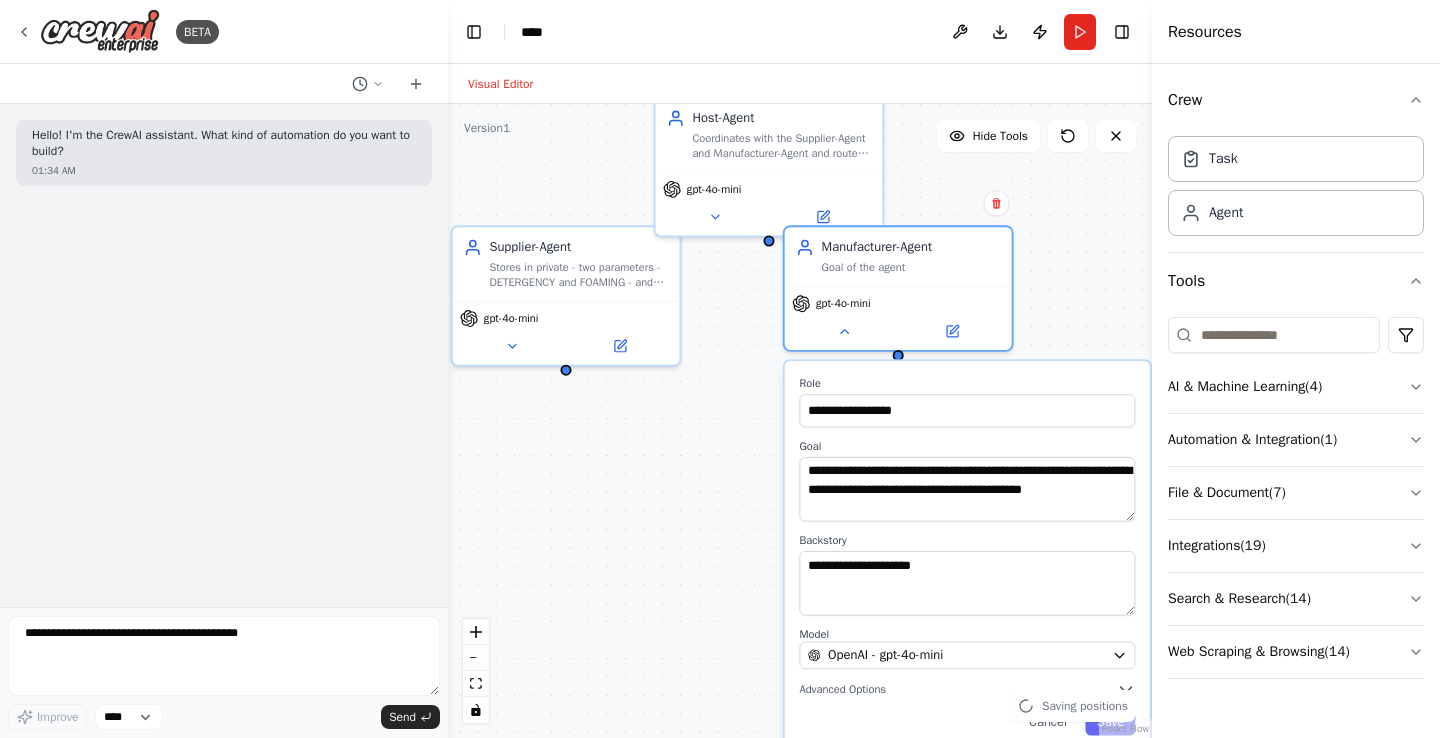 click on "Saving positions" at bounding box center [1085, 706] 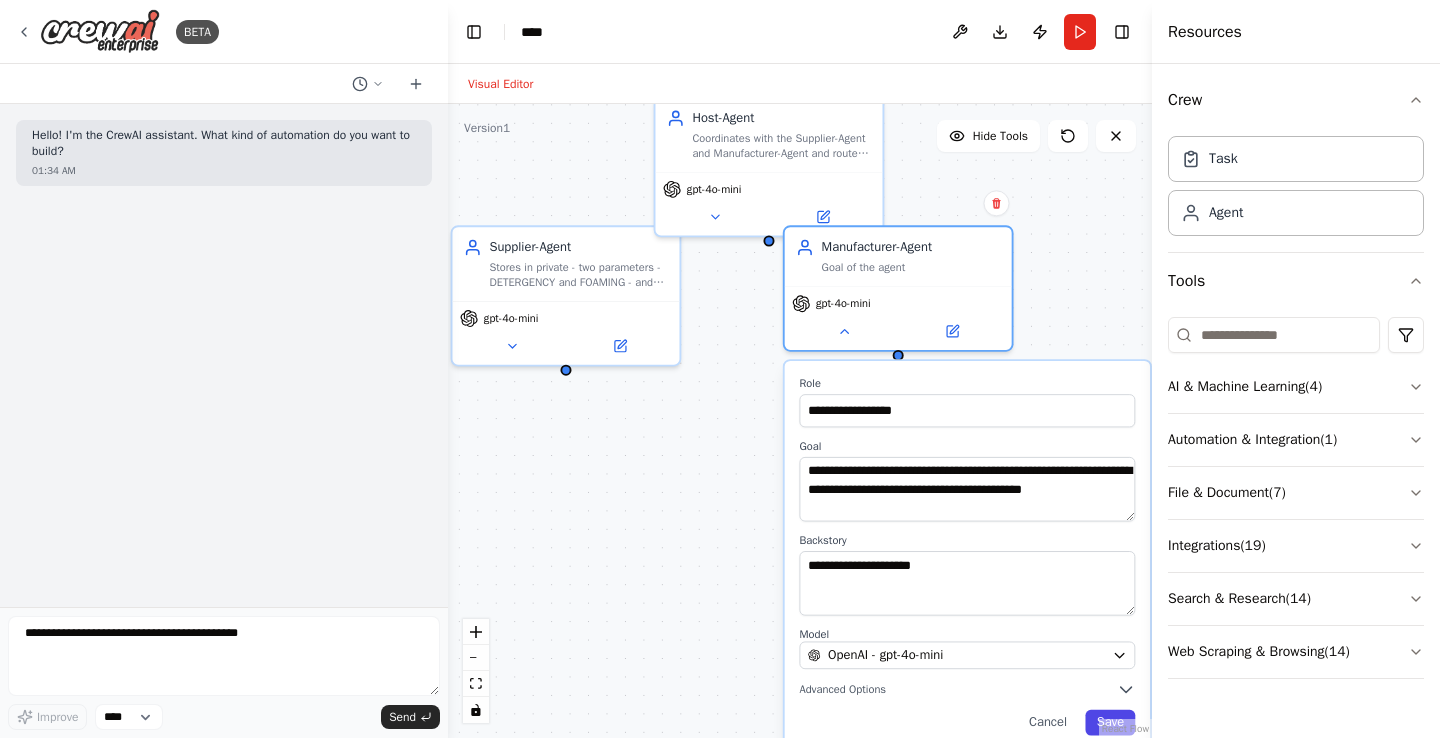 click on "Save" at bounding box center [1111, 723] 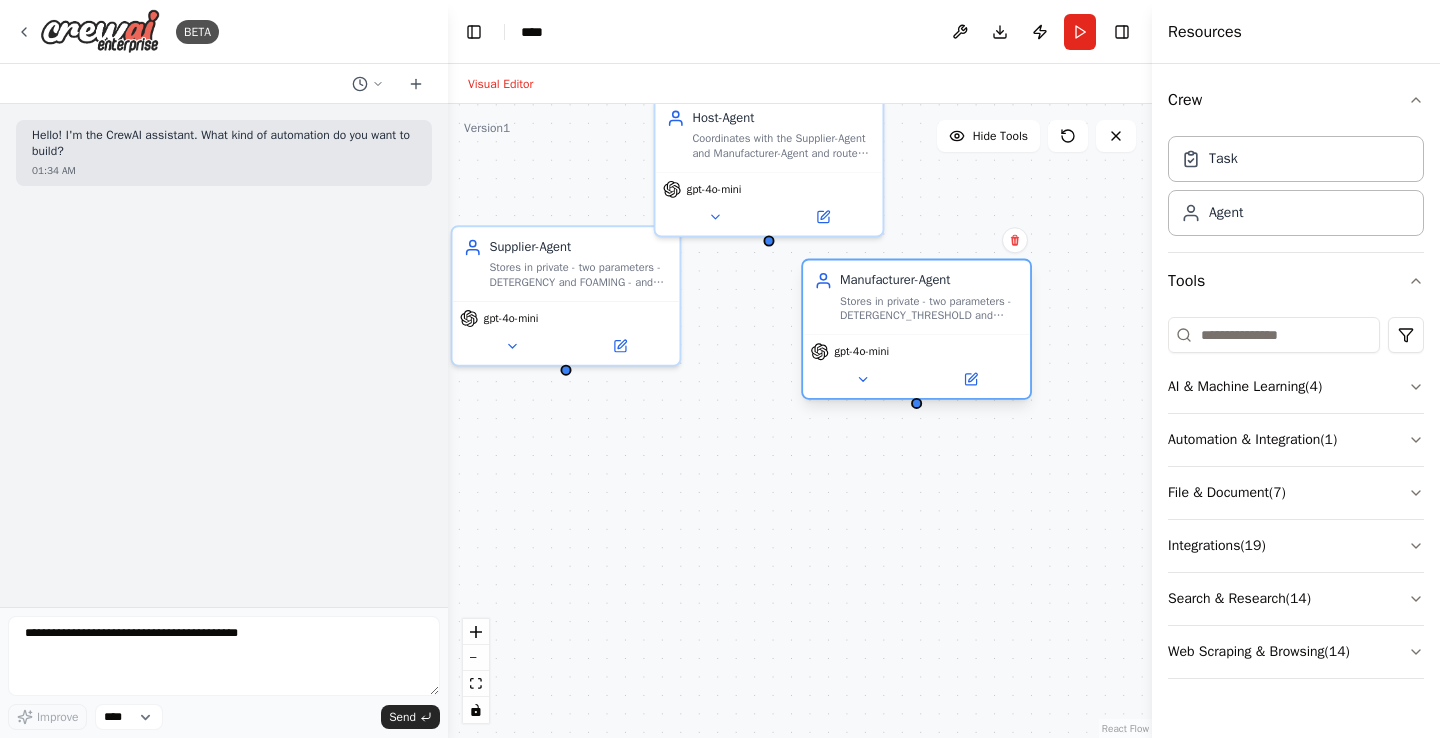 drag, startPoint x: 919, startPoint y: 304, endPoint x: 943, endPoint y: 353, distance: 54.56189 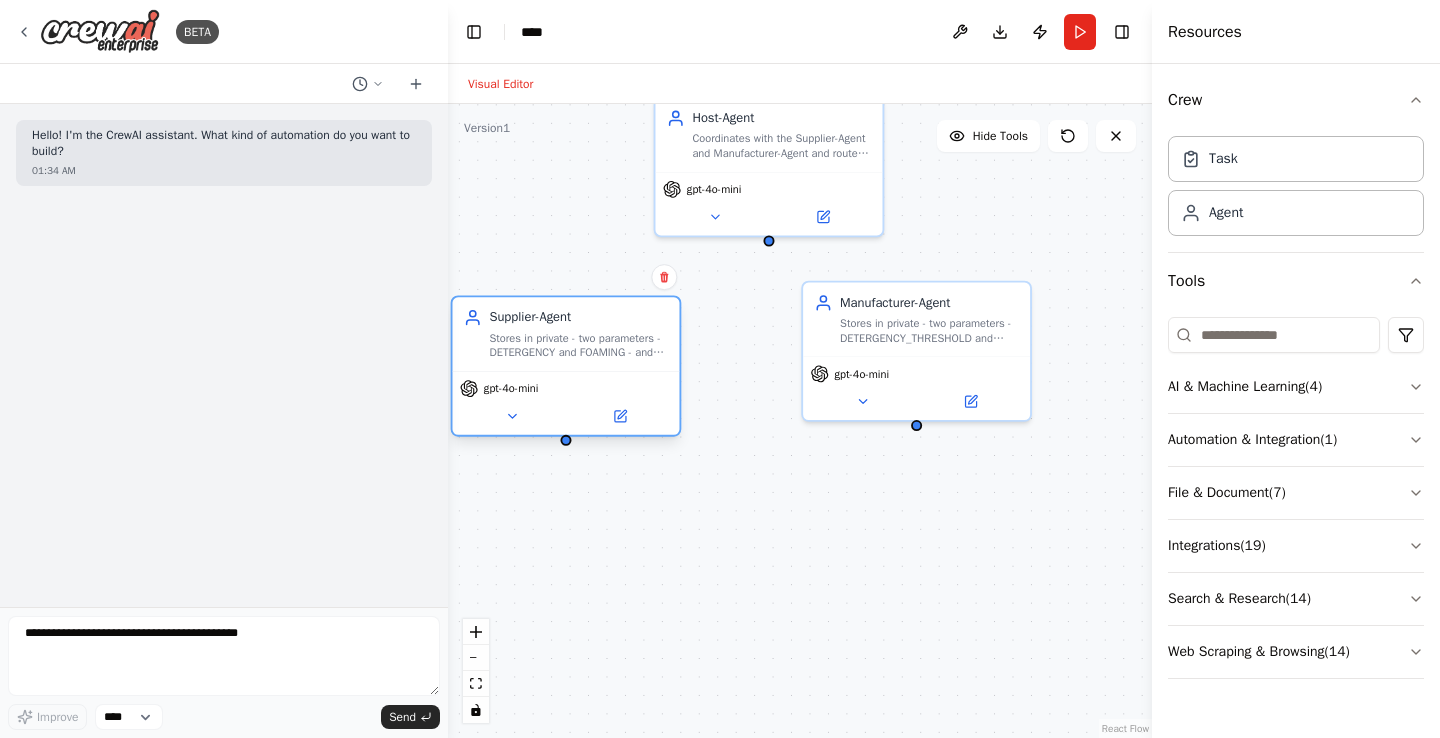 drag, startPoint x: 621, startPoint y: 273, endPoint x: 621, endPoint y: 348, distance: 75 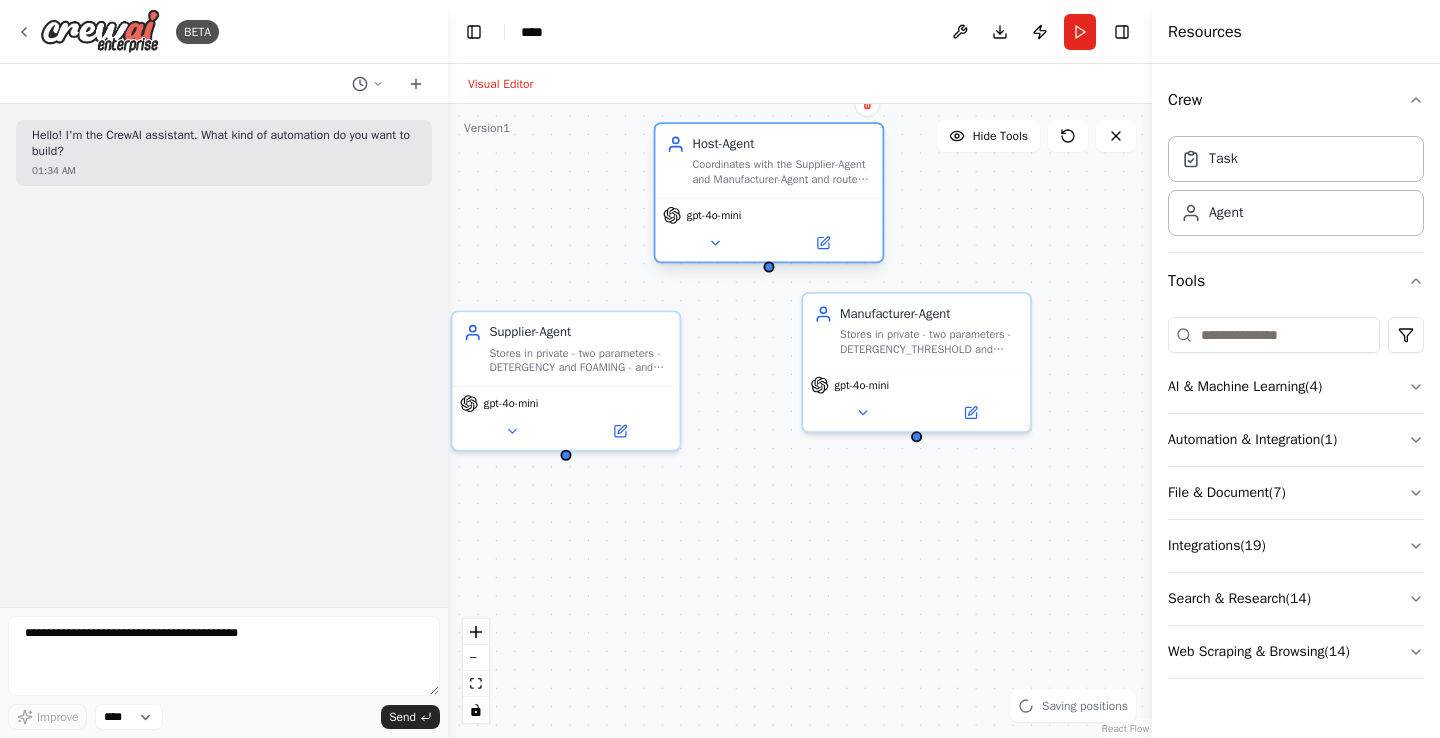 drag, startPoint x: 781, startPoint y: 132, endPoint x: 781, endPoint y: 157, distance: 25 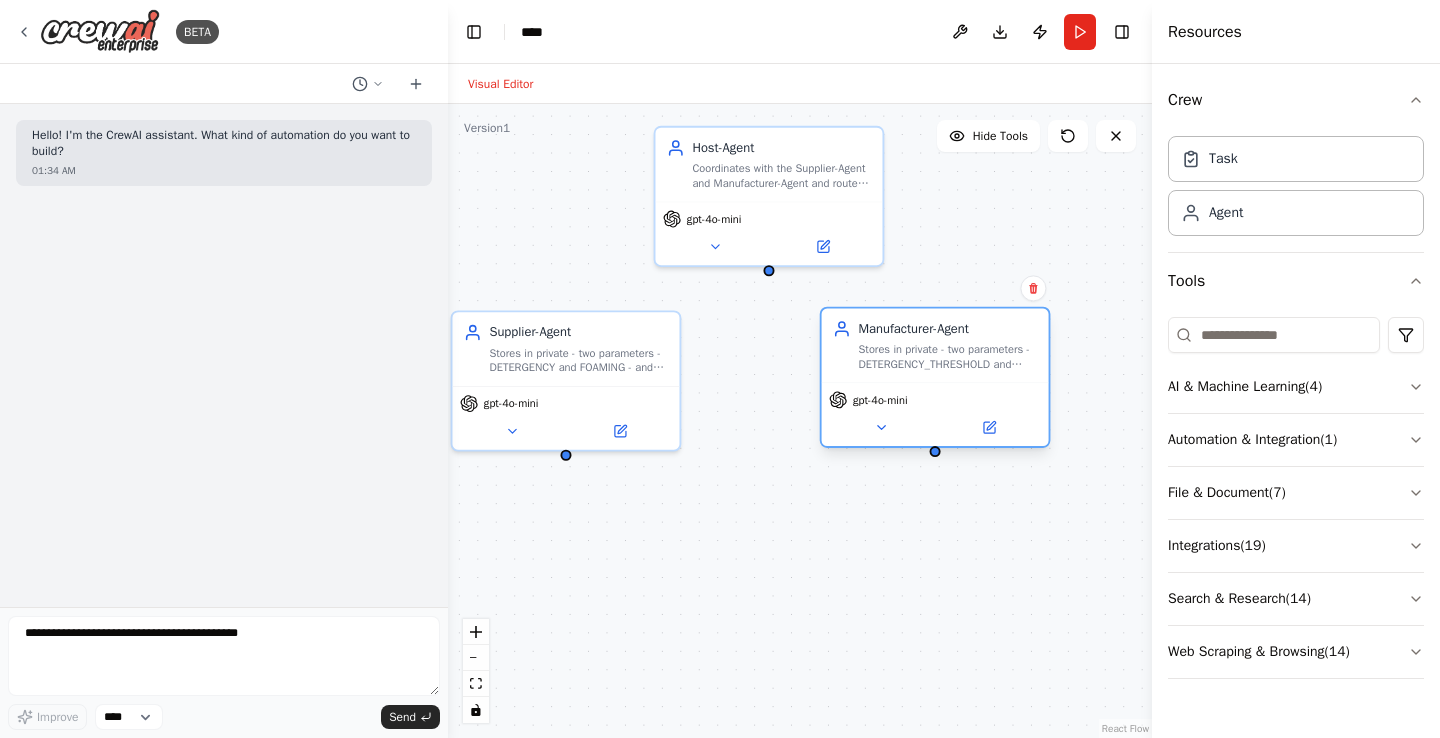 drag, startPoint x: 934, startPoint y: 315, endPoint x: 955, endPoint y: 330, distance: 25.806976 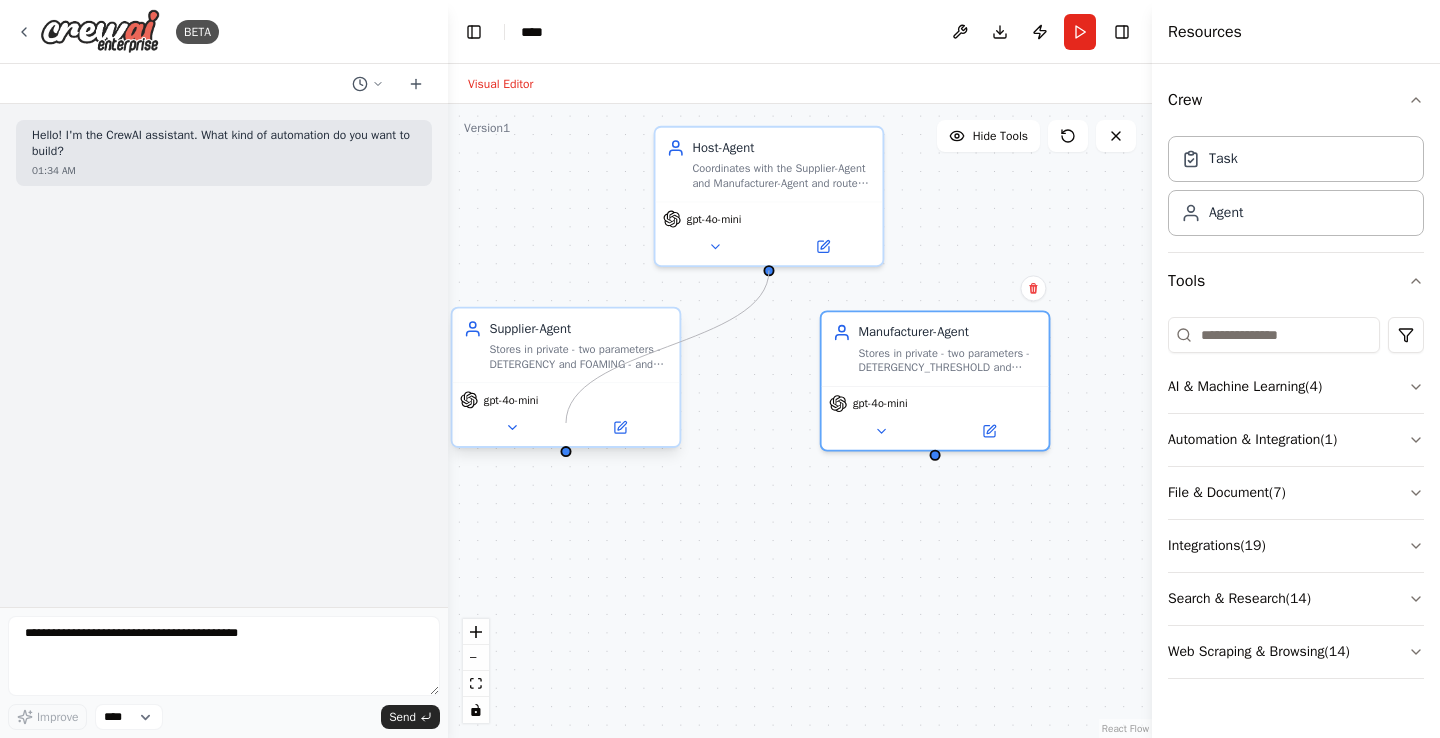 drag, startPoint x: 767, startPoint y: 276, endPoint x: 552, endPoint y: 351, distance: 227.70595 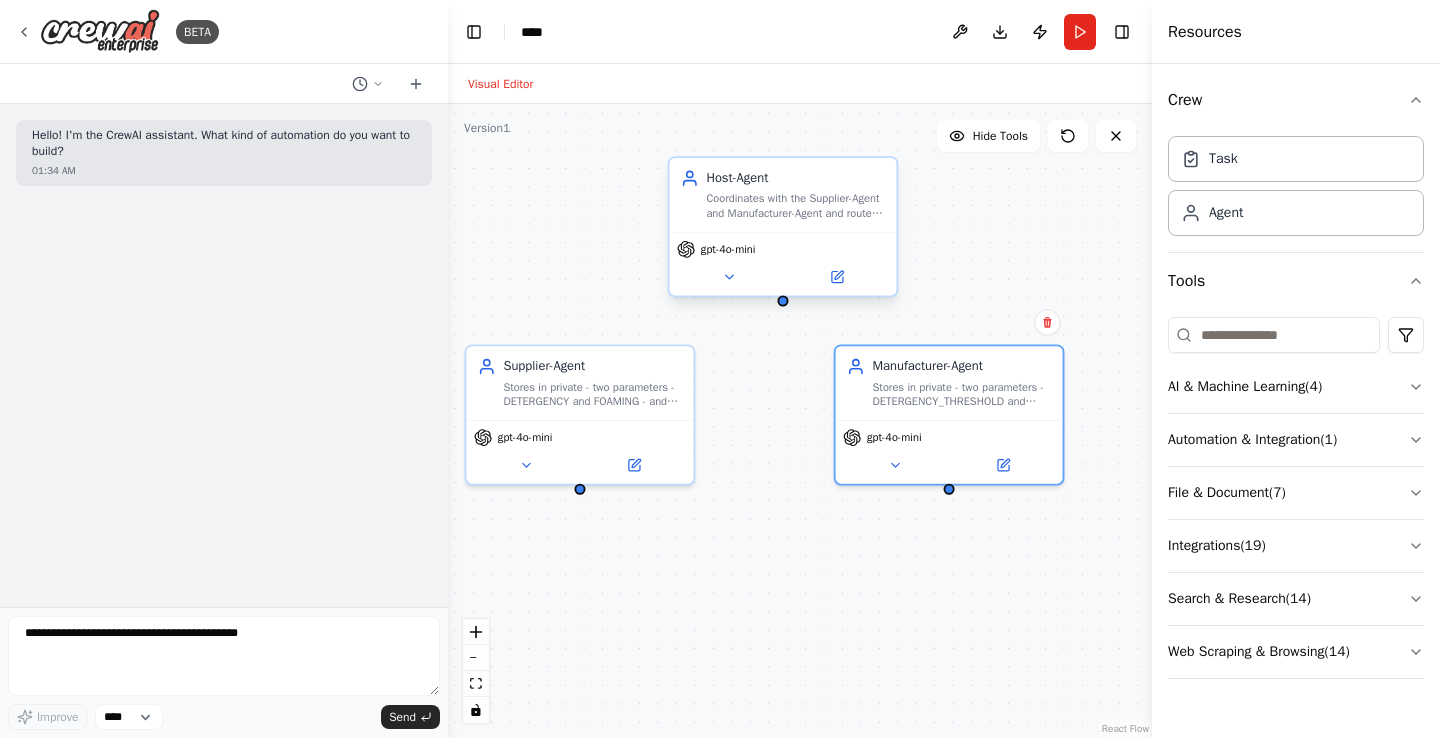 drag, startPoint x: 768, startPoint y: 275, endPoint x: 782, endPoint y: 309, distance: 36.769554 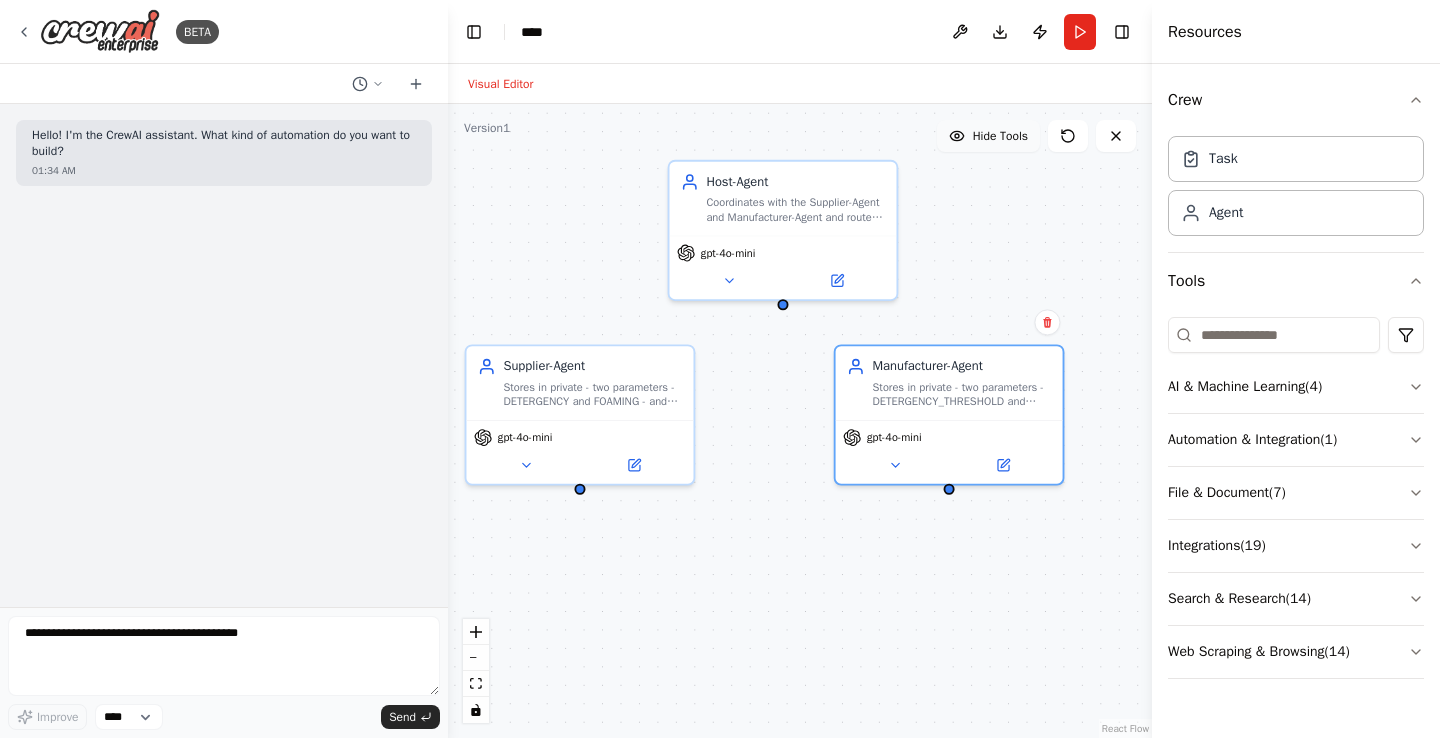 click on "Hide Tools" at bounding box center [1000, 136] 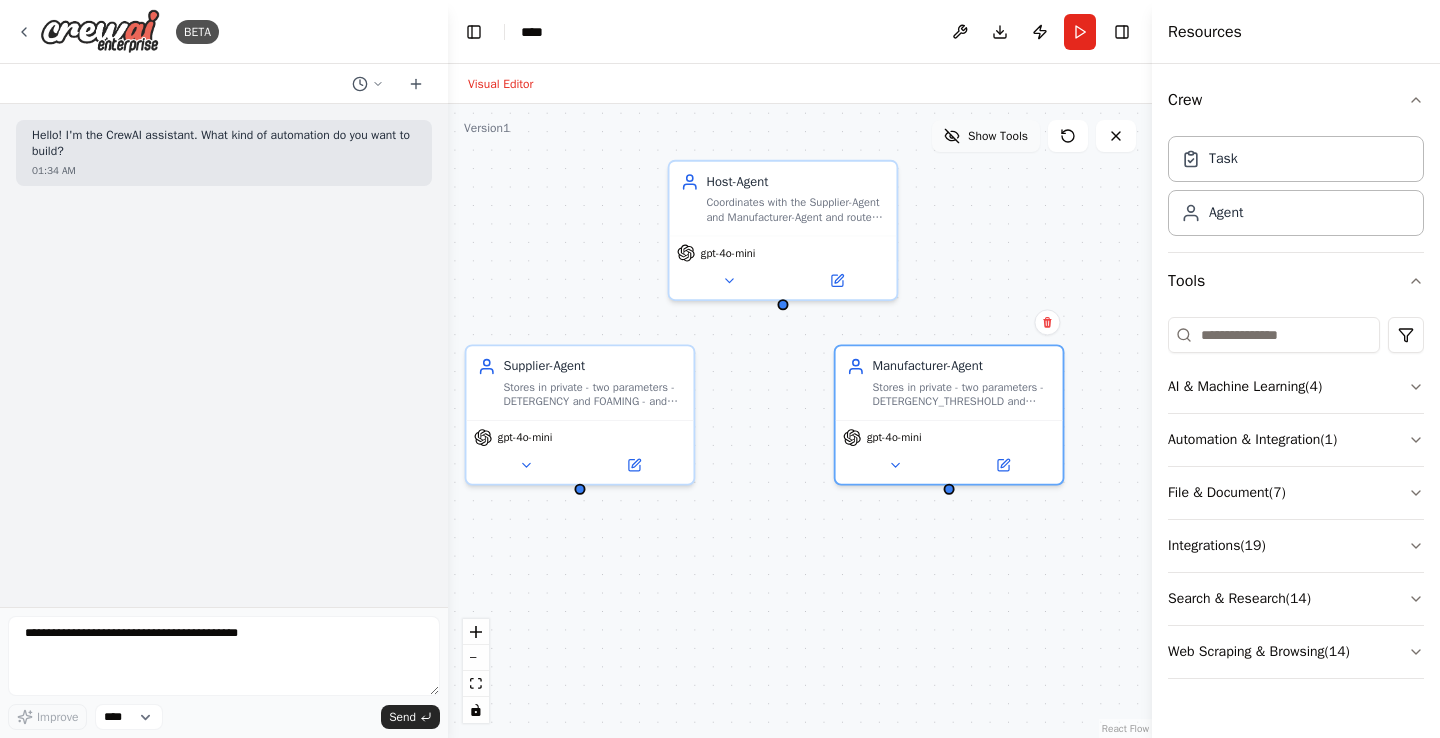 click on "Show Tools" at bounding box center (998, 136) 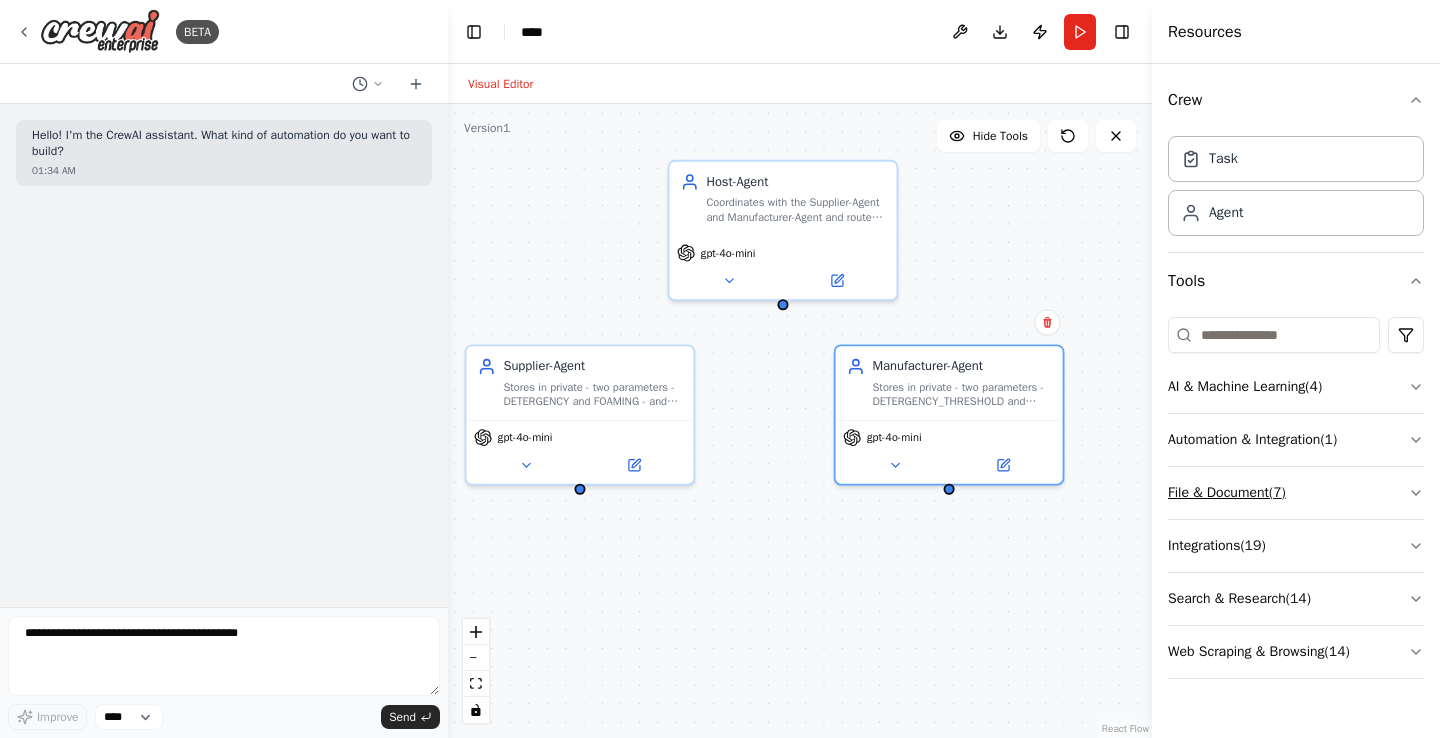 click on "File & Document  ( 7 )" at bounding box center (1296, 493) 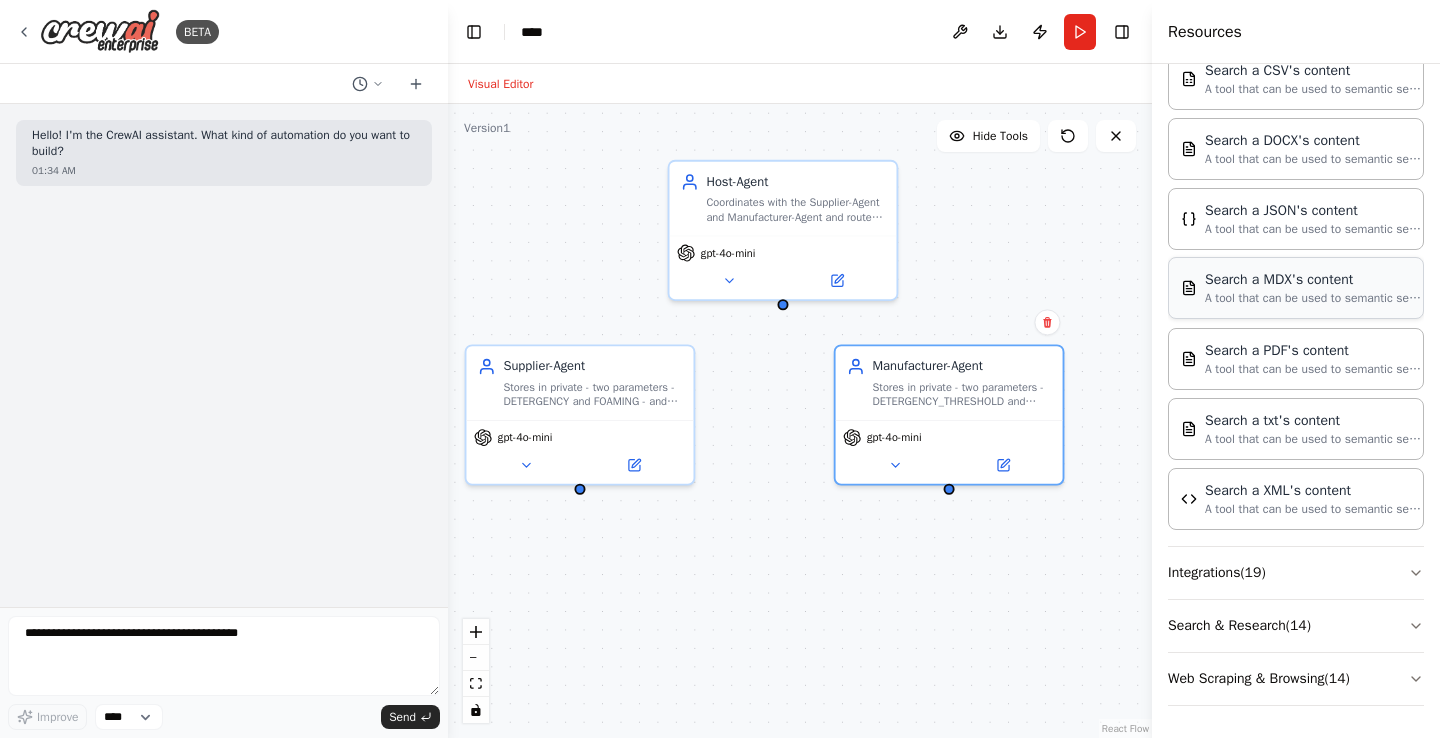 scroll, scrollTop: 336, scrollLeft: 0, axis: vertical 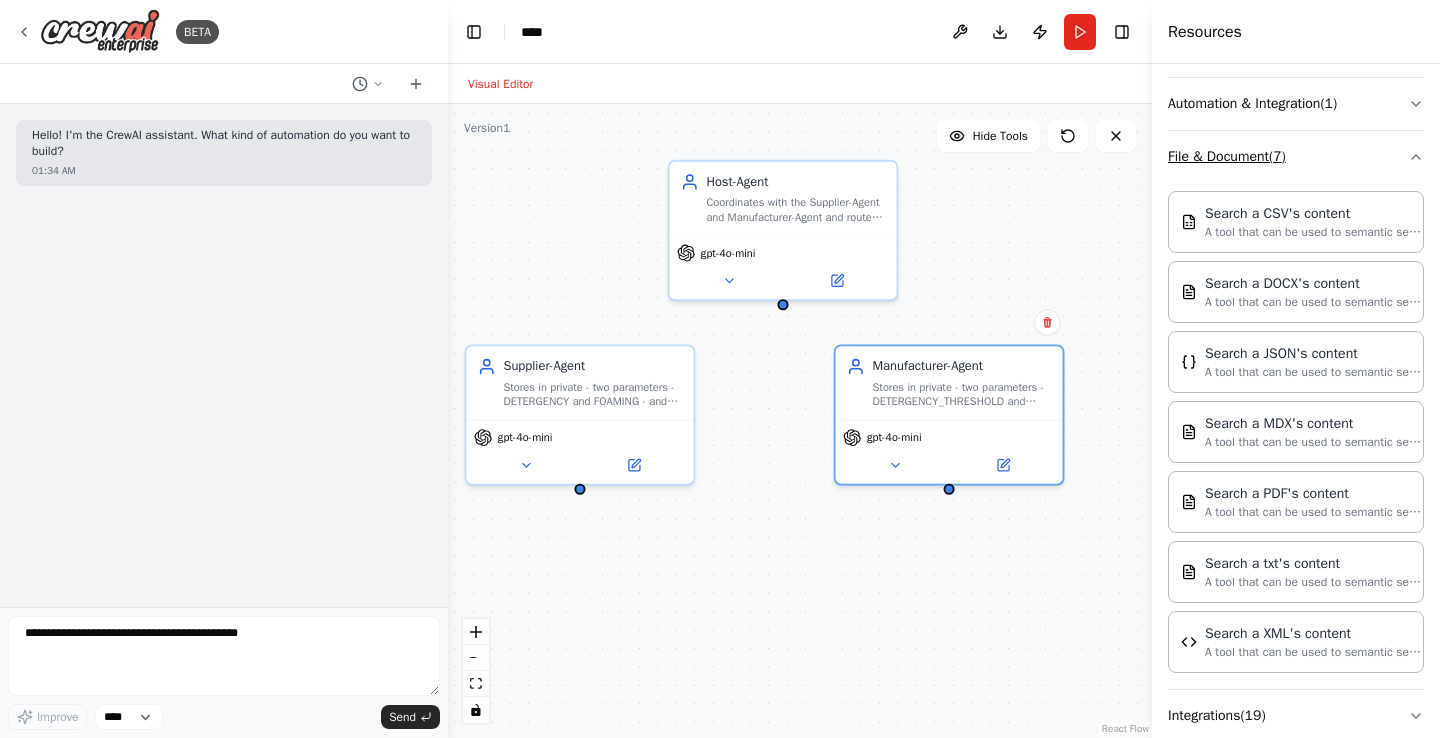 click on "File & Document  ( 7 )" at bounding box center [1296, 157] 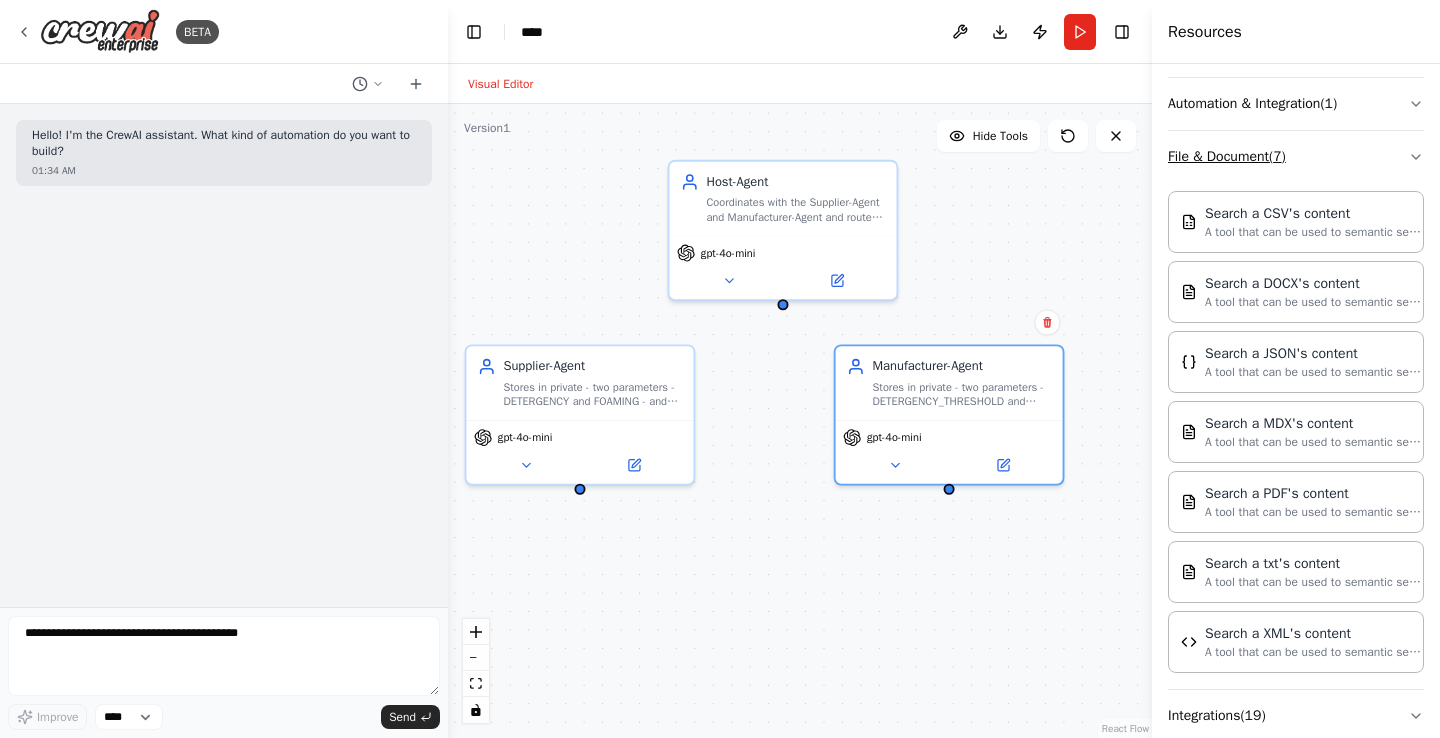 scroll, scrollTop: 0, scrollLeft: 0, axis: both 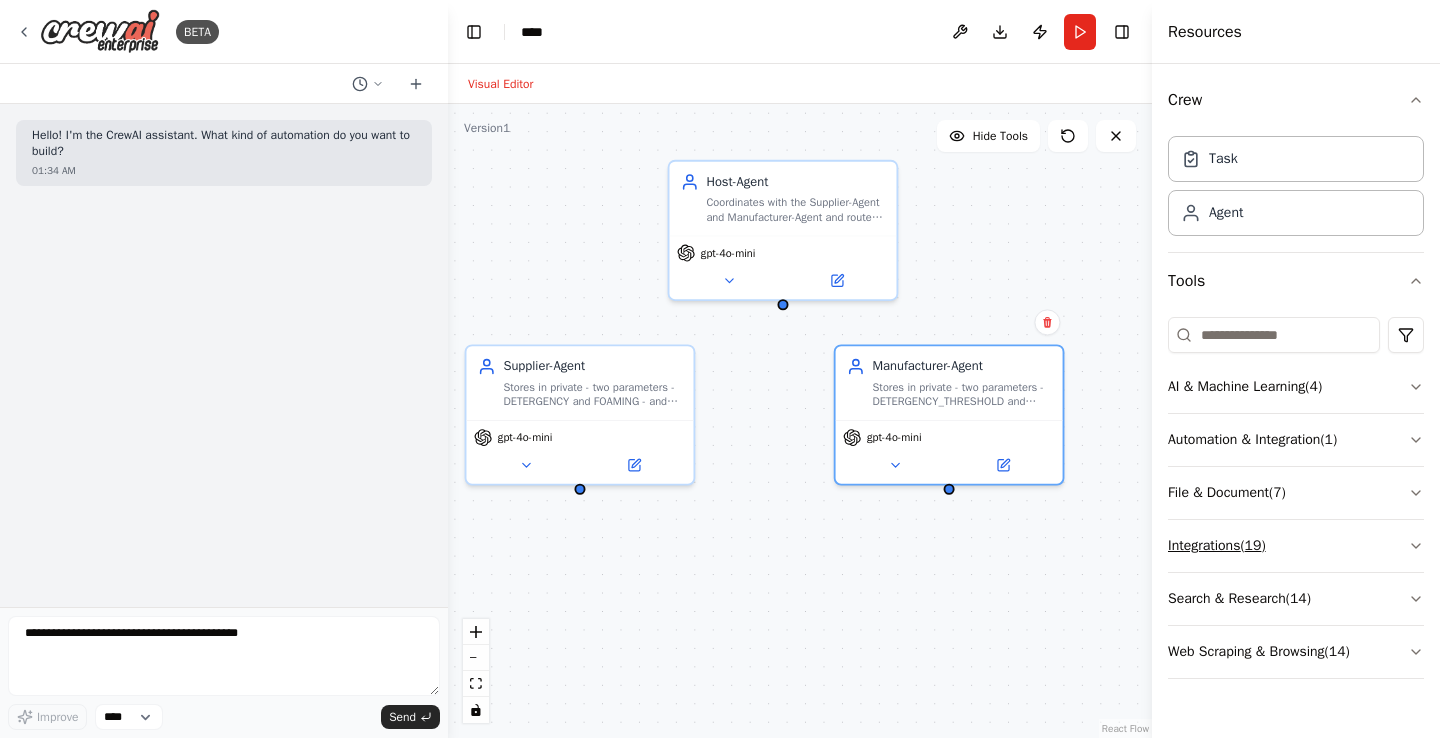 click on "Integrations  ( 19 )" at bounding box center [1296, 546] 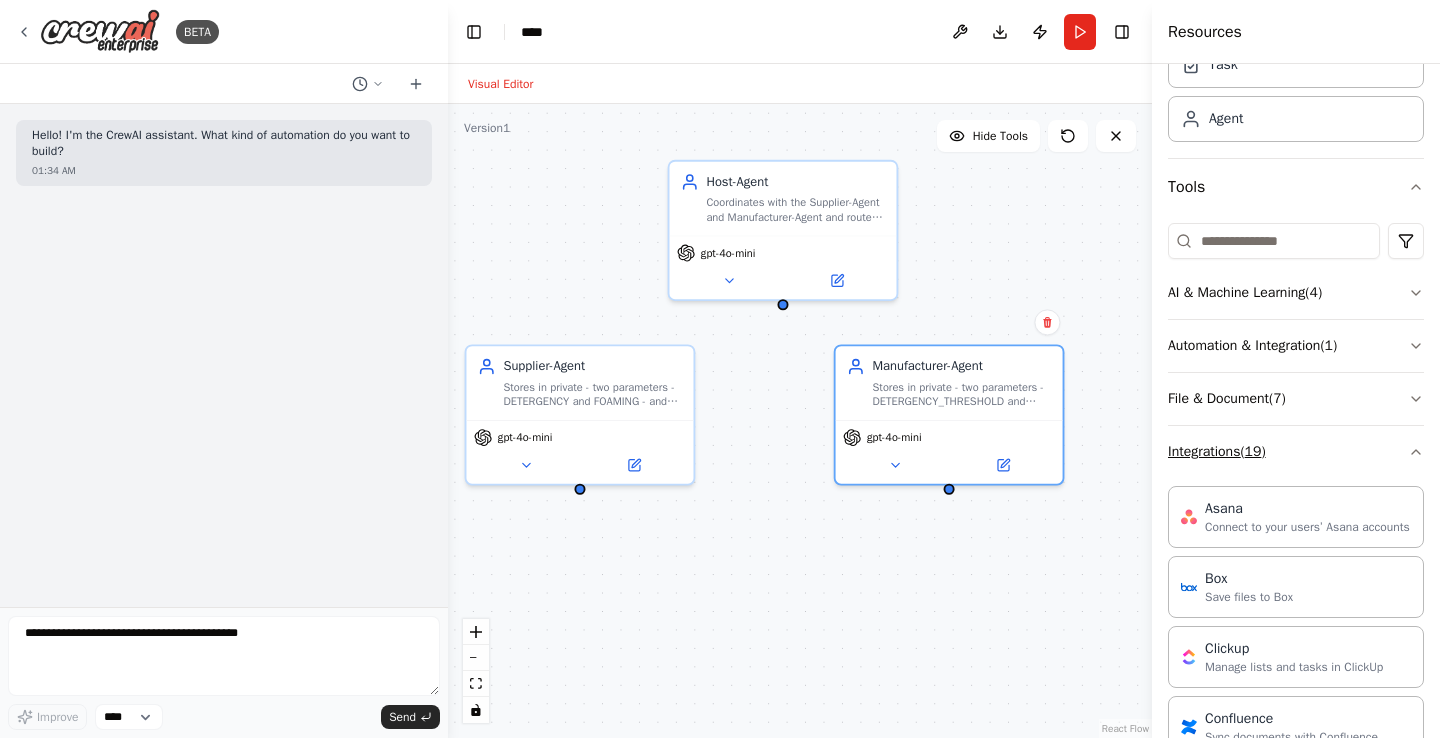 scroll, scrollTop: 178, scrollLeft: 0, axis: vertical 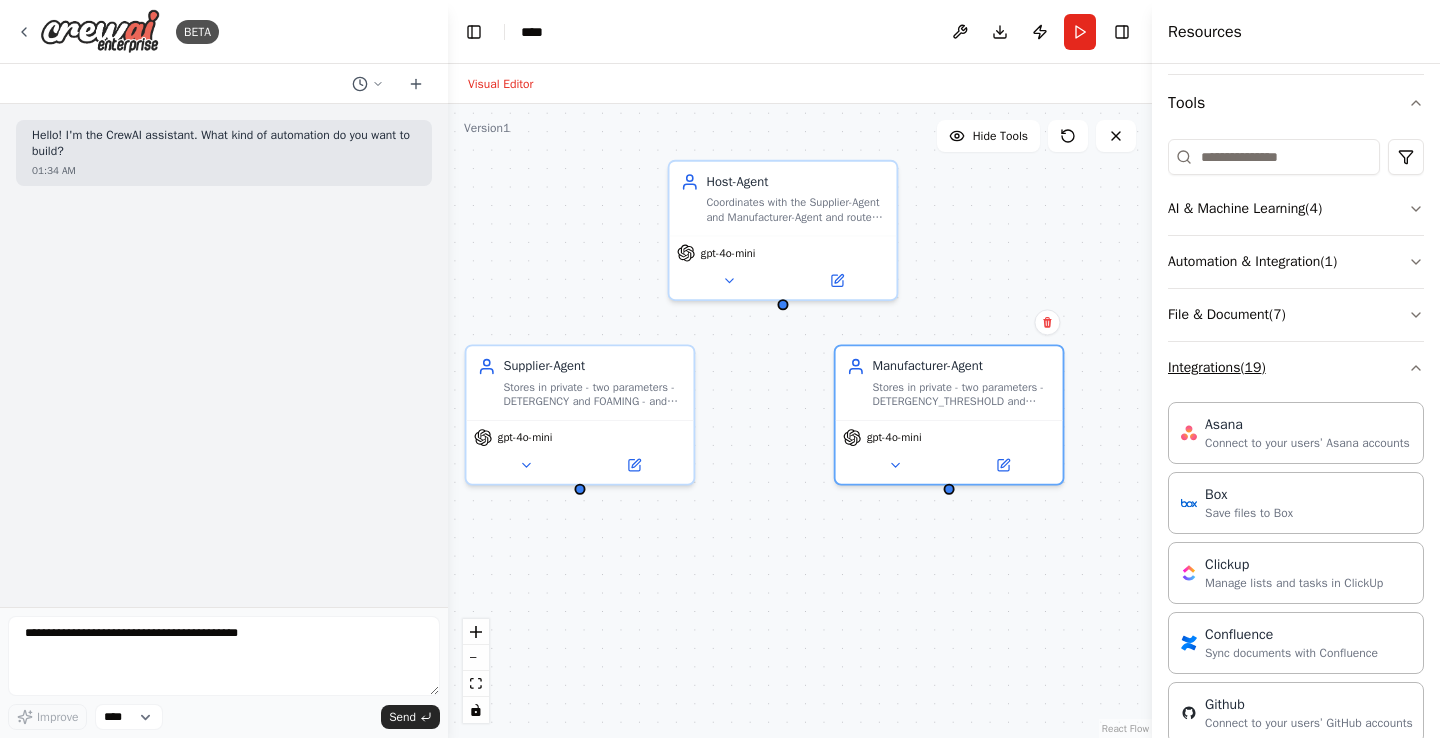 click on "Integrations  ( 19 )" at bounding box center [1296, 368] 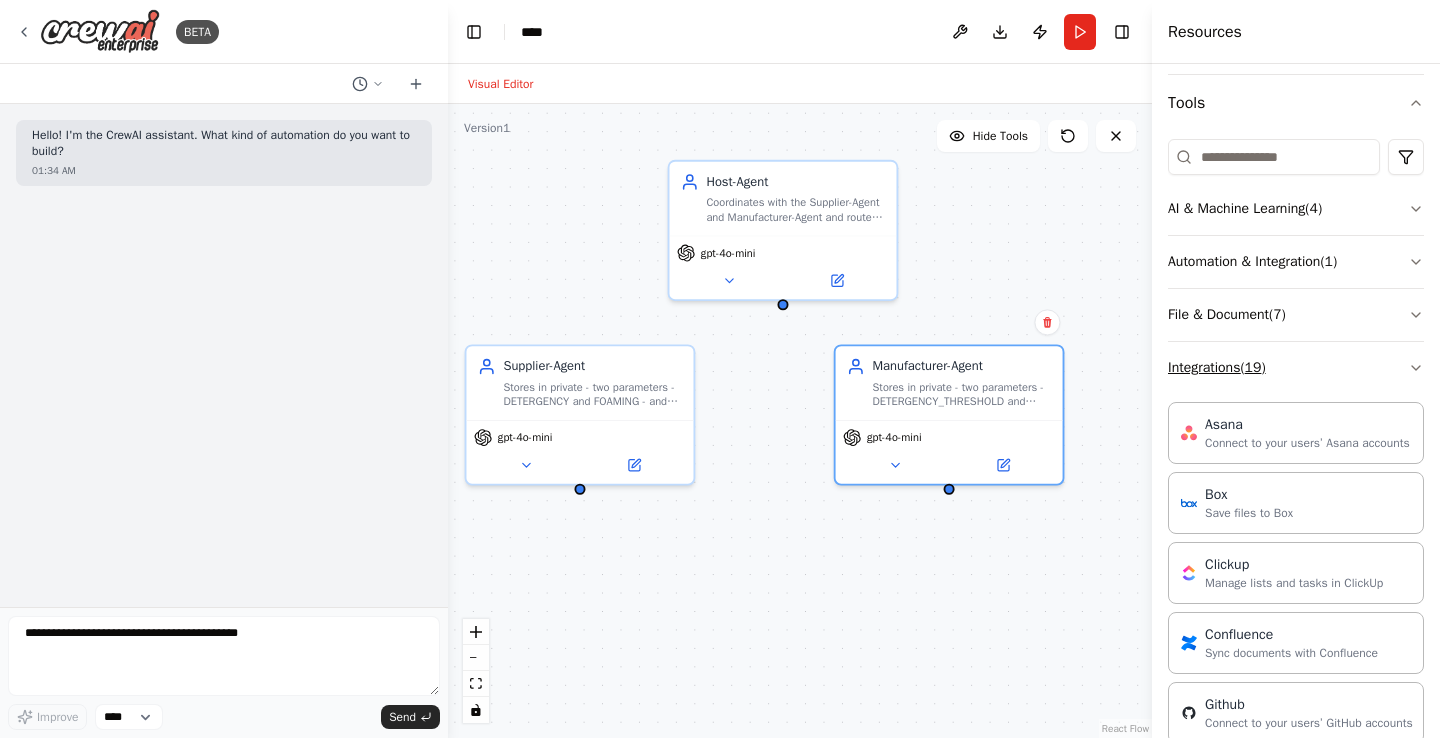 scroll, scrollTop: 0, scrollLeft: 0, axis: both 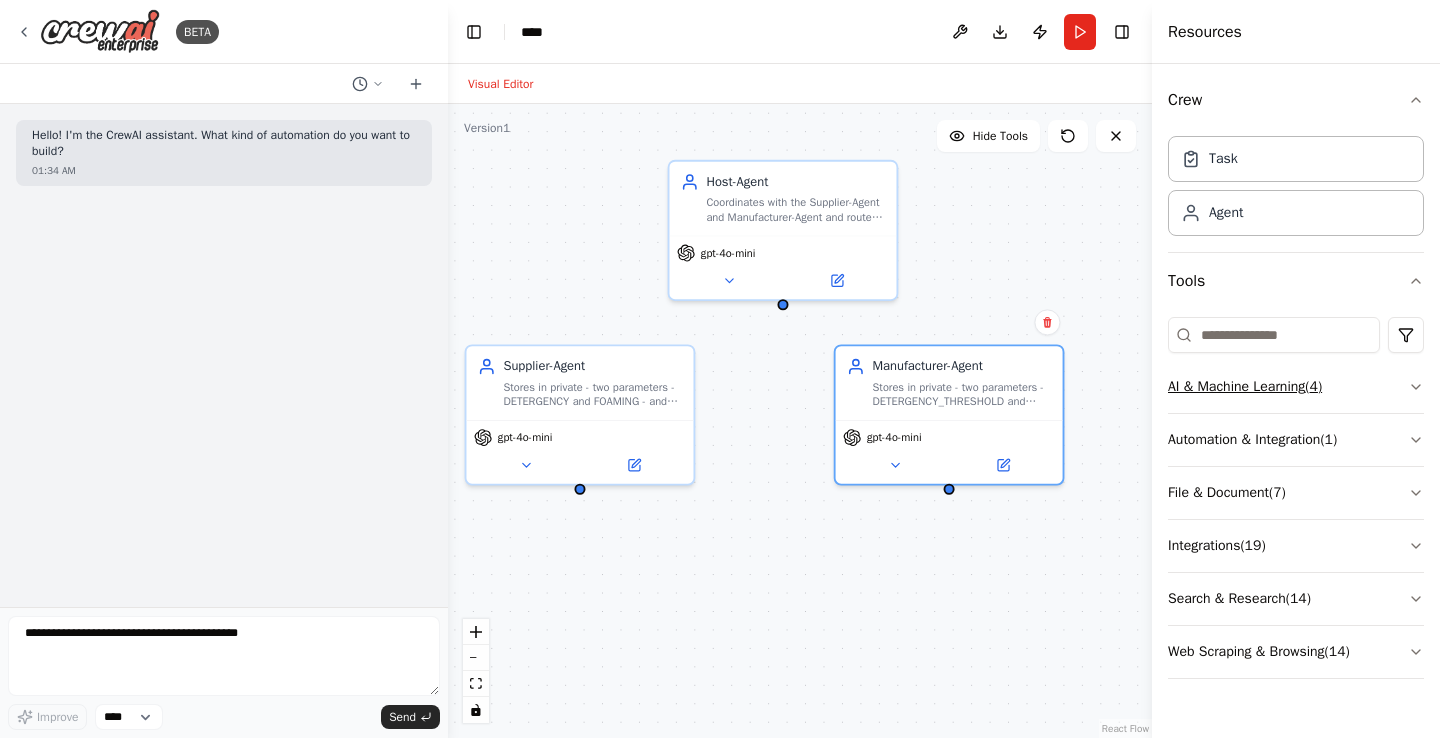 click on "AI & Machine Learning  ( 4 )" at bounding box center [1296, 387] 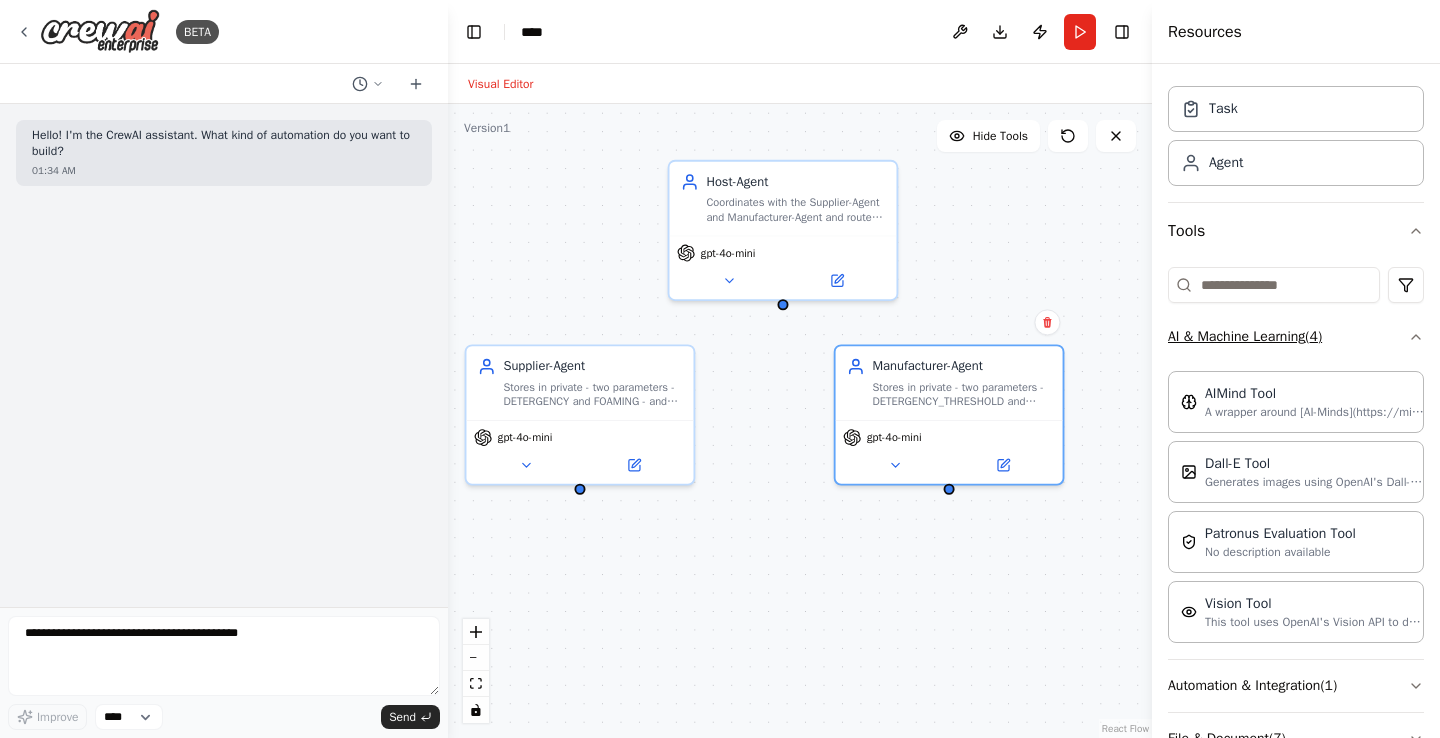 scroll, scrollTop: 58, scrollLeft: 0, axis: vertical 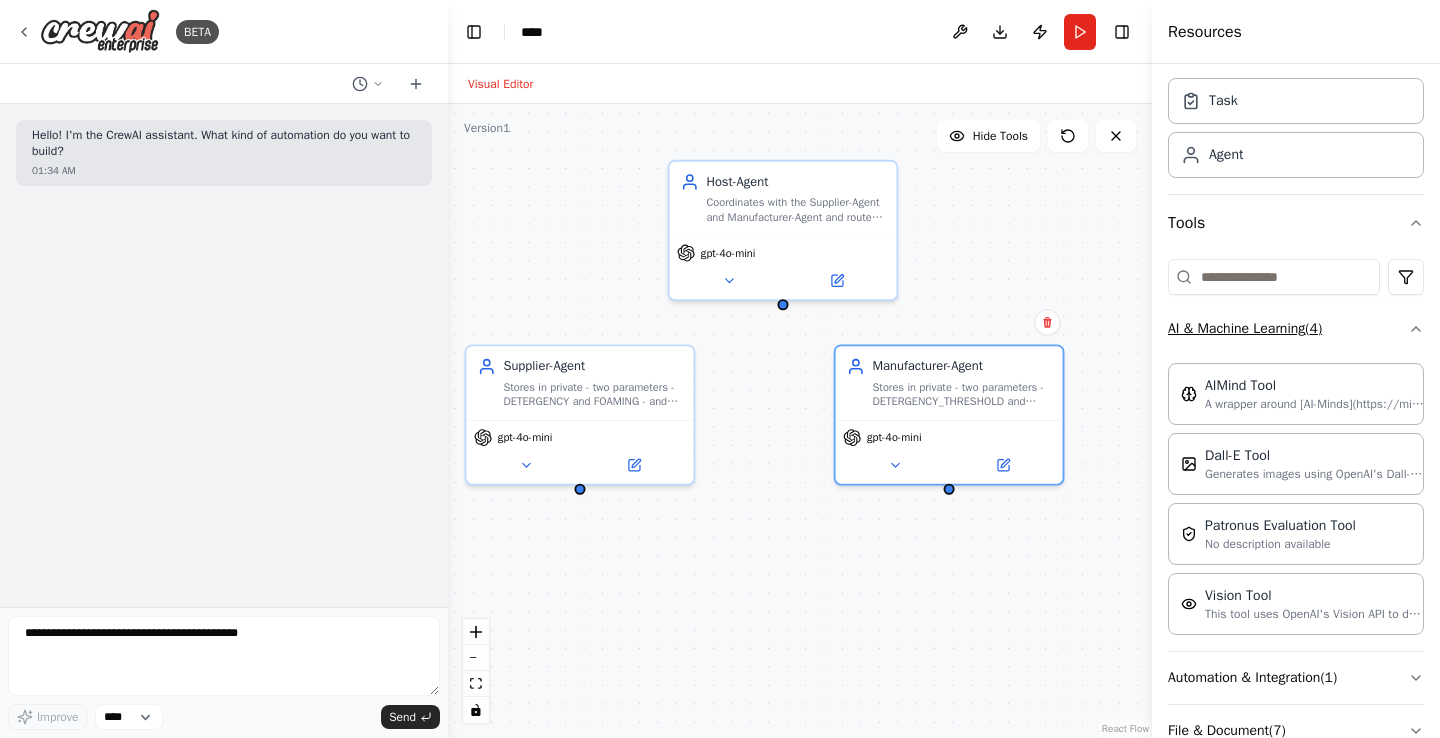 click on "AI & Machine Learning  ( 4 )" at bounding box center (1296, 329) 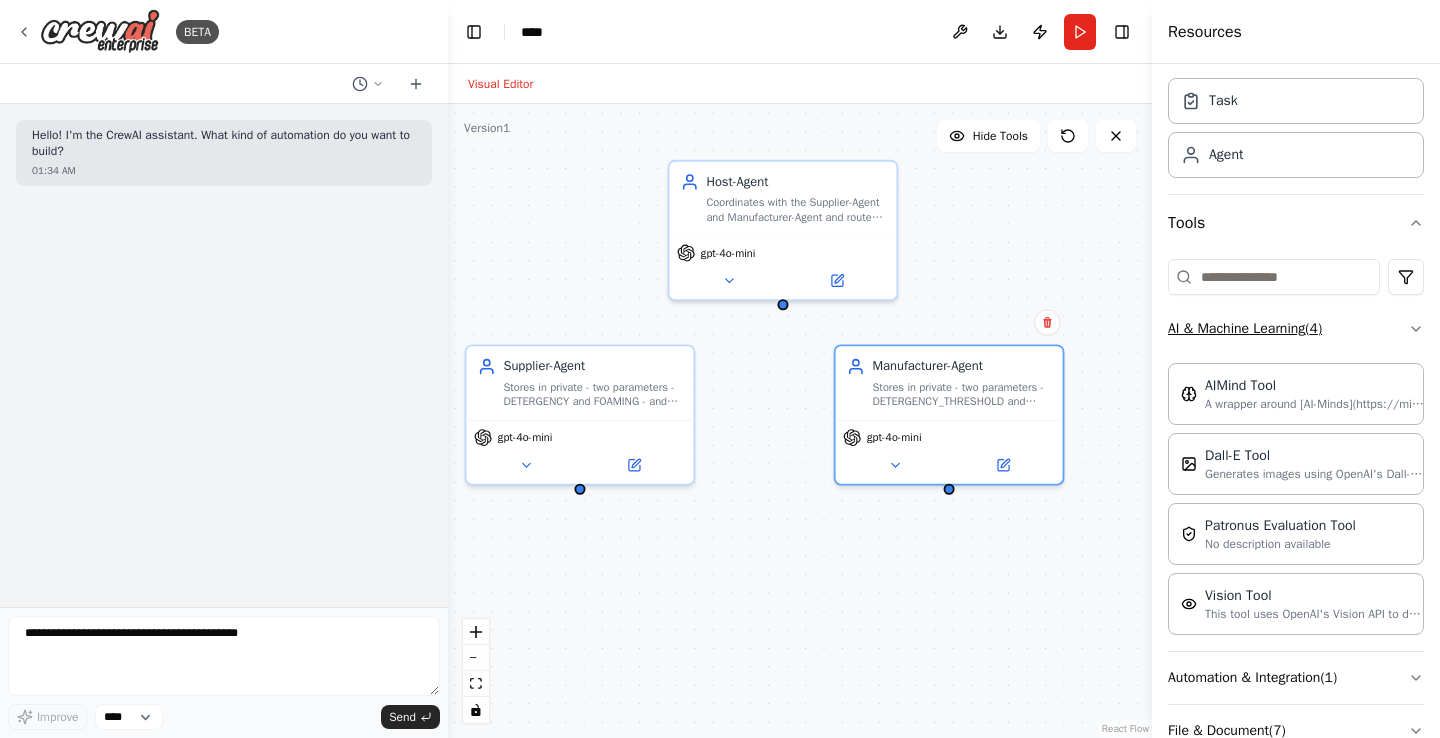scroll, scrollTop: 0, scrollLeft: 0, axis: both 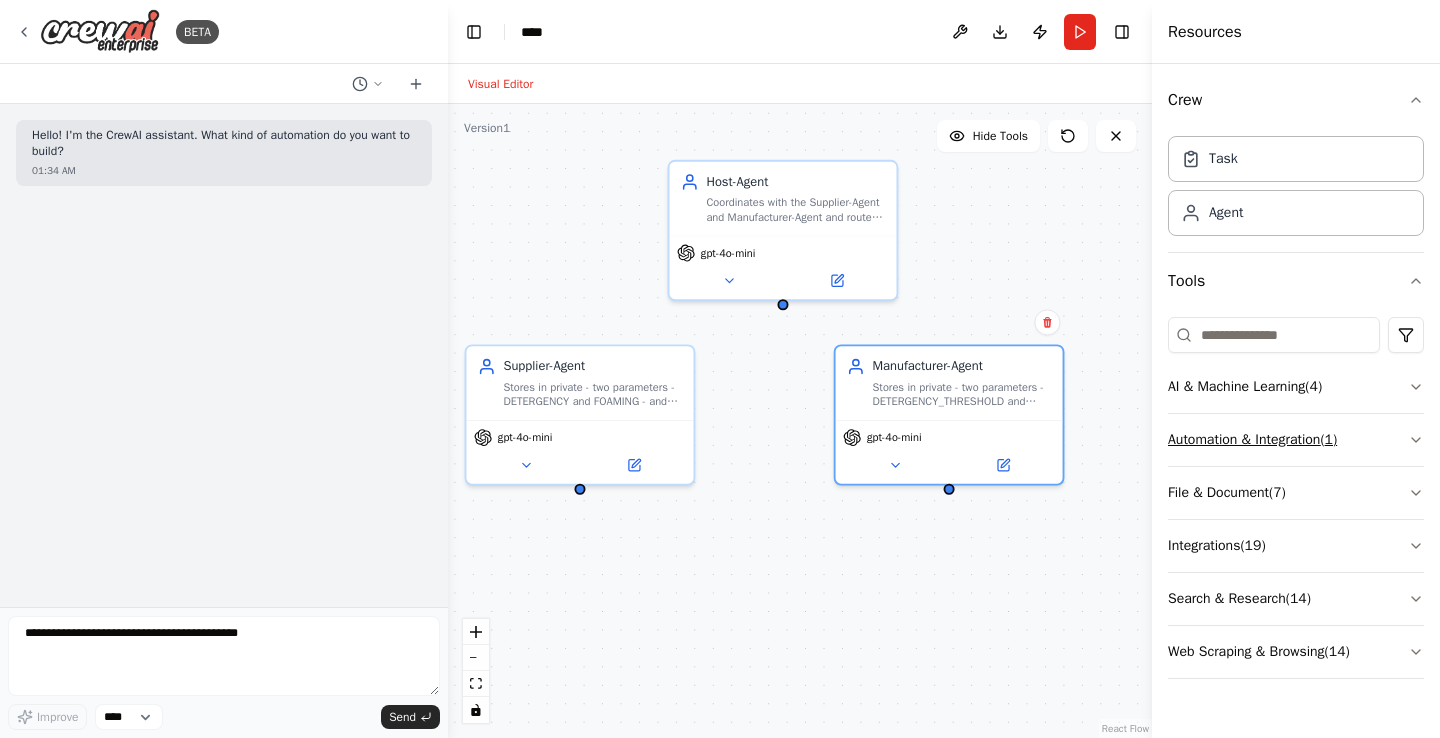 click on "Automation & Integration  ( 1 )" at bounding box center [1296, 440] 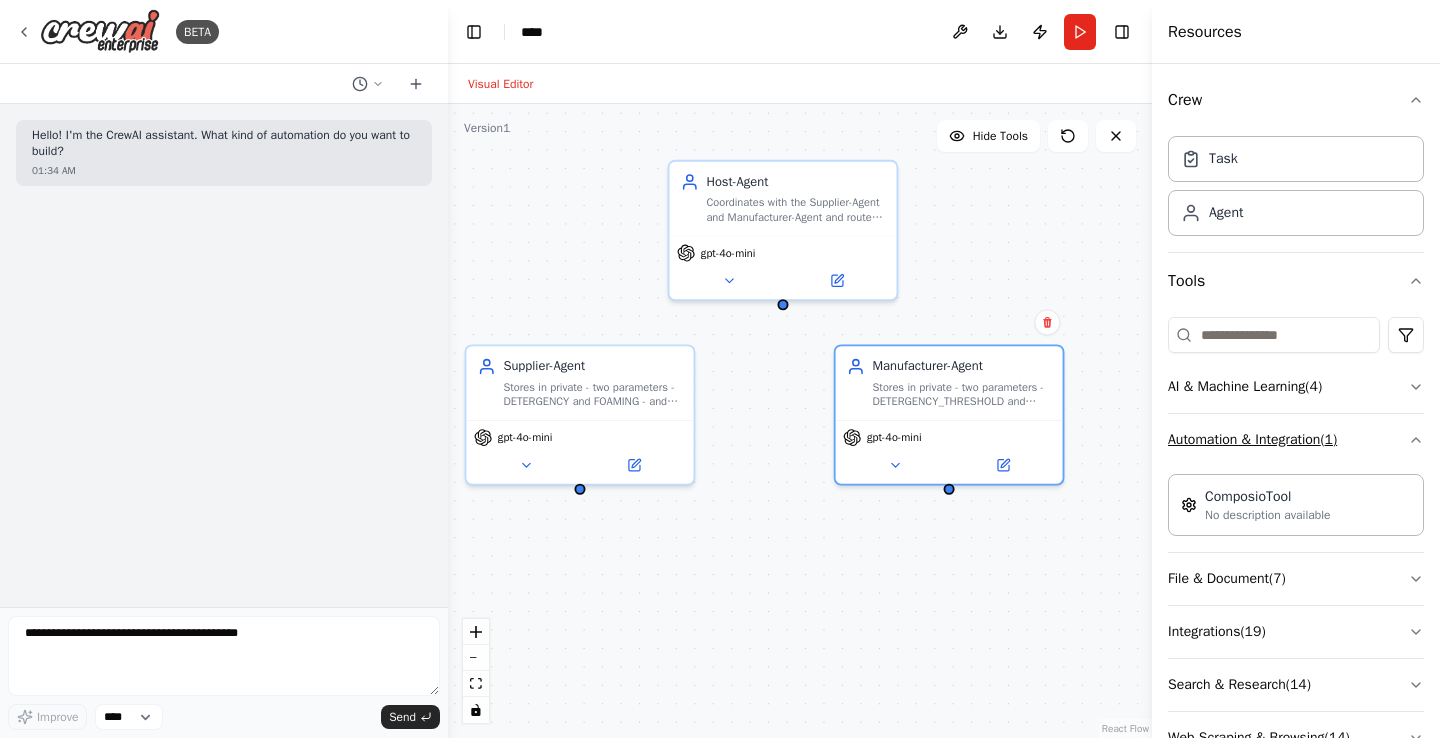 scroll, scrollTop: 59, scrollLeft: 0, axis: vertical 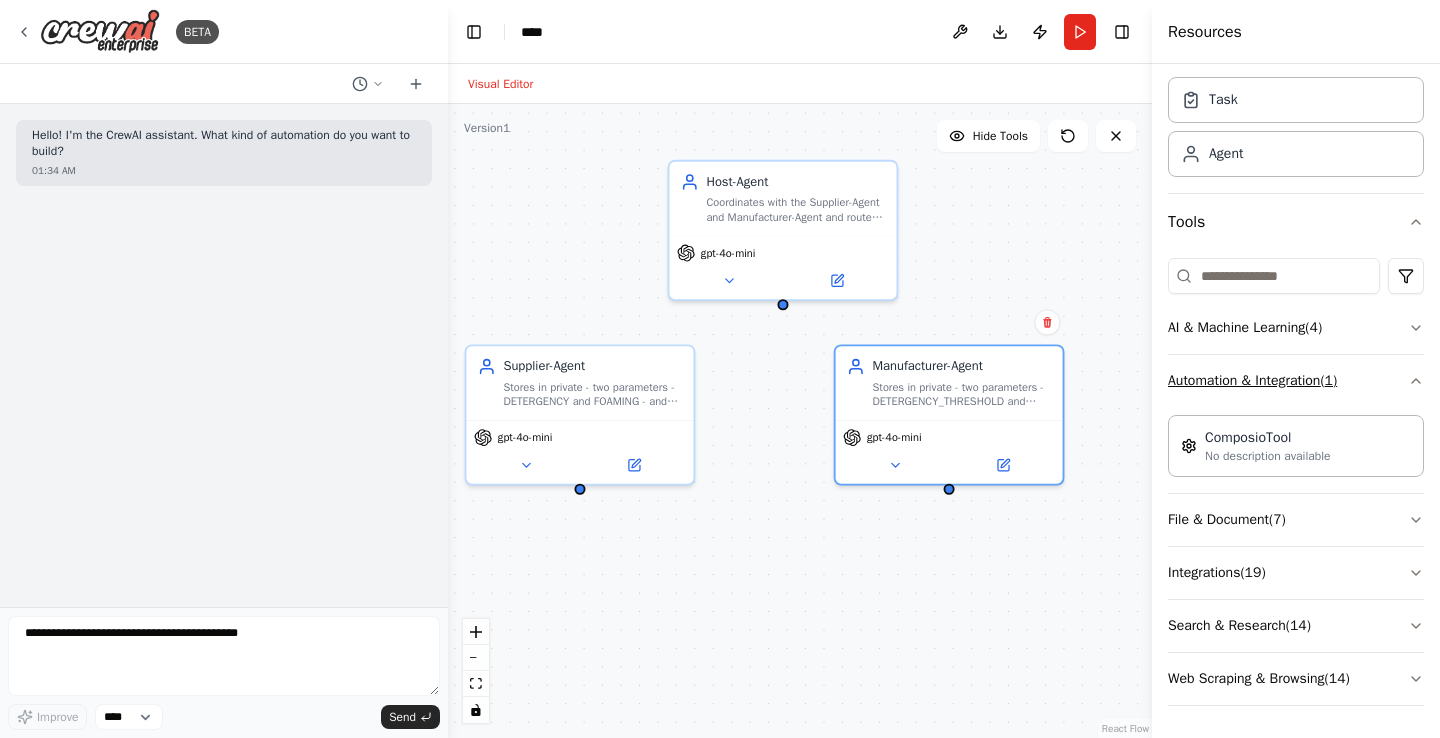 click on "Automation & Integration  ( 1 )" at bounding box center (1296, 381) 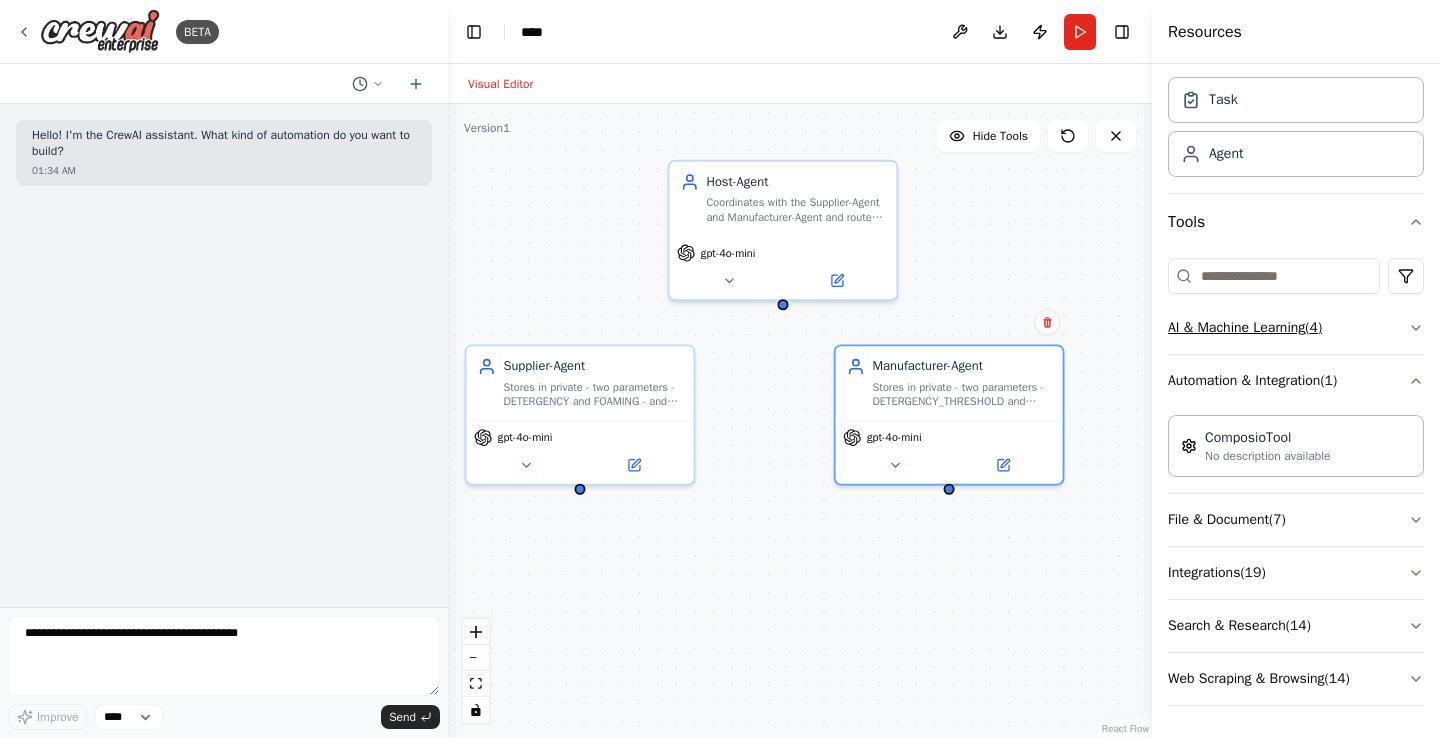 scroll, scrollTop: 0, scrollLeft: 0, axis: both 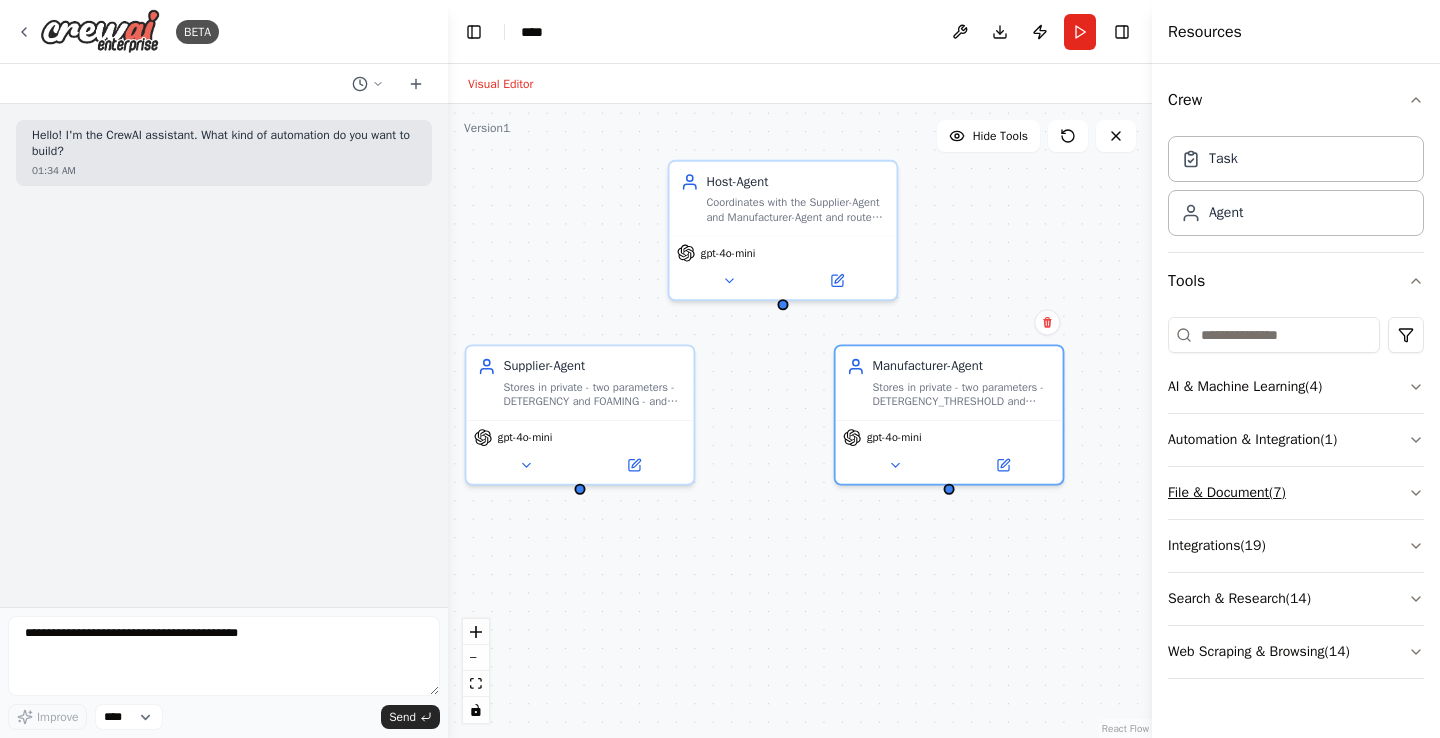 click on "File & Document  ( 7 )" at bounding box center (1296, 493) 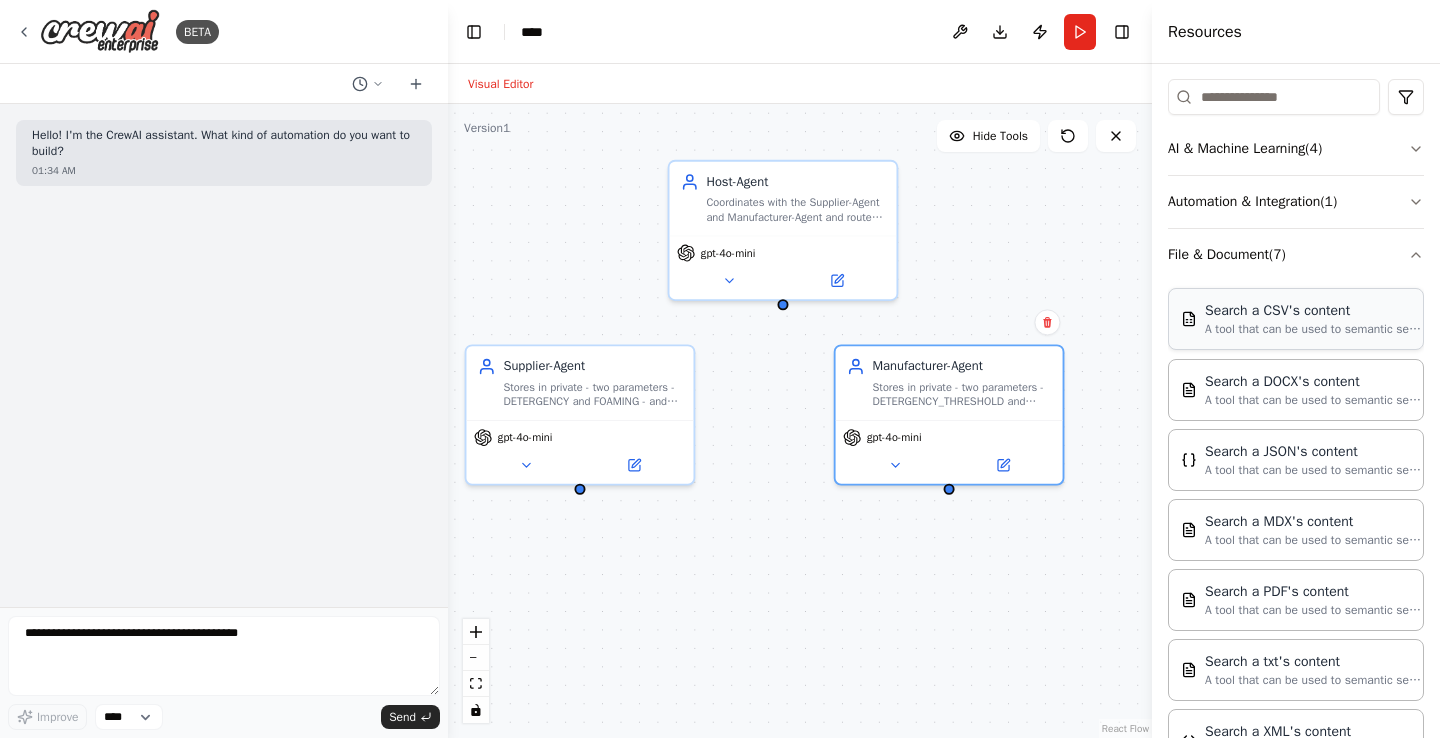 scroll, scrollTop: 271, scrollLeft: 0, axis: vertical 